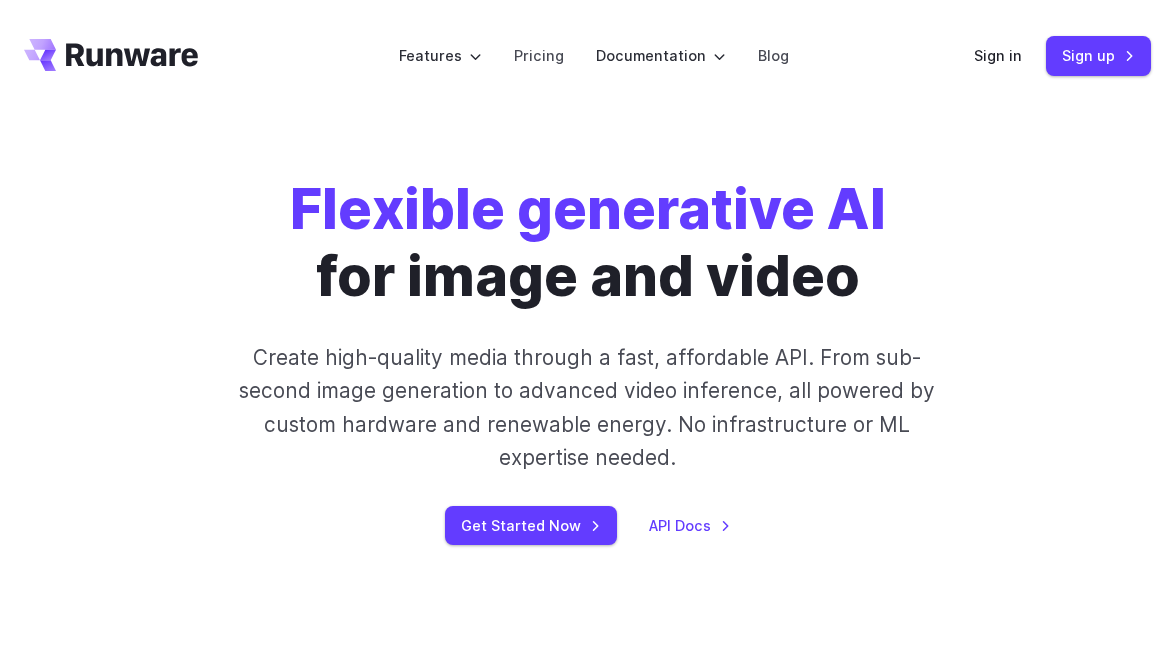 scroll, scrollTop: 0, scrollLeft: 0, axis: both 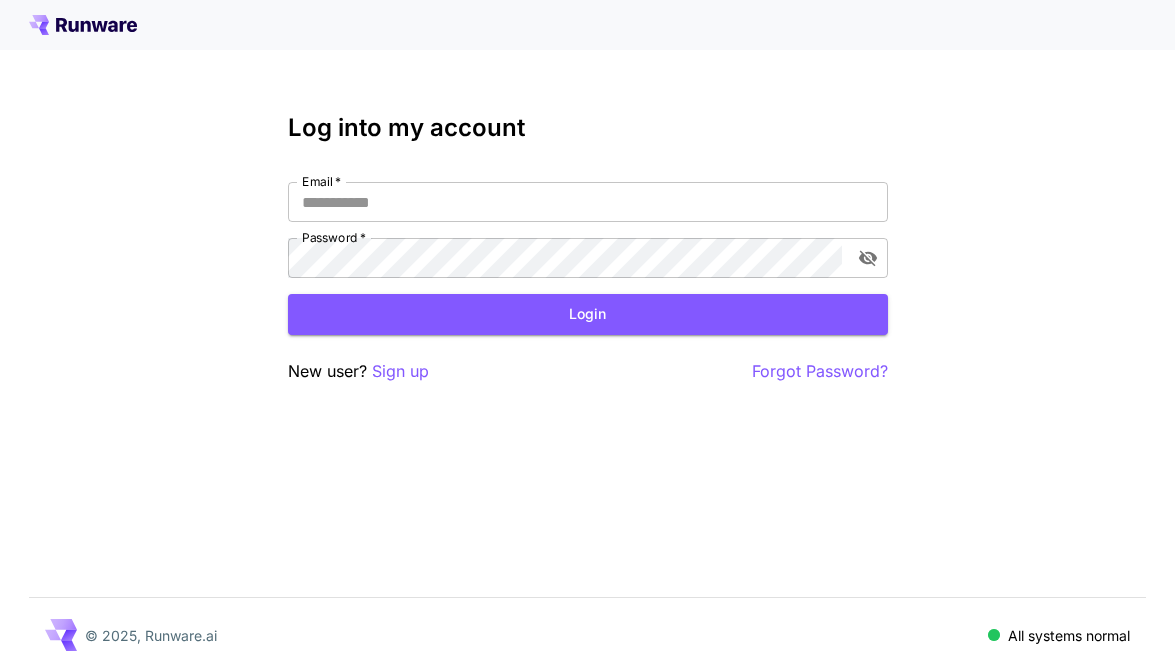click on "Log into my account Email   * Email   * Password   * Password   * Login New user?   Sign up Forgot Password?" at bounding box center [588, 249] 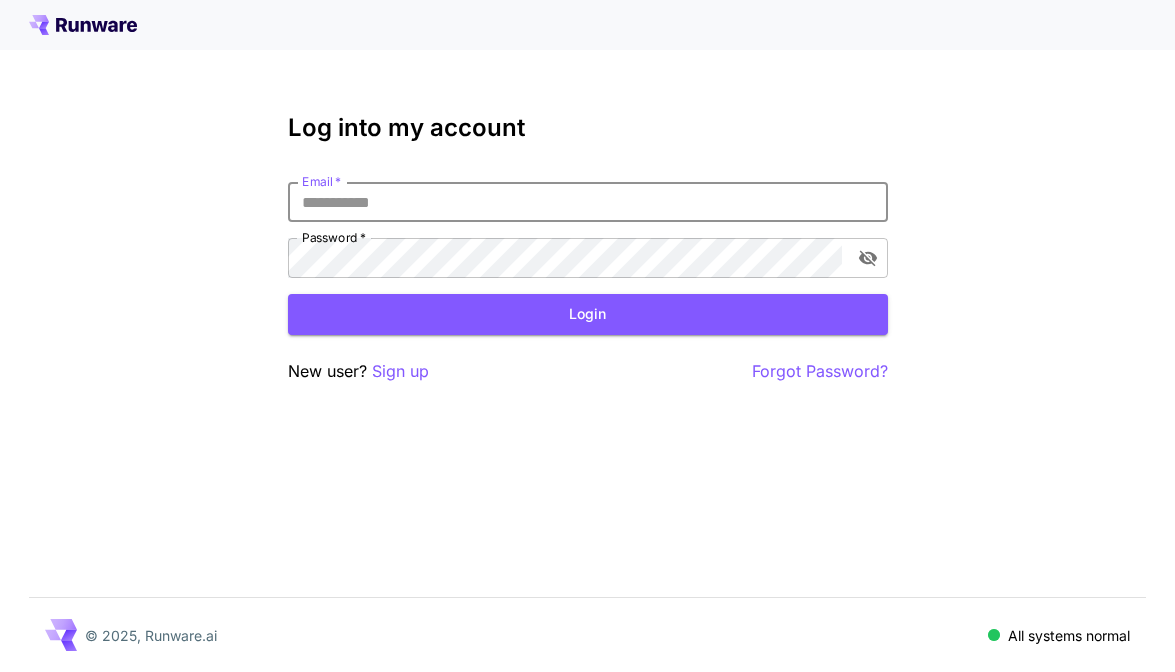 click on "Email   *" at bounding box center (588, 202) 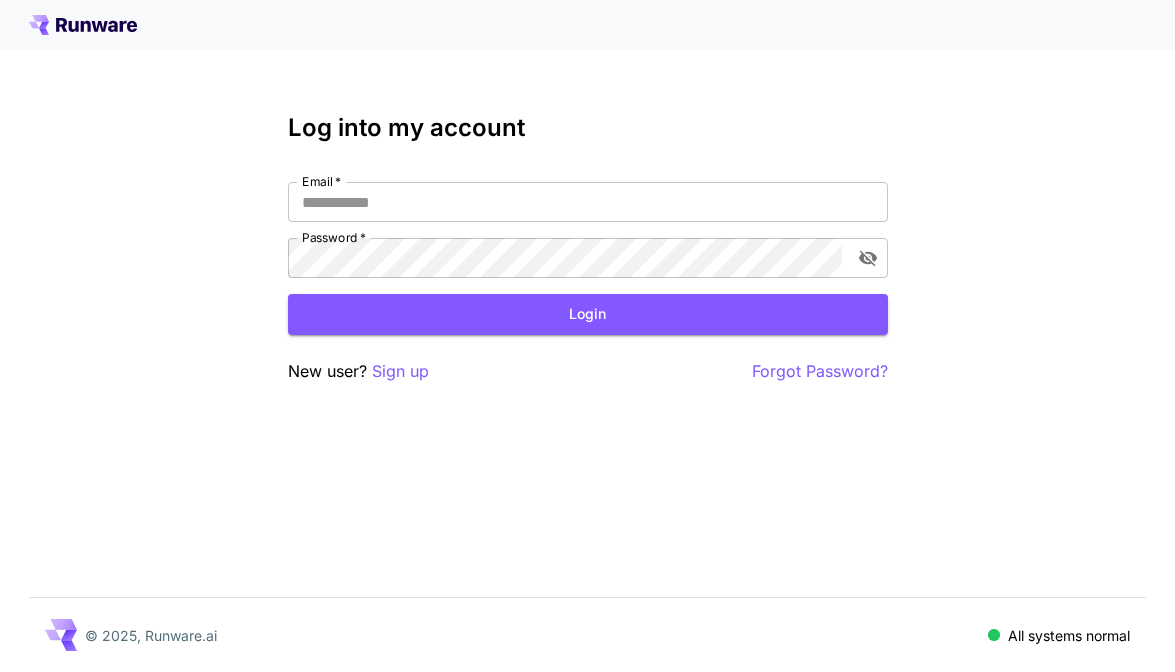 type on "**********" 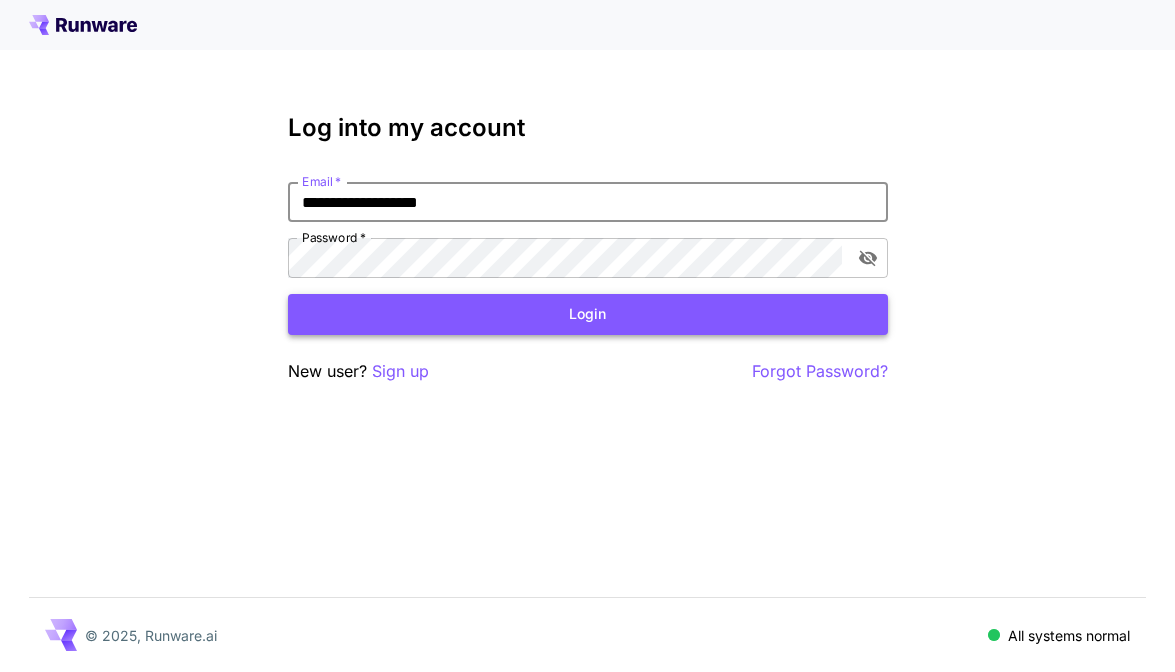 click on "Login" at bounding box center [588, 314] 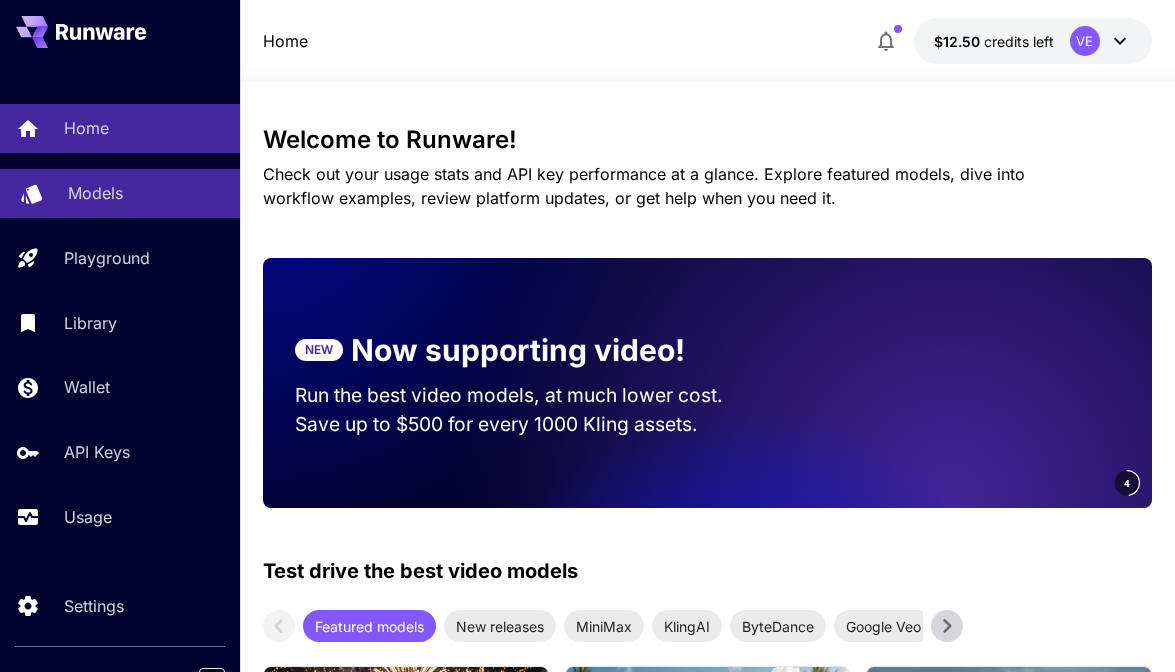 click on "Models" at bounding box center (95, 193) 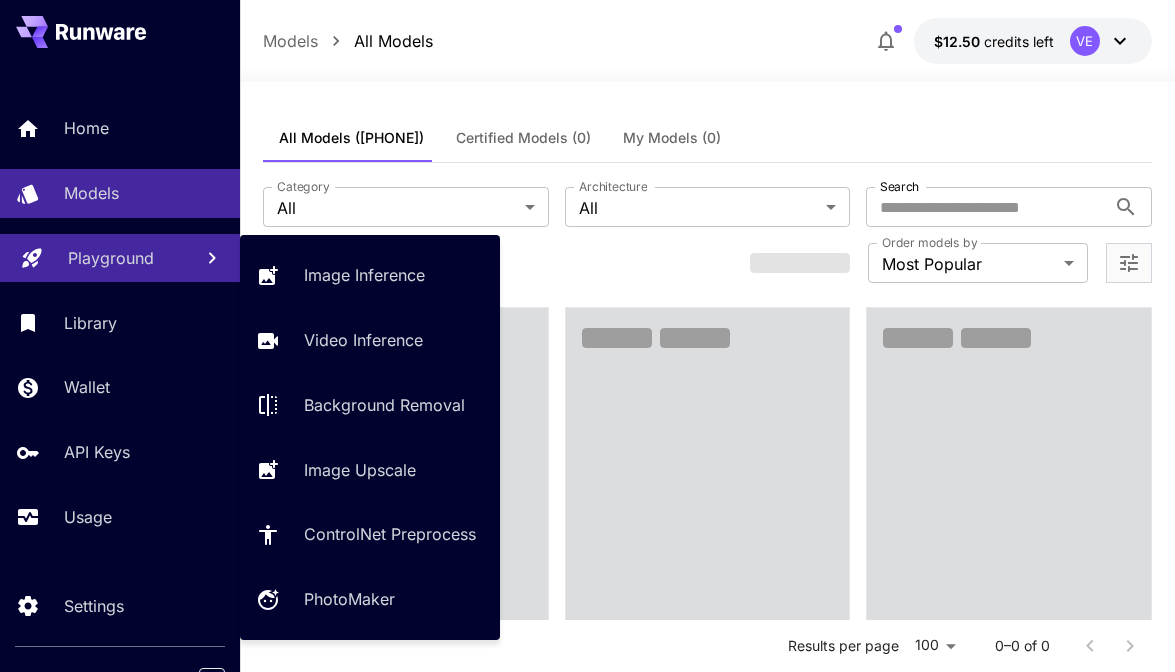 click on "Playground" at bounding box center (111, 258) 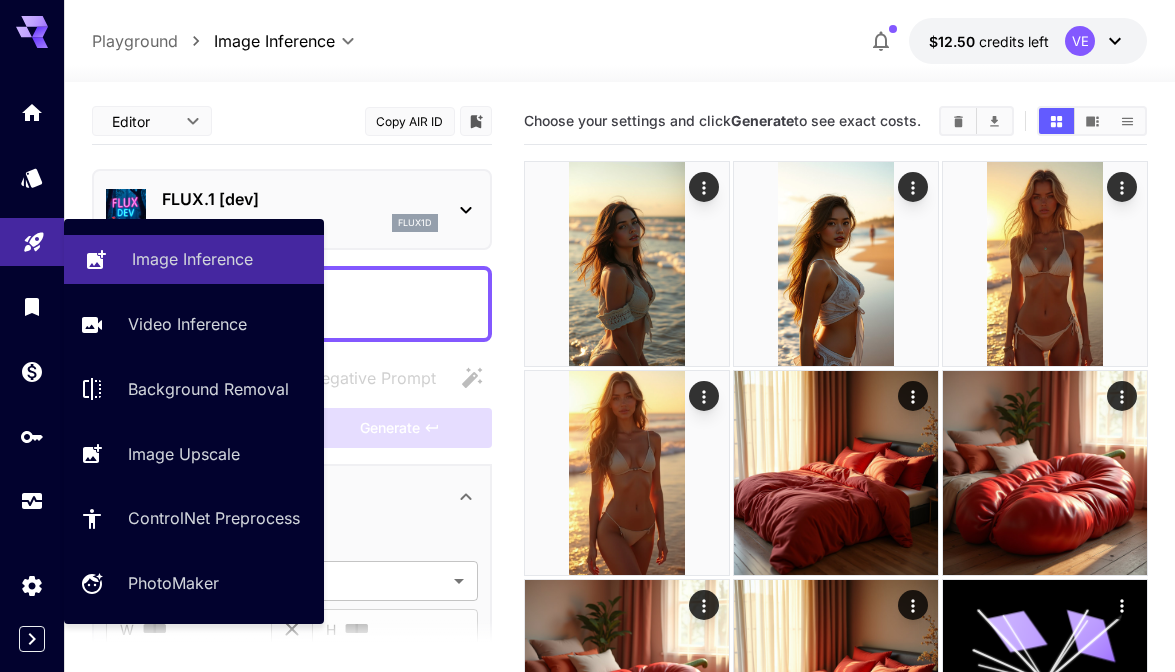 click on "Image Inference" at bounding box center (192, 259) 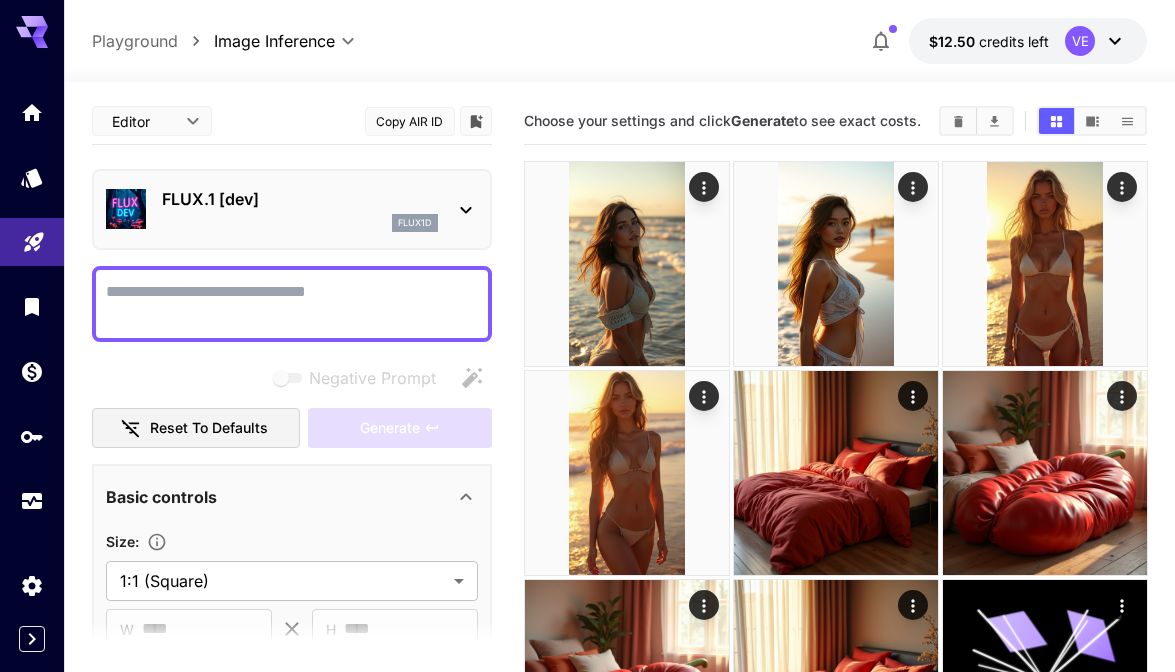 click on "FLUX.1 [dev]" at bounding box center [300, 199] 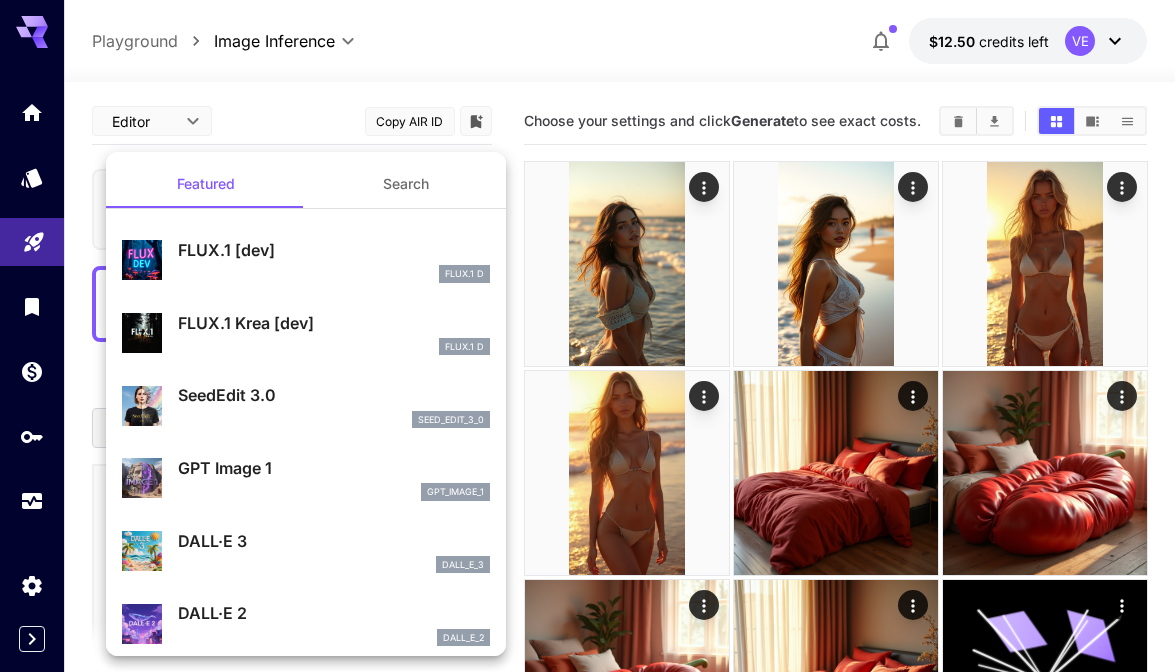 click at bounding box center [587, 336] 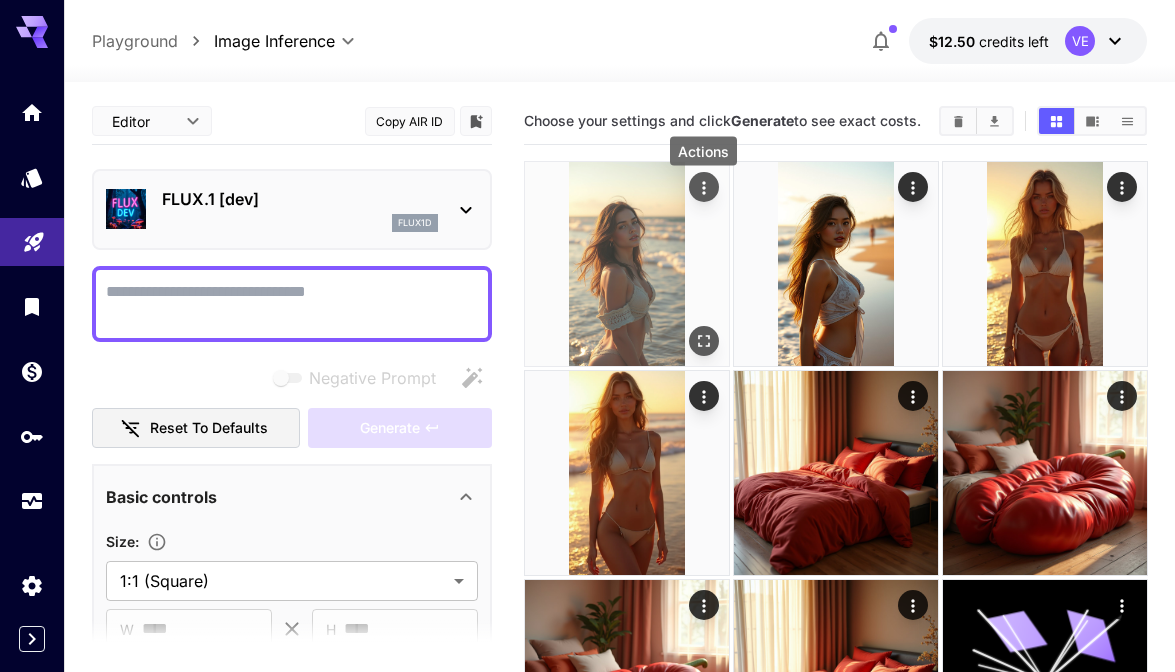 click 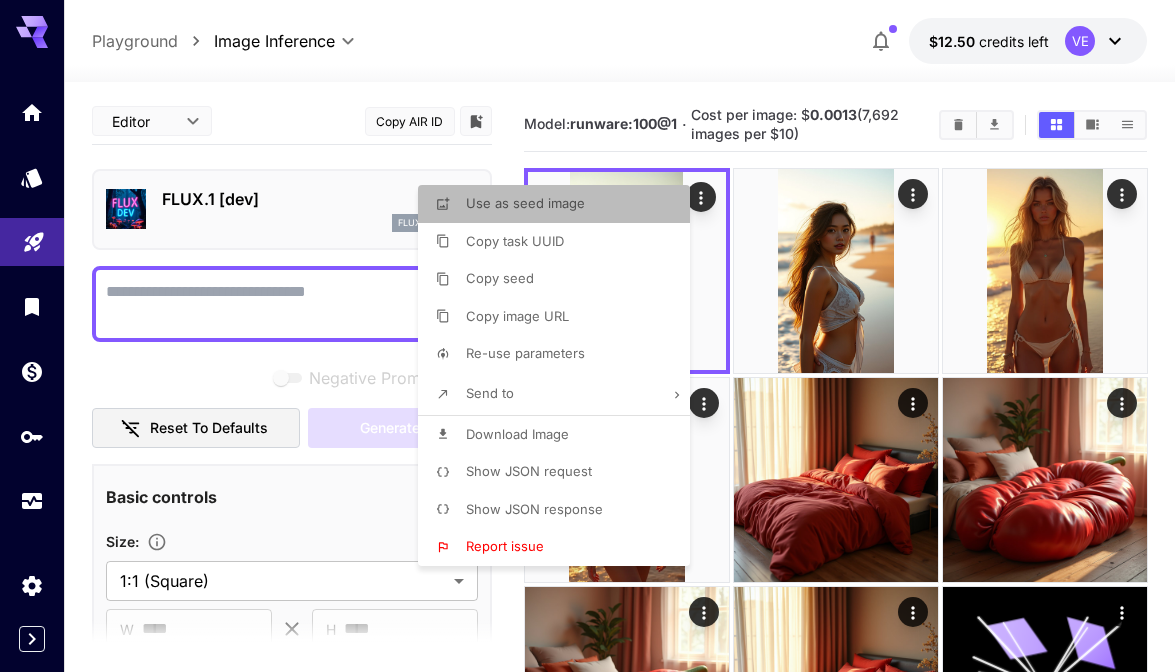 click on "Use as seed image" at bounding box center [525, 204] 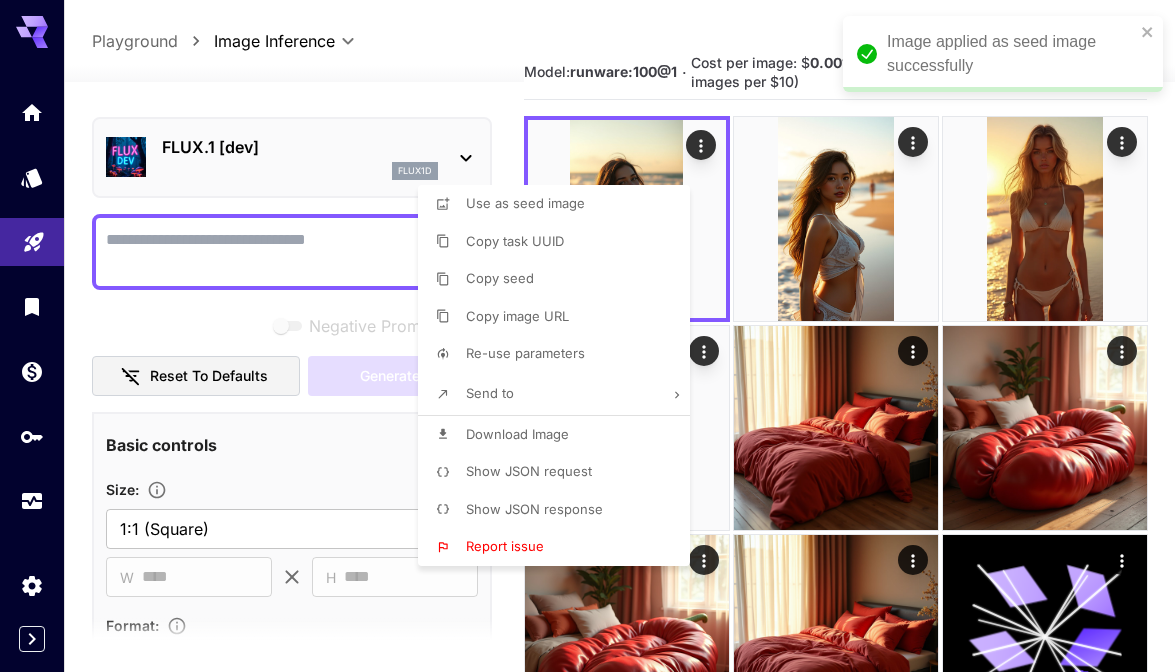 scroll, scrollTop: 159, scrollLeft: 0, axis: vertical 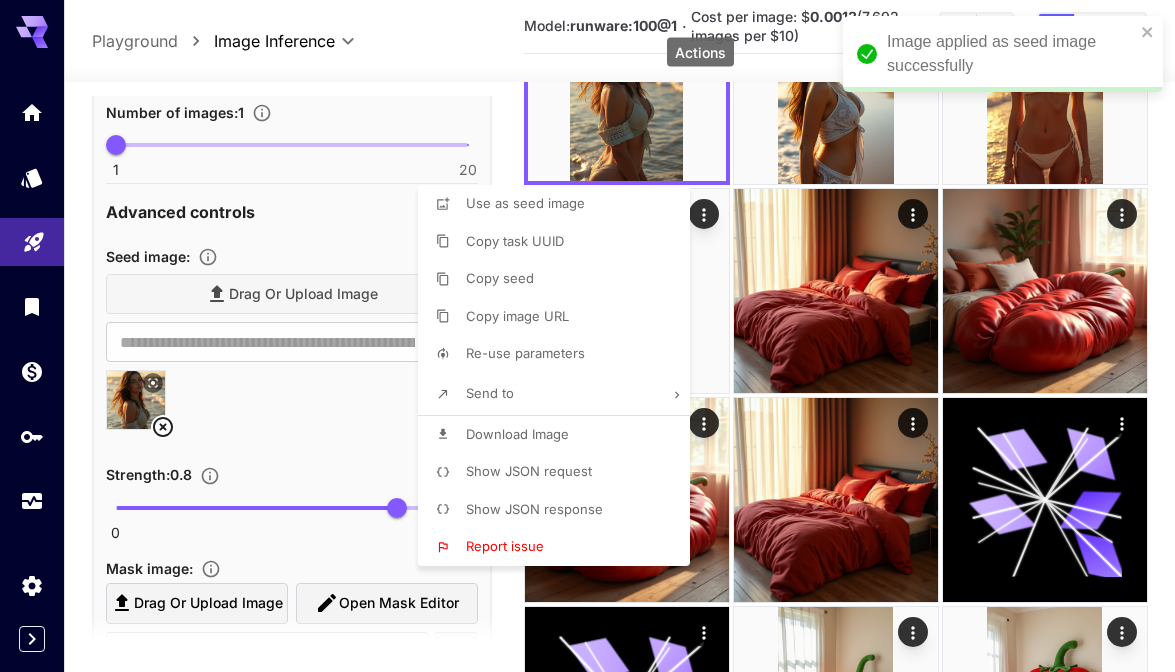 click at bounding box center [587, 336] 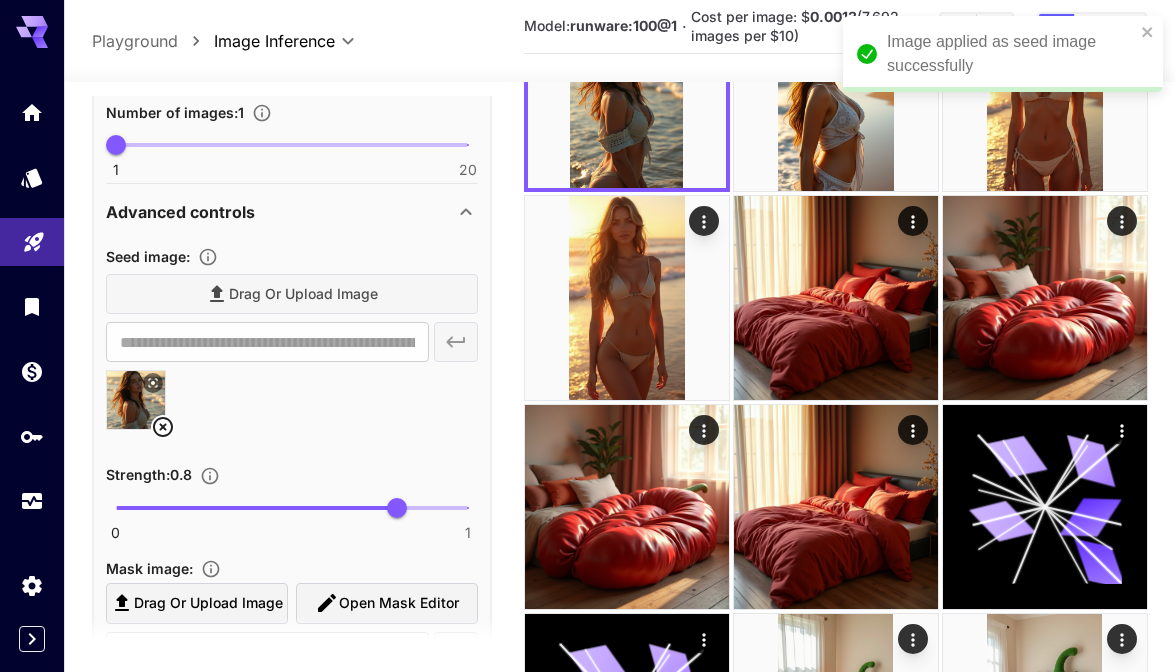 scroll, scrollTop: 0, scrollLeft: 0, axis: both 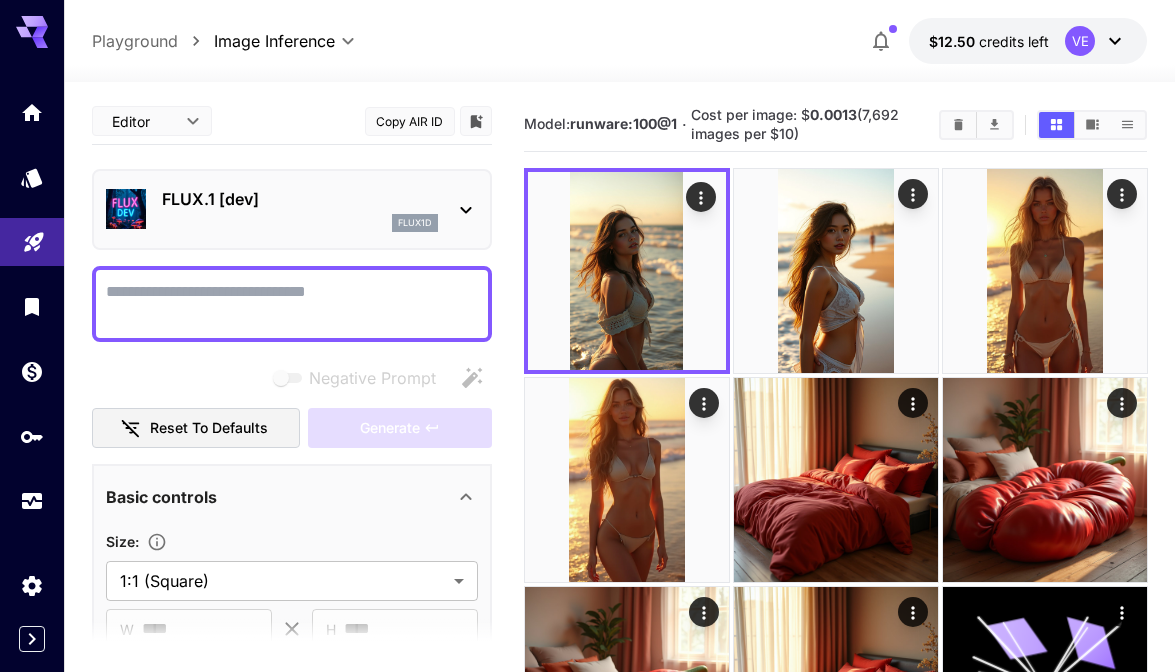 click on "flux1d" at bounding box center [300, 223] 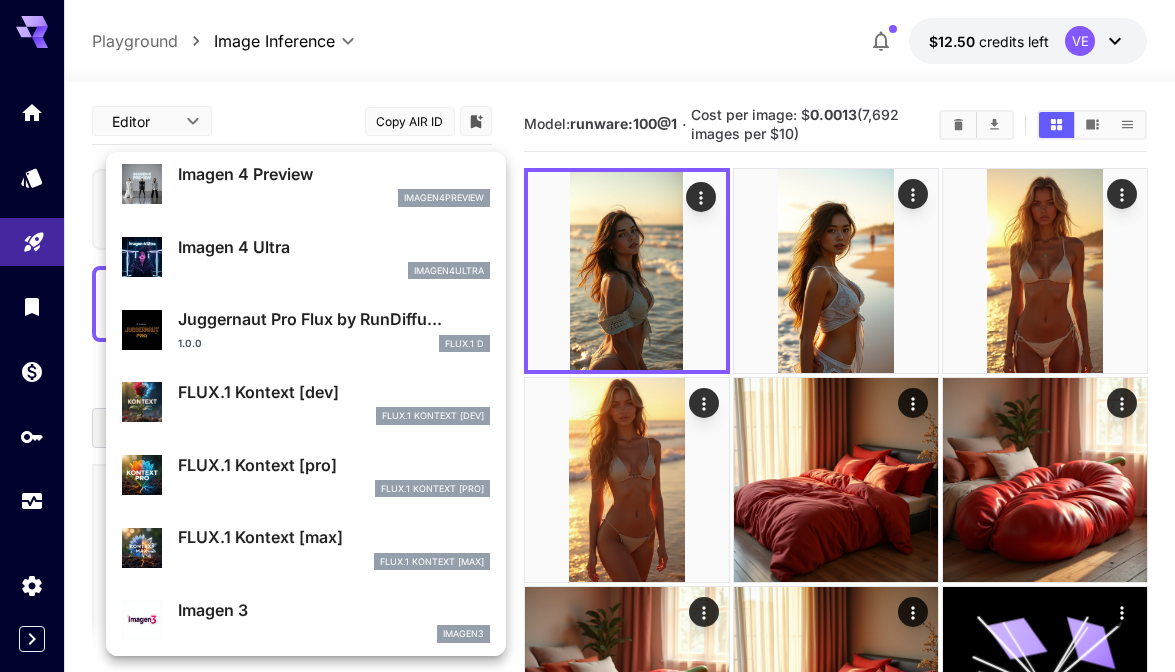 scroll, scrollTop: 605, scrollLeft: 0, axis: vertical 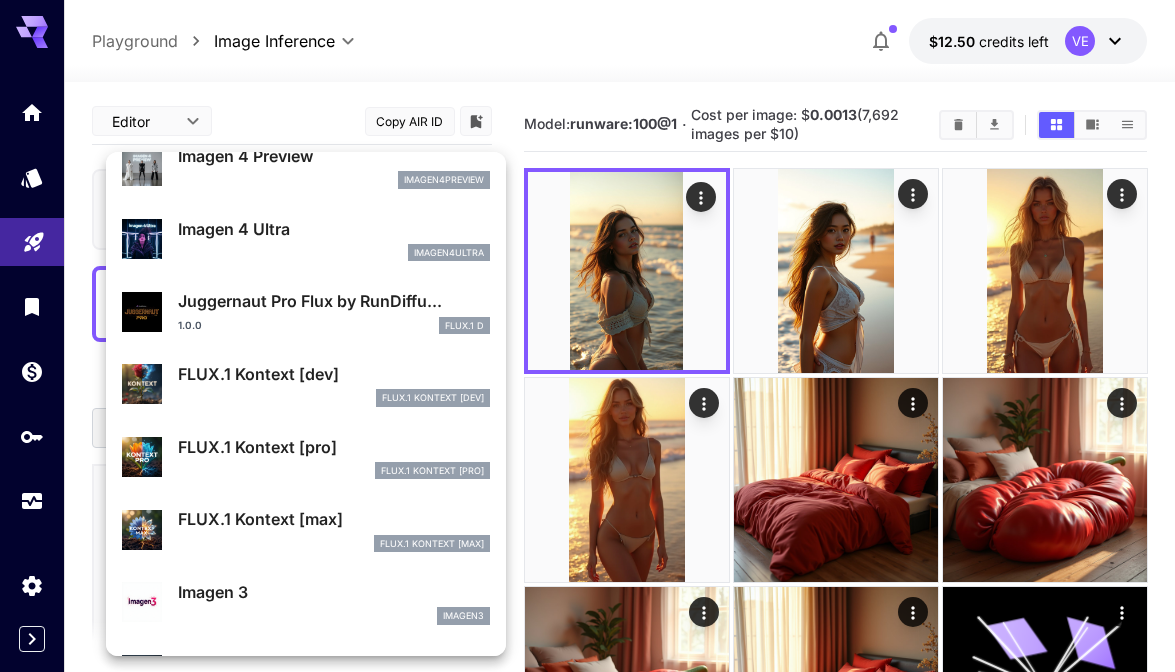 click on "FLUX.1 Kontext [dev]" at bounding box center [334, 374] 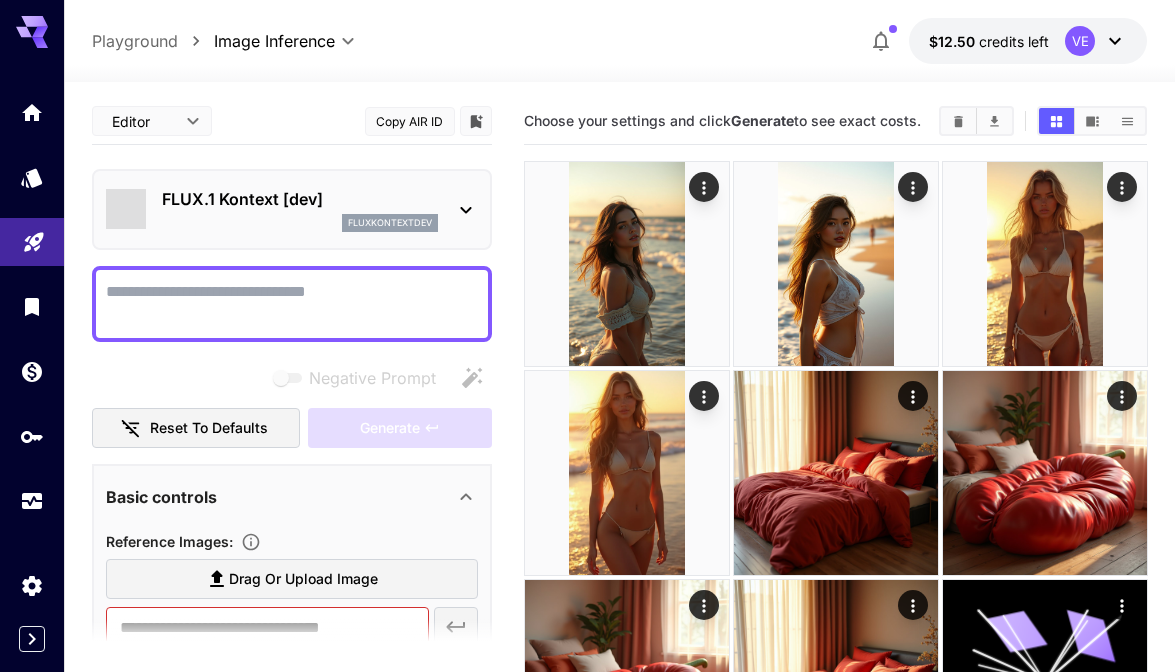 type on "*******" 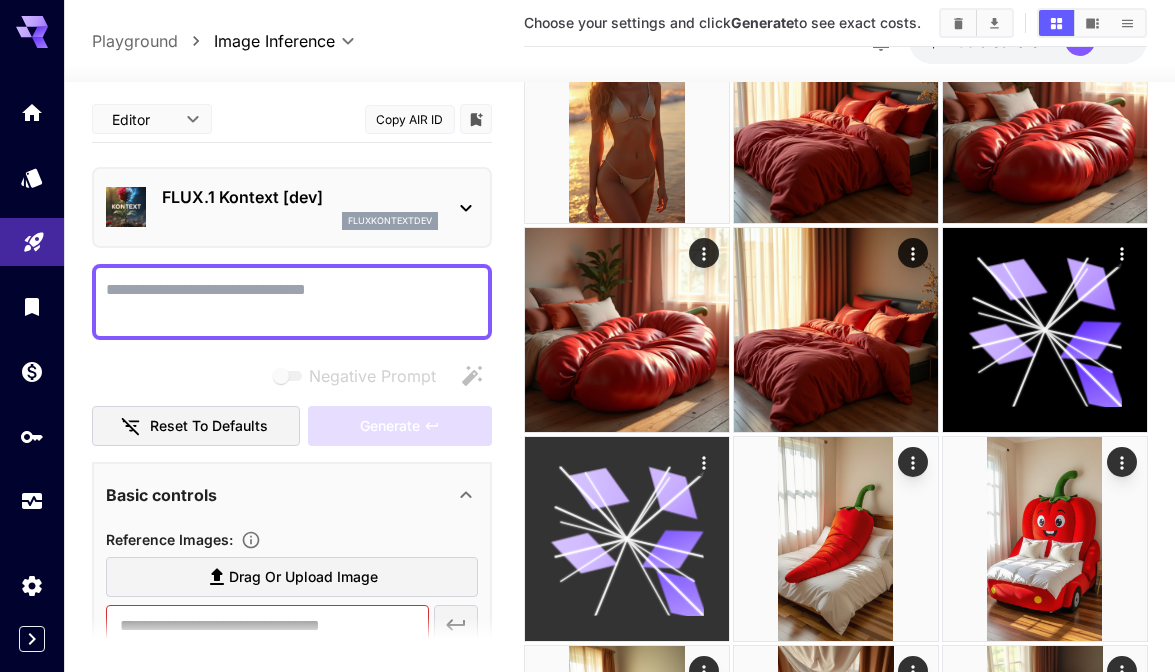 scroll, scrollTop: 0, scrollLeft: 0, axis: both 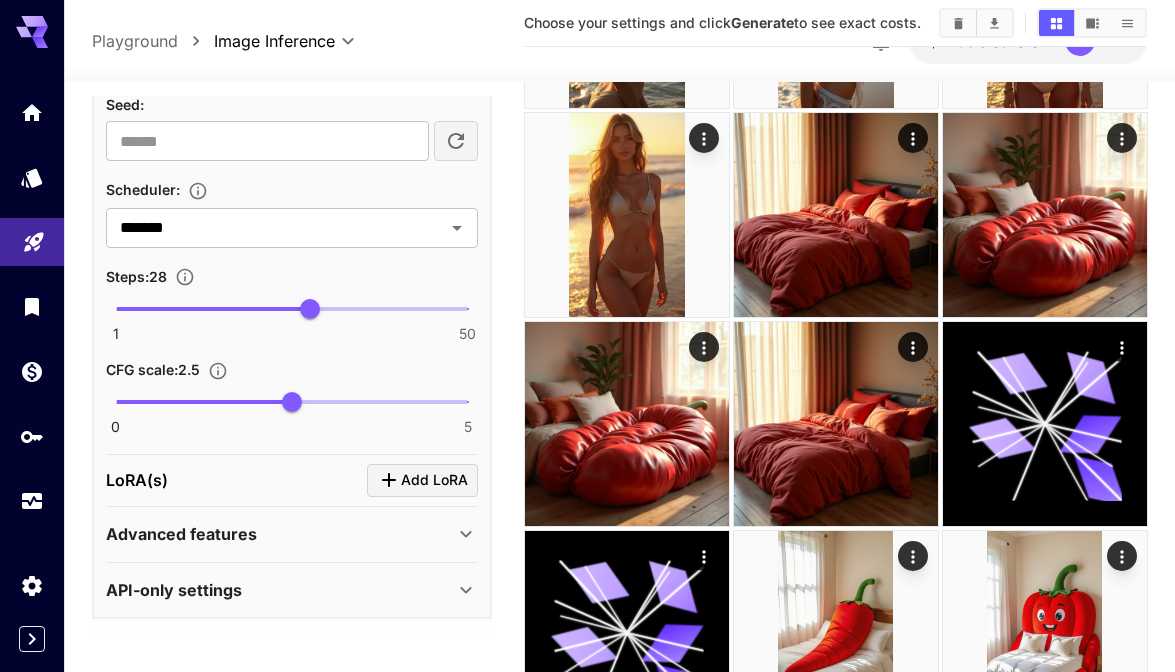 click on "API-only settings" at bounding box center (292, 590) 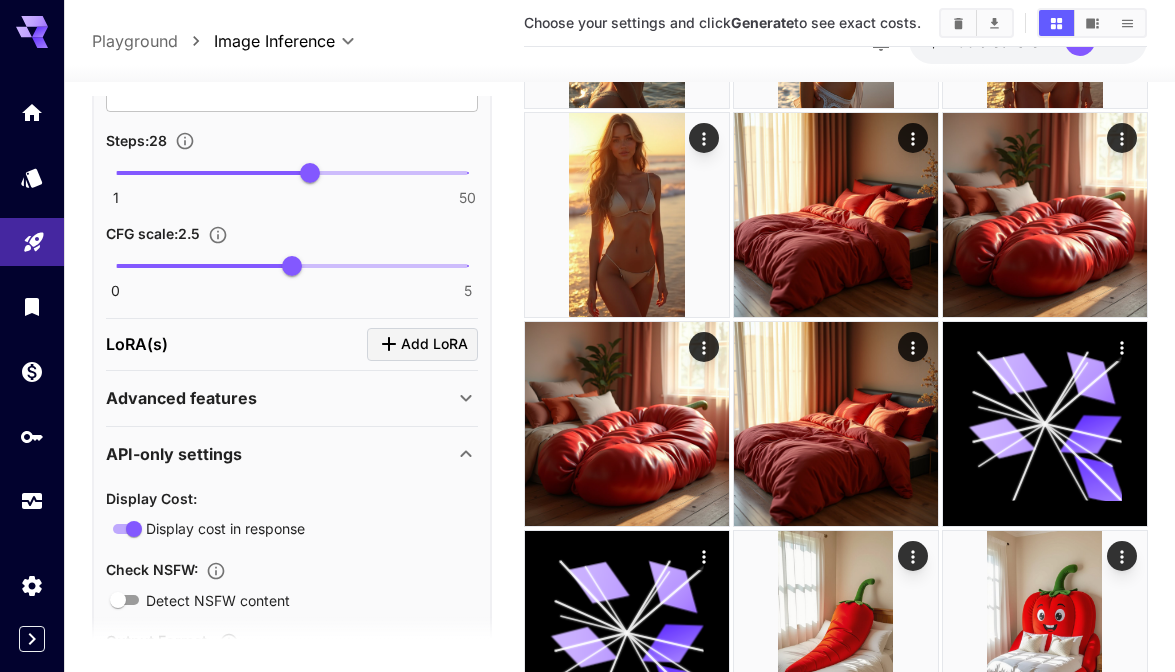 click on "Advanced features" at bounding box center (280, 398) 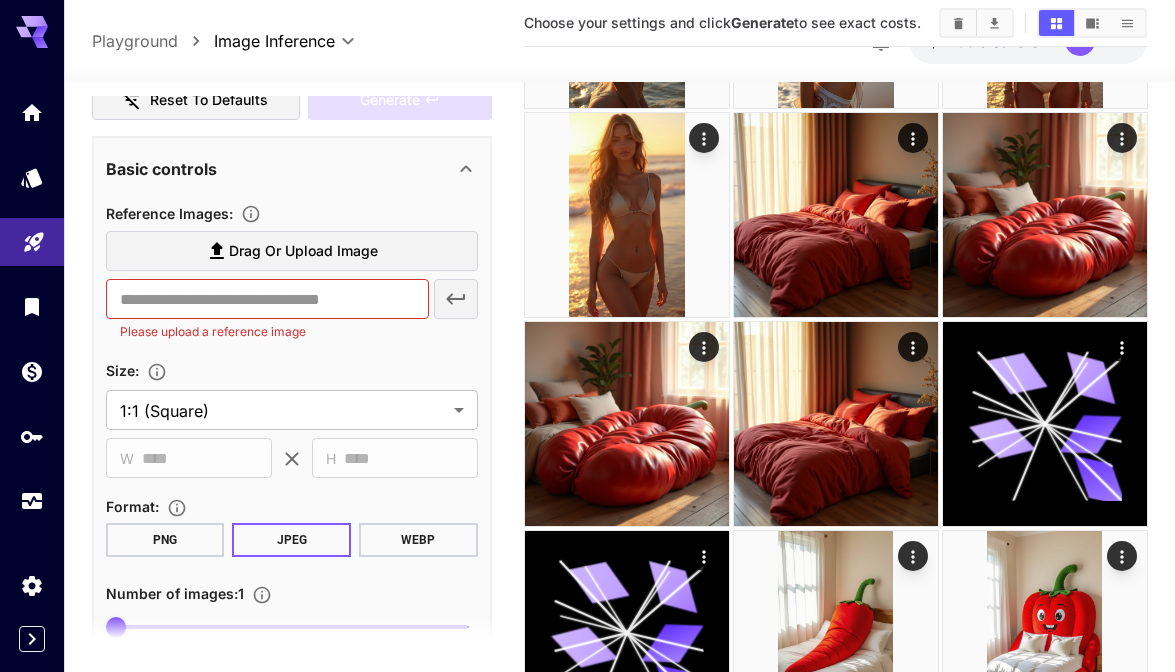 scroll, scrollTop: 323, scrollLeft: 0, axis: vertical 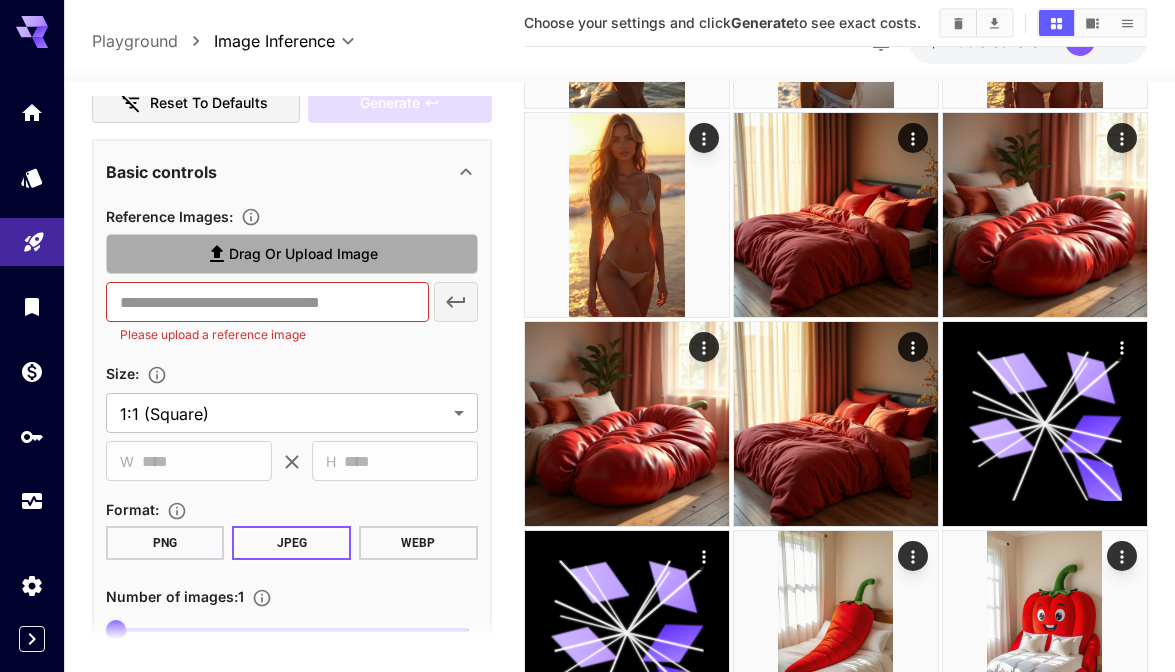 click on "Drag or upload image" at bounding box center (303, 254) 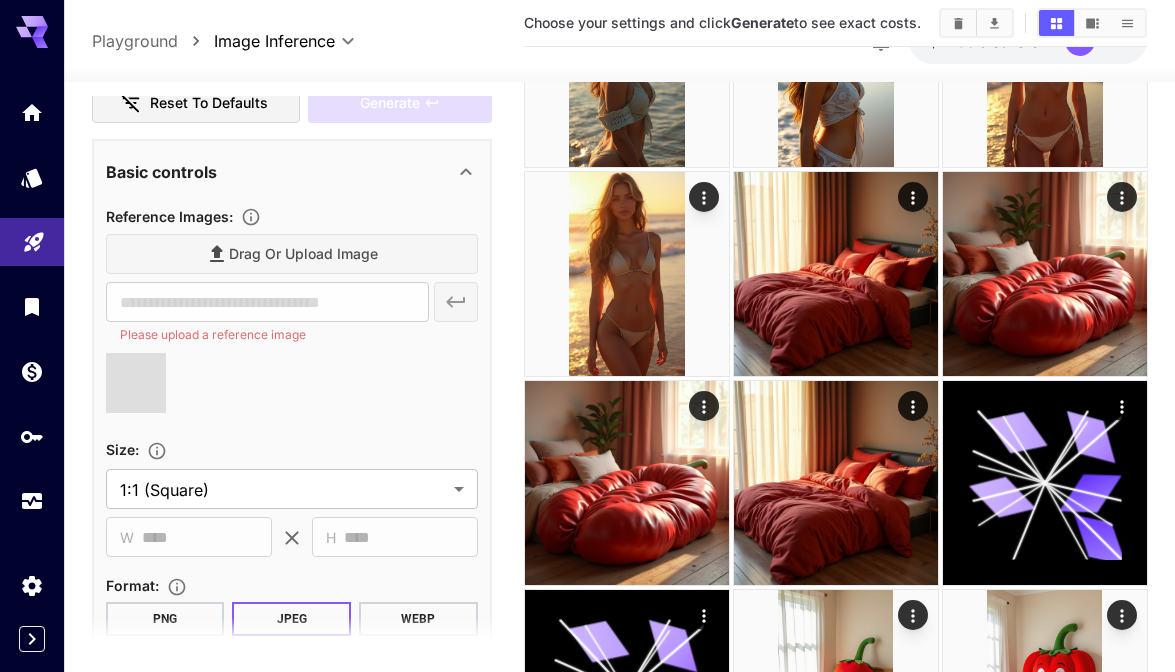 scroll, scrollTop: 208, scrollLeft: 0, axis: vertical 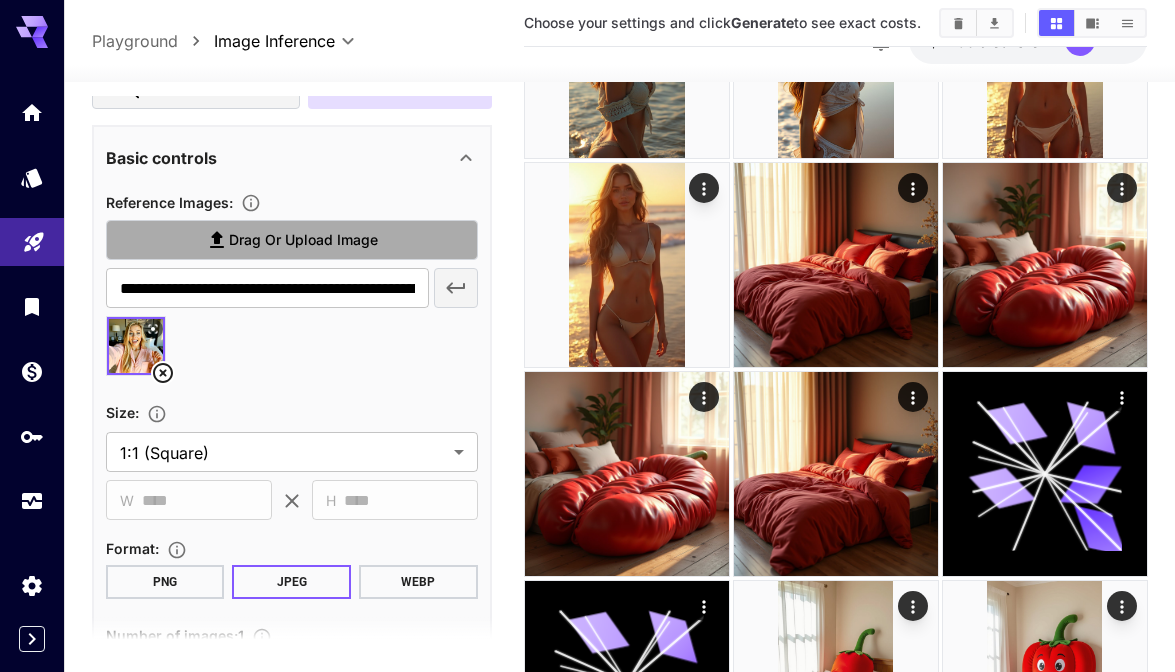 click on "Drag or upload image" at bounding box center [303, 240] 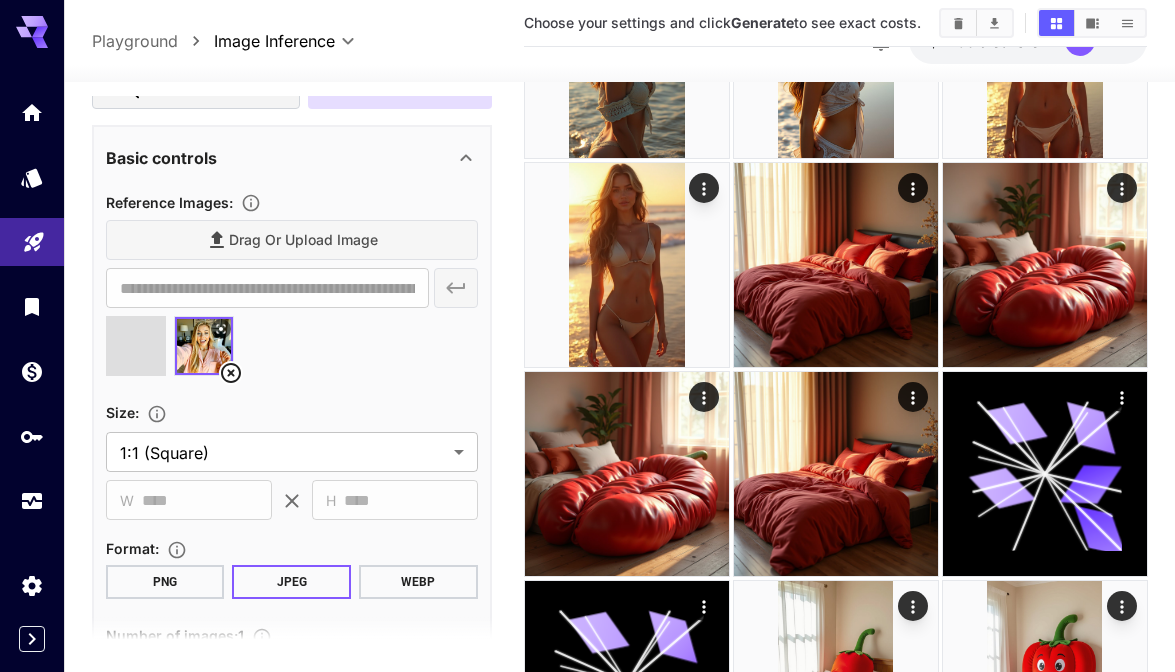 type on "**********" 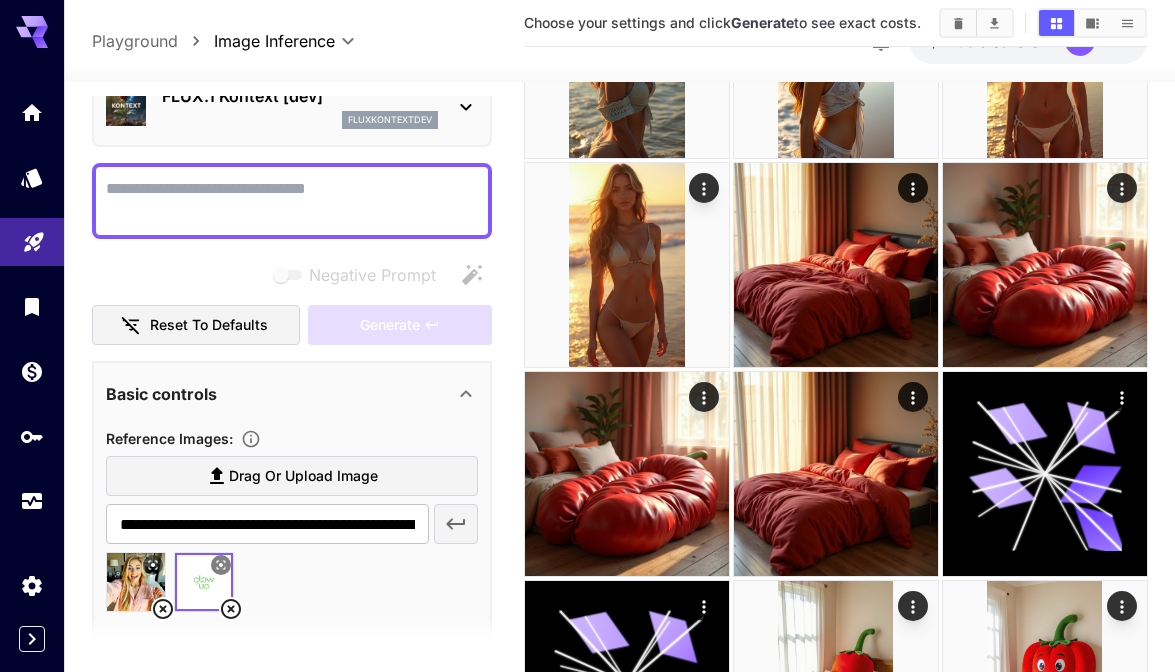 scroll, scrollTop: 97, scrollLeft: 0, axis: vertical 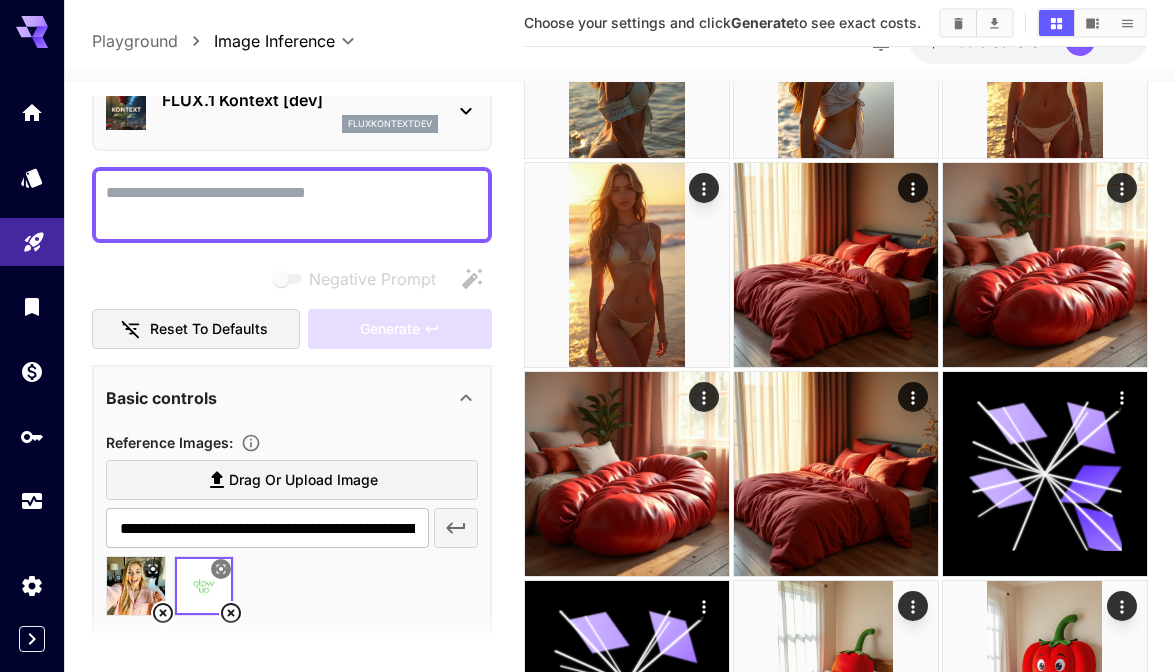 click on "Negative Prompt" at bounding box center [292, 205] 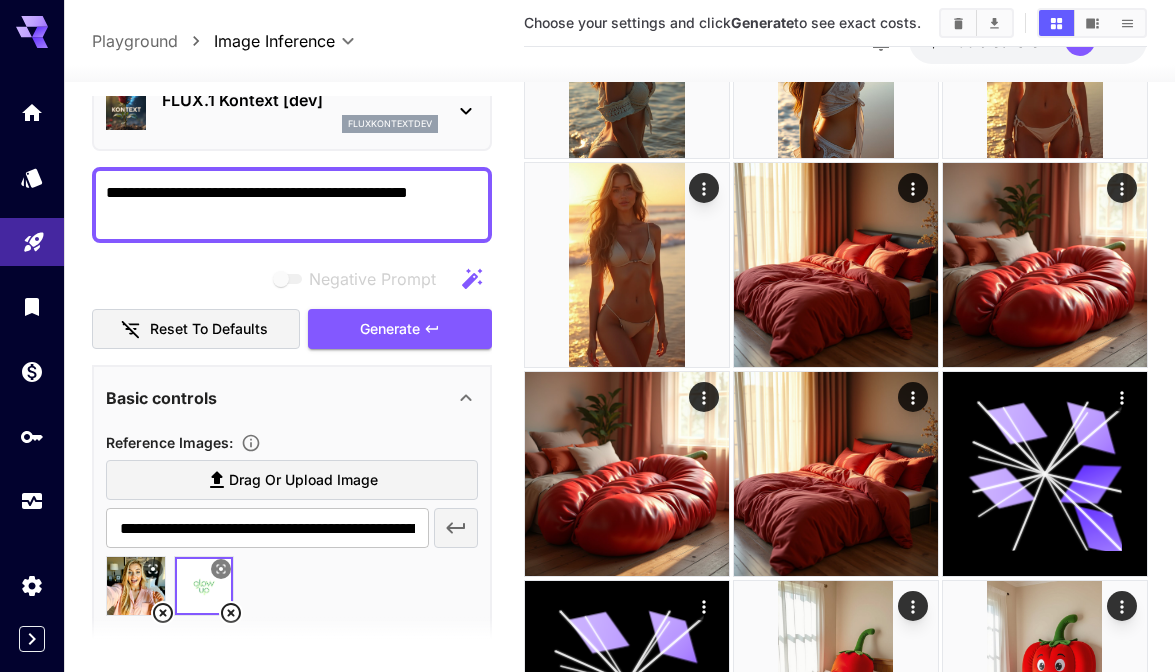 type on "**********" 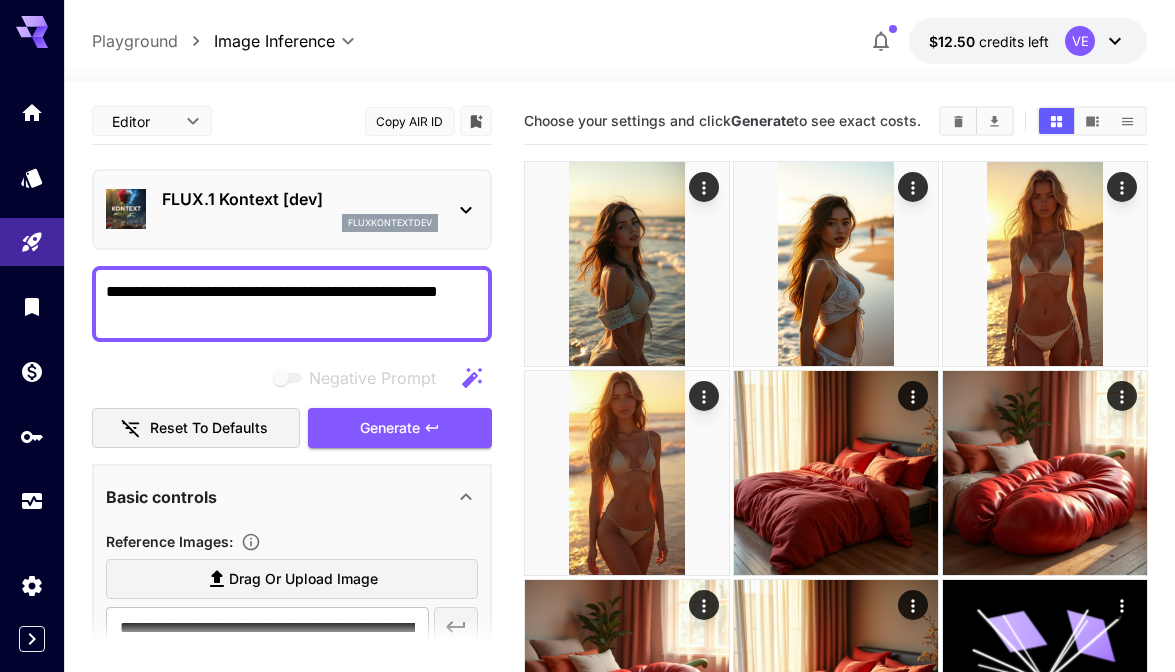 scroll, scrollTop: 208, scrollLeft: 0, axis: vertical 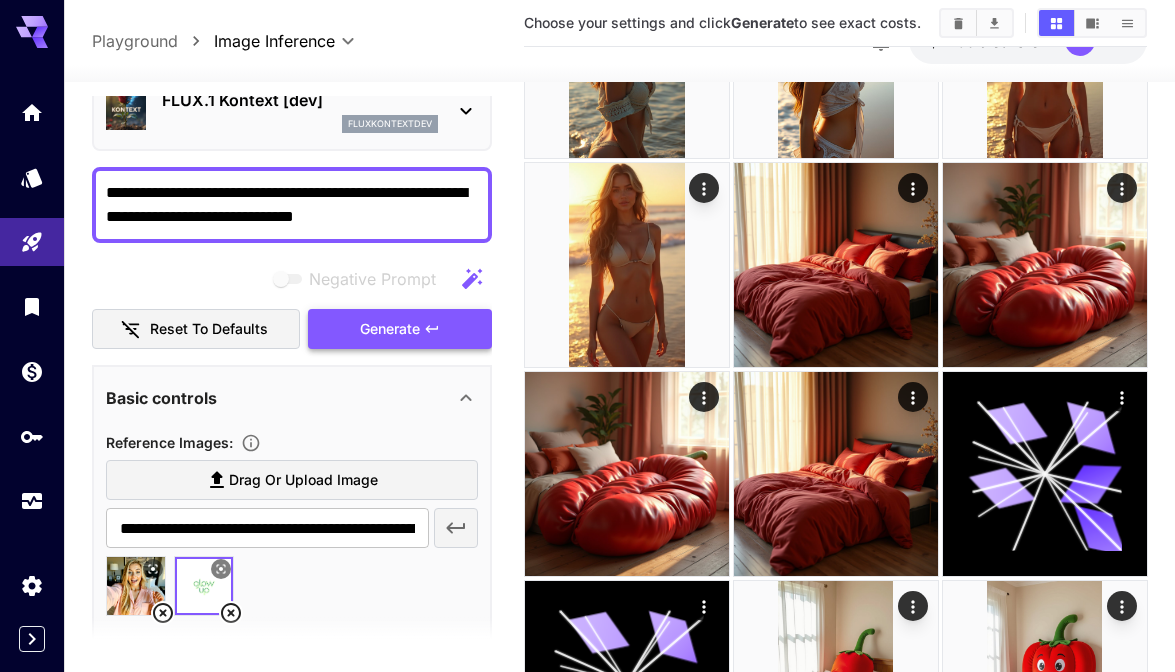 type on "**********" 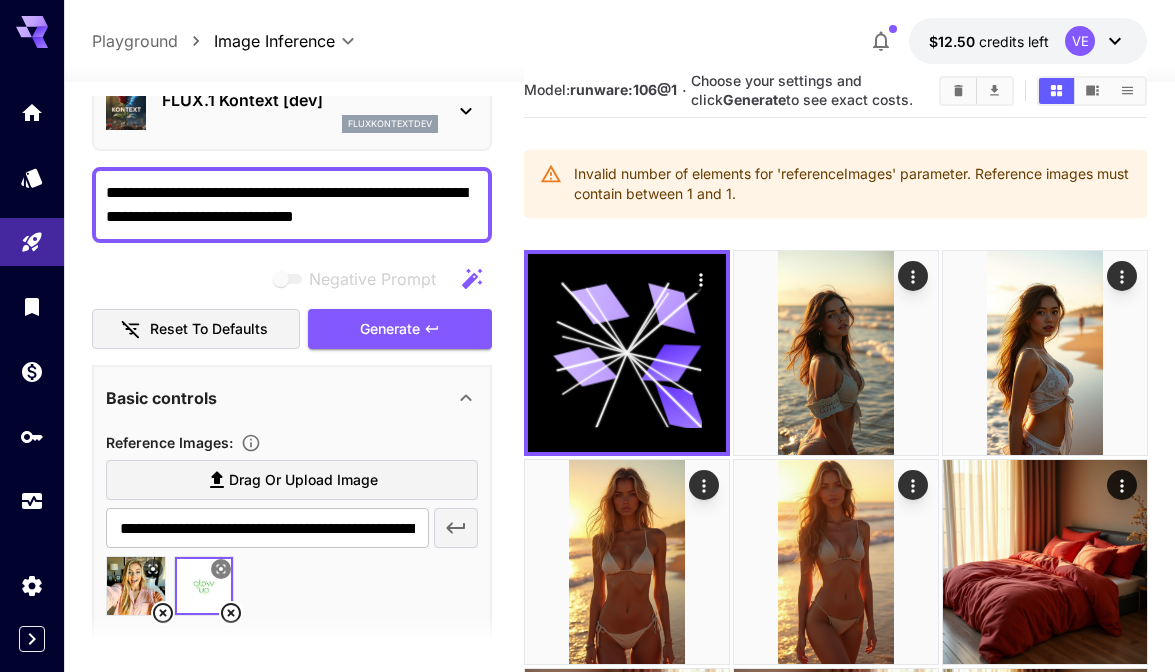 scroll, scrollTop: 36, scrollLeft: 0, axis: vertical 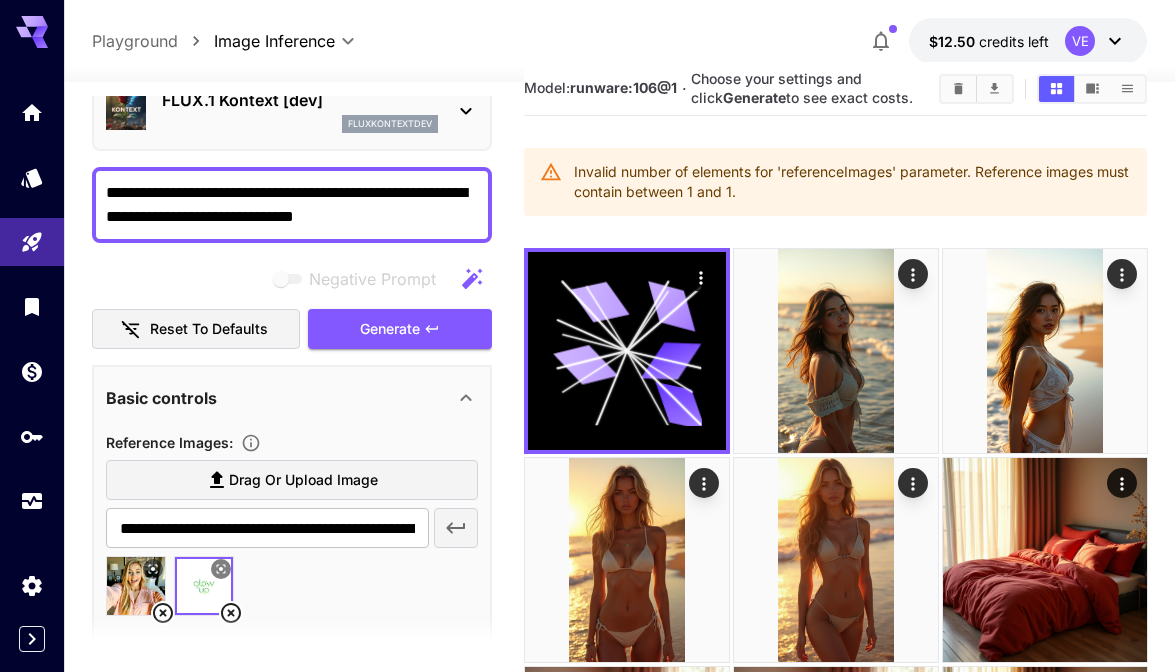 click 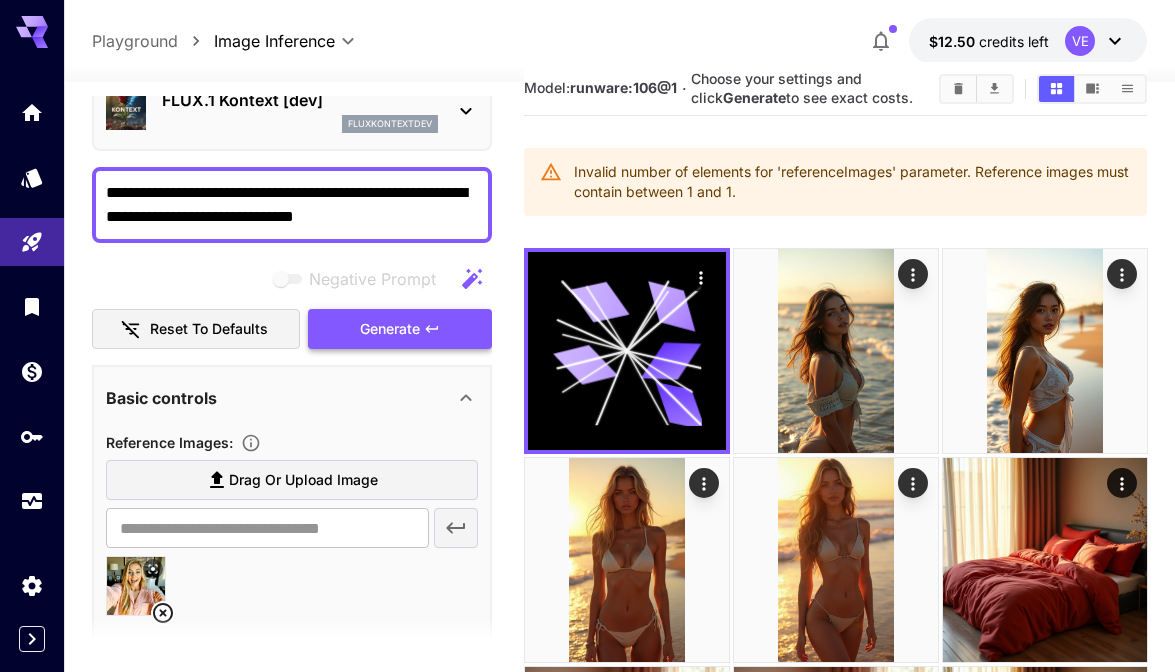 click on "Generate" at bounding box center [390, 329] 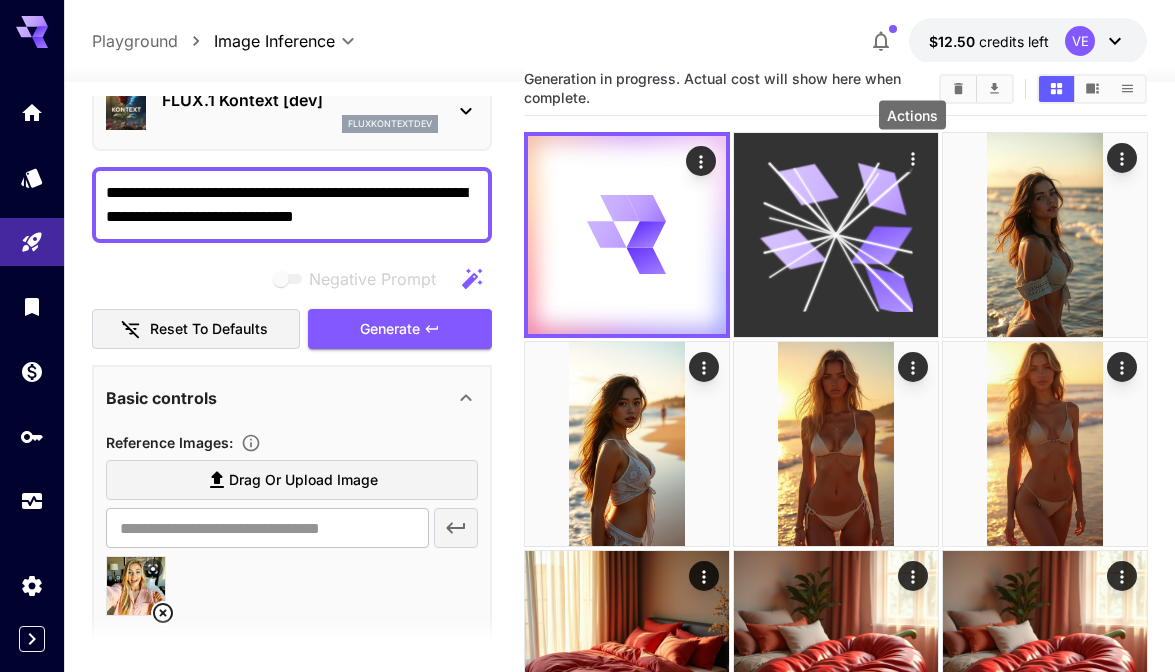 click 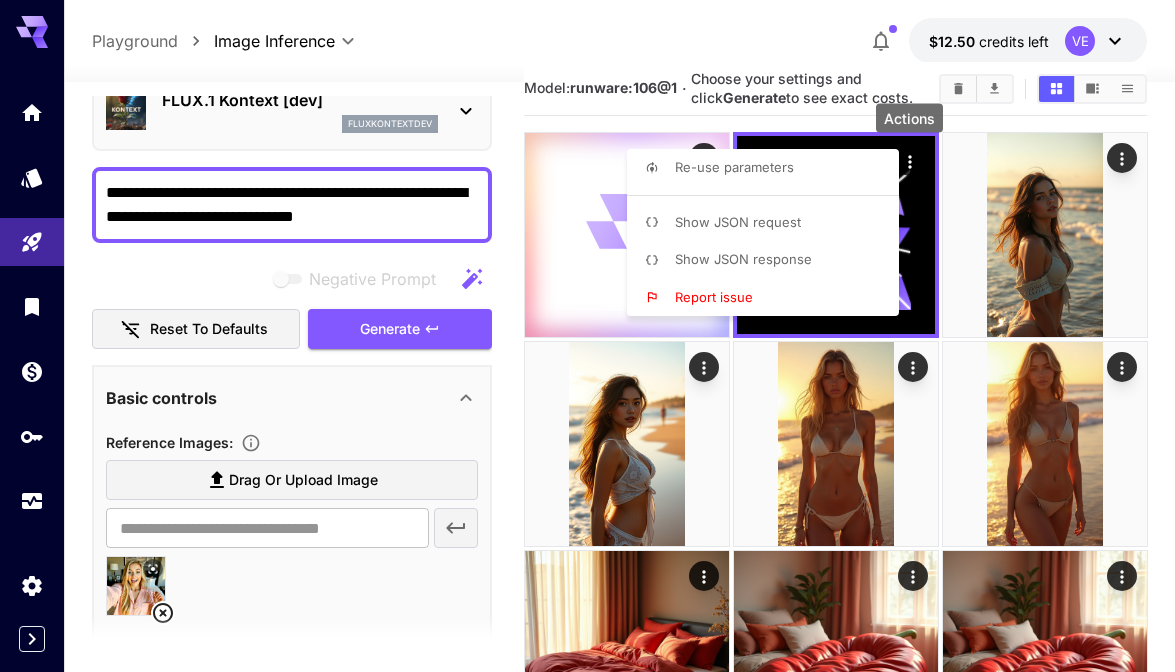 click at bounding box center [587, 336] 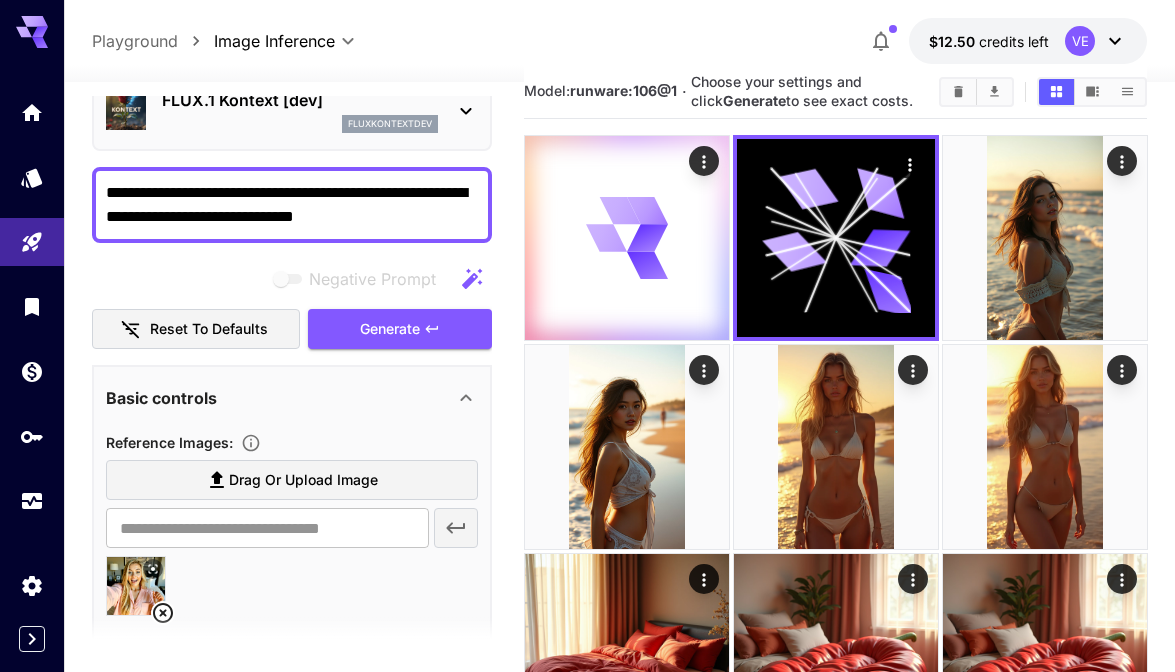 scroll, scrollTop: 27, scrollLeft: 0, axis: vertical 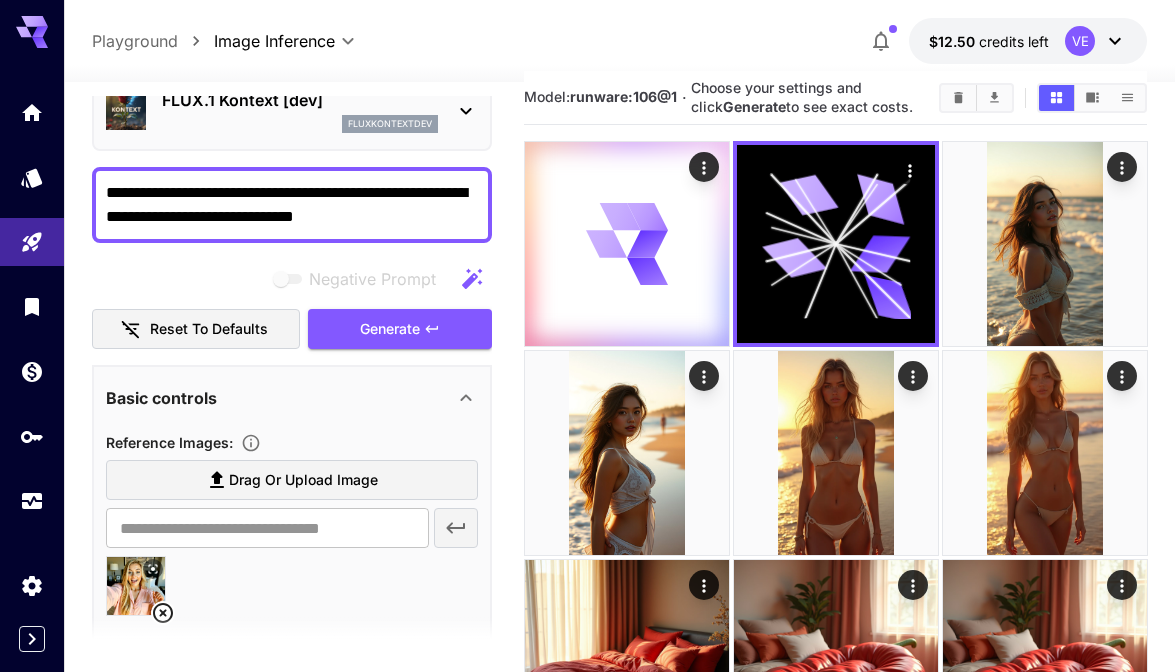 drag, startPoint x: 421, startPoint y: 216, endPoint x: 92, endPoint y: 211, distance: 329.038 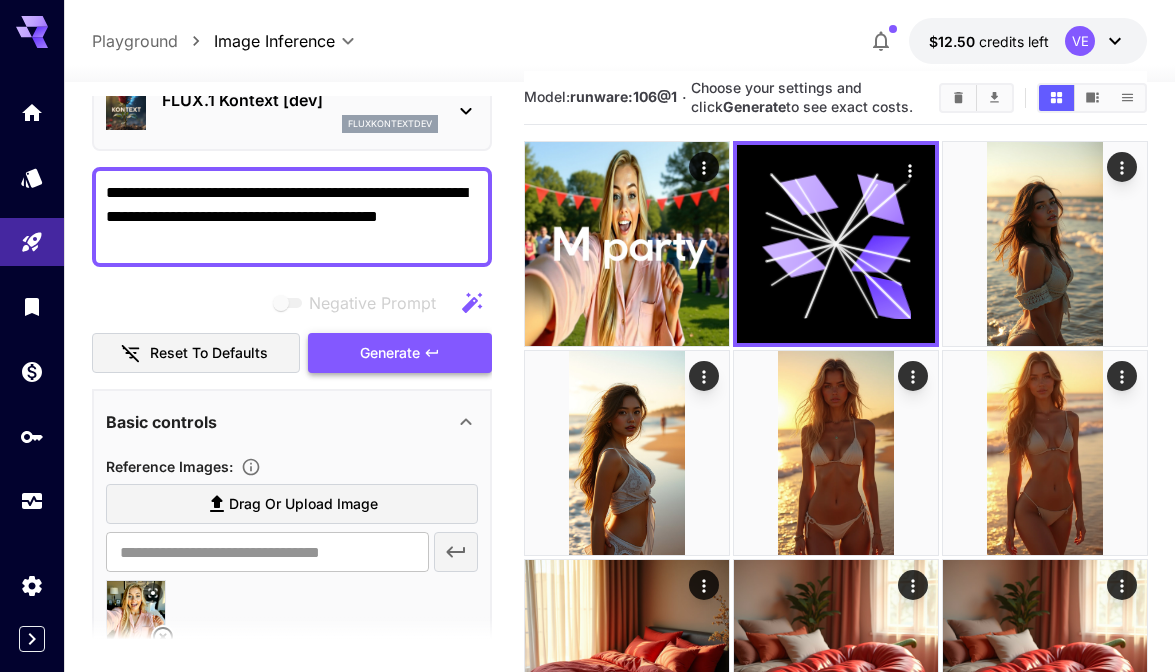 type on "**********" 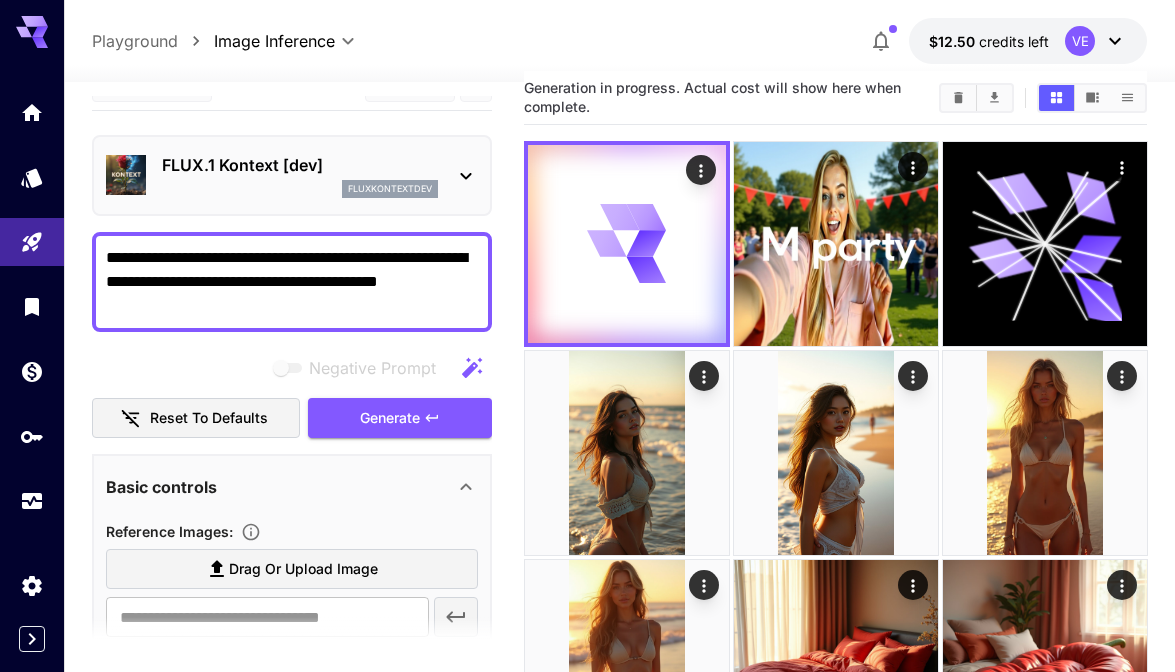 scroll, scrollTop: 14, scrollLeft: 0, axis: vertical 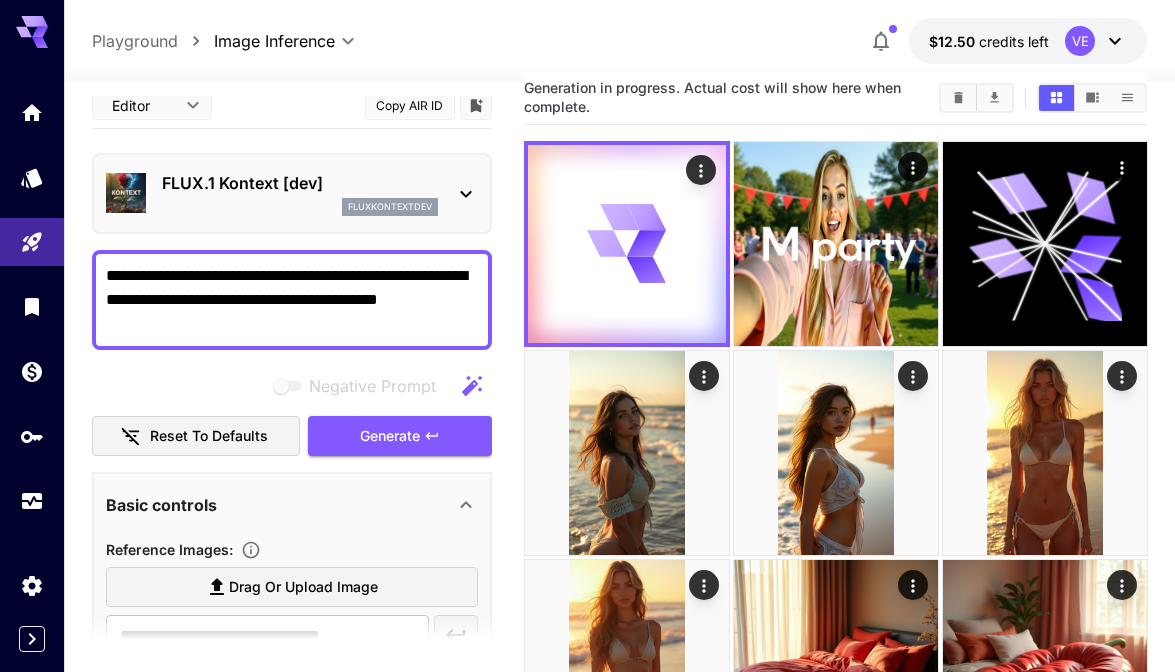 click on "FLUX.1 Kontext [dev]" at bounding box center (300, 183) 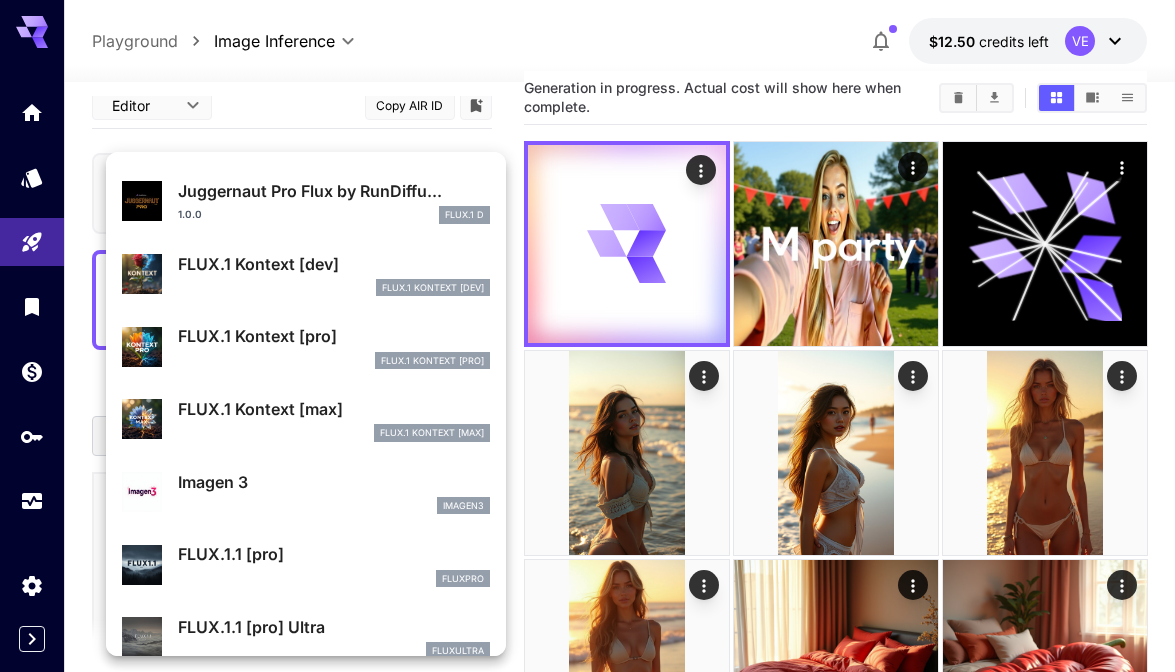 scroll, scrollTop: 693, scrollLeft: 0, axis: vertical 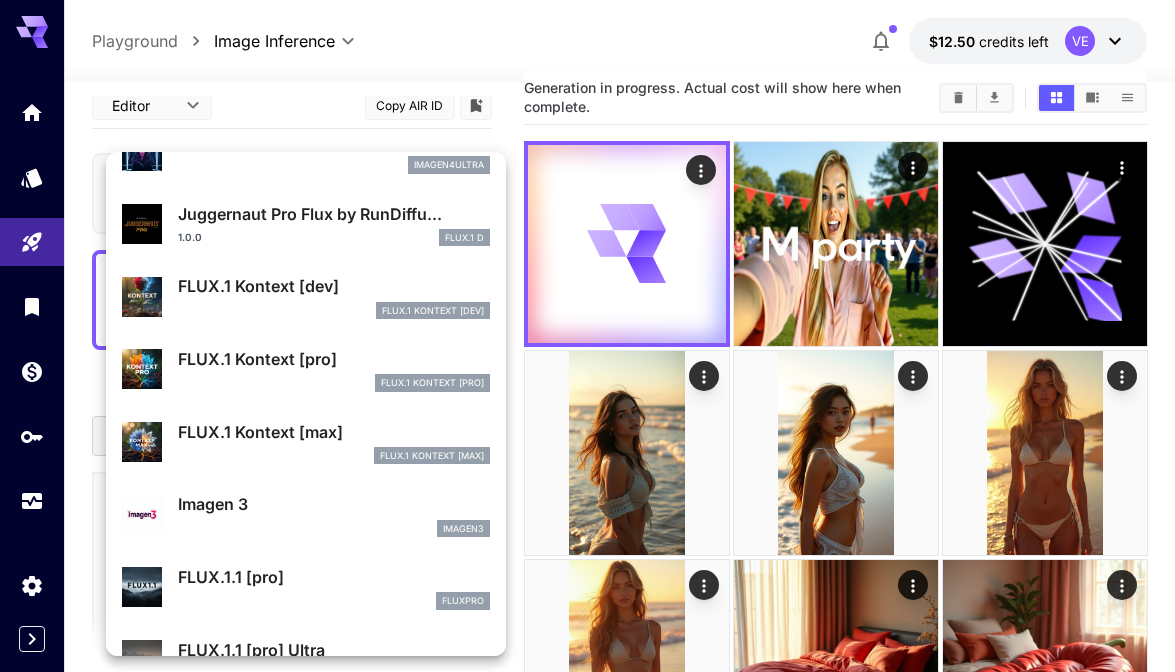 click on "FLUX.1 Kontext [pro]" at bounding box center (334, 359) 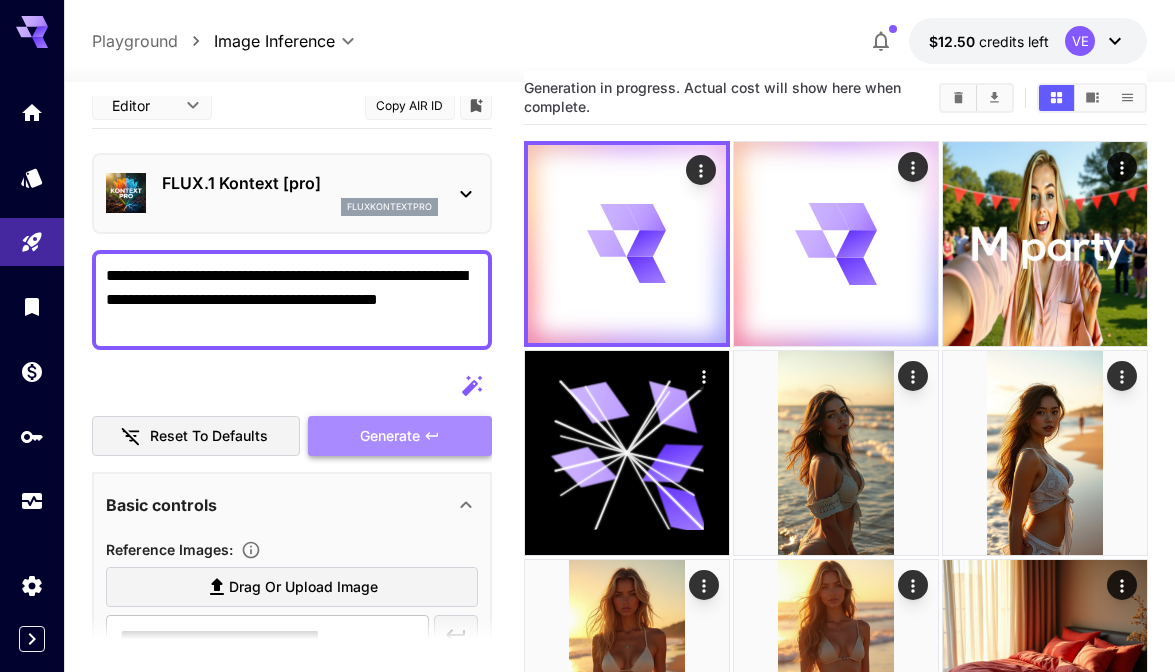 click on "Generate" at bounding box center [390, 436] 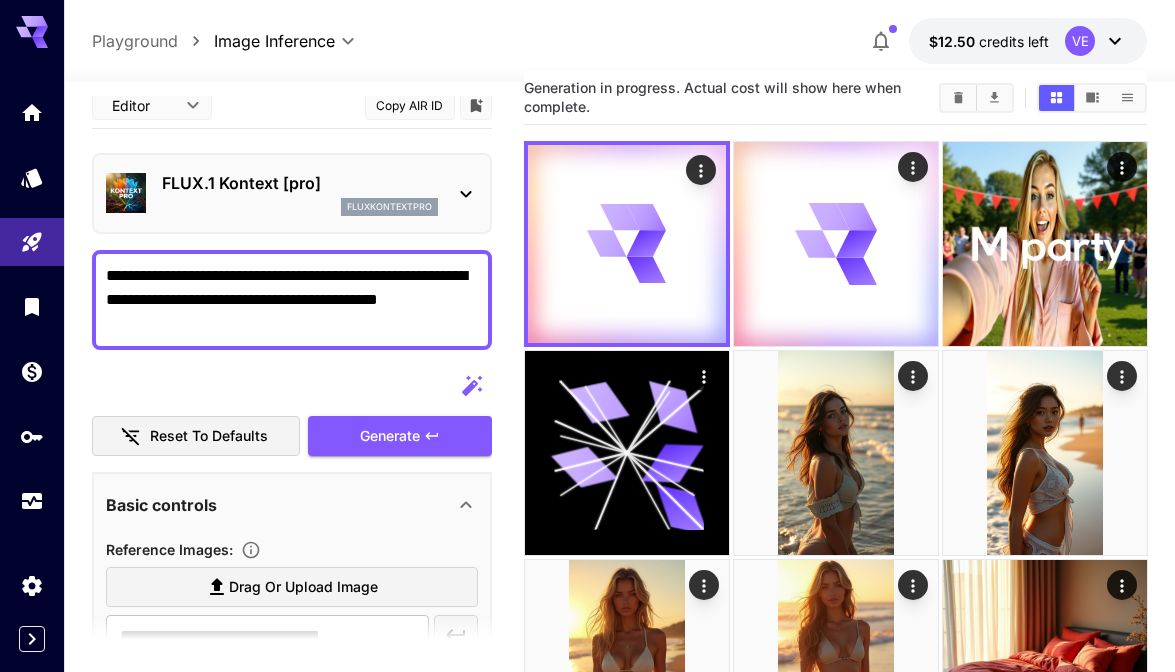 click on "FLUX.1 Kontext [pro] fluxkontextpro" at bounding box center (300, 193) 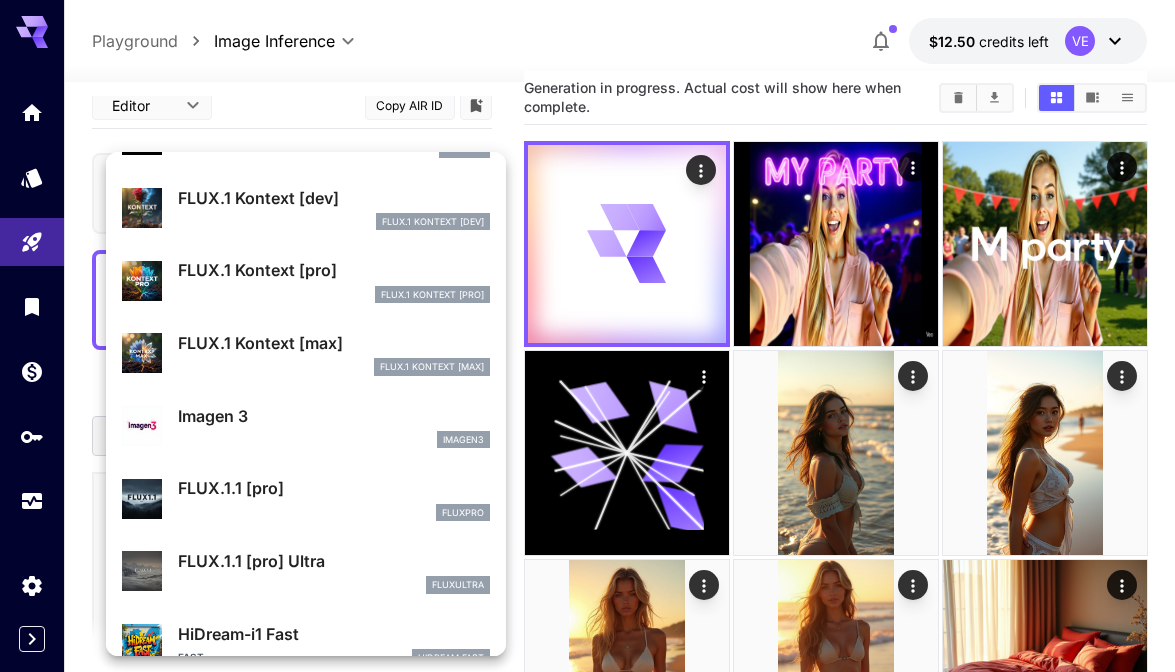 scroll, scrollTop: 769, scrollLeft: 0, axis: vertical 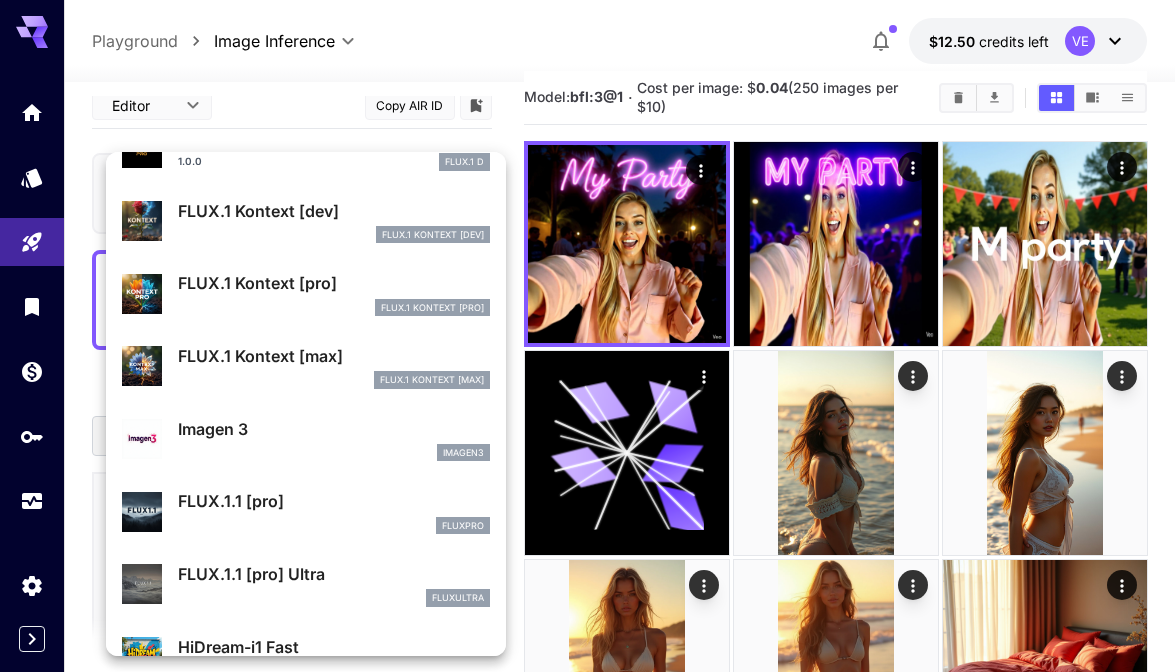 click at bounding box center (587, 336) 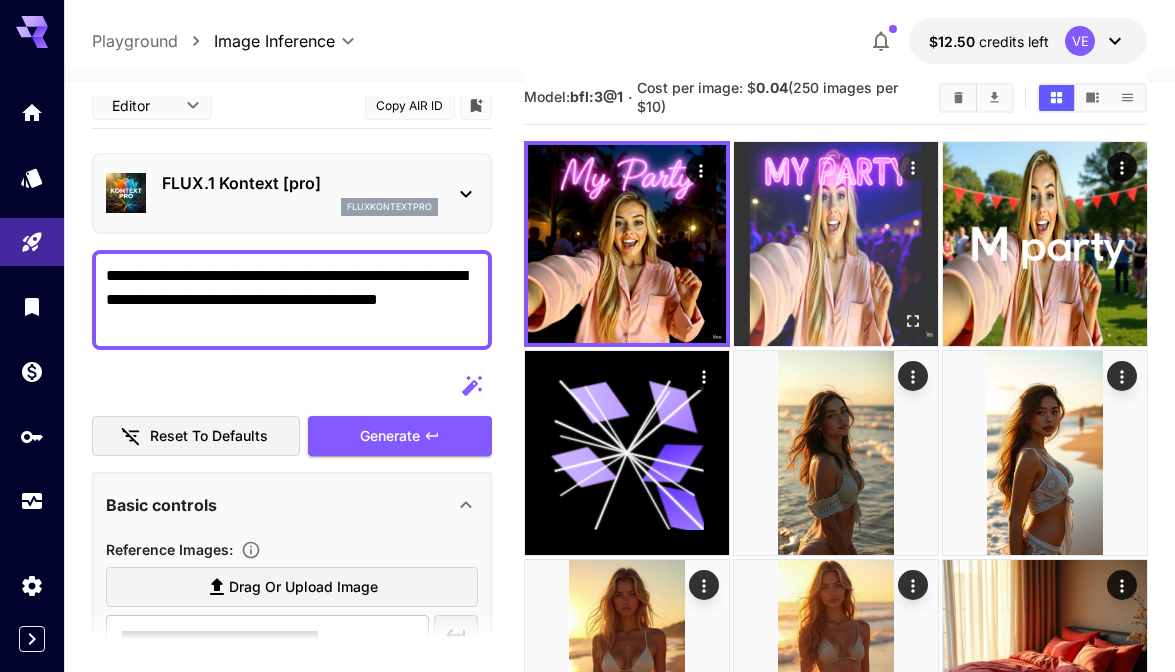click at bounding box center [836, 244] 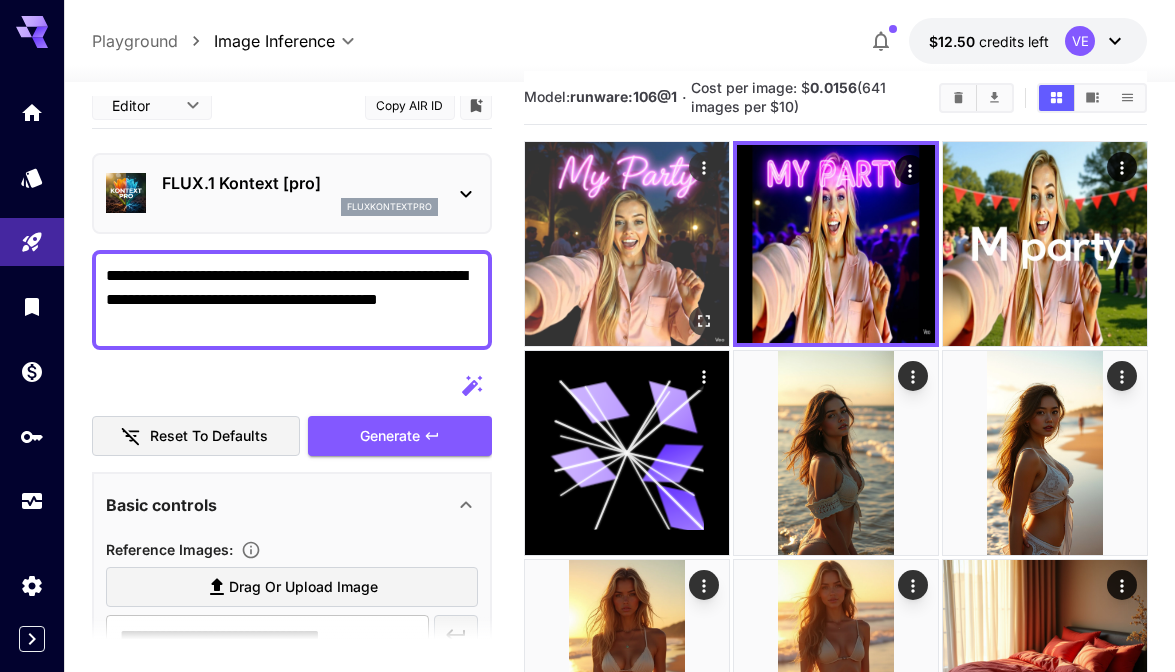 click at bounding box center (627, 244) 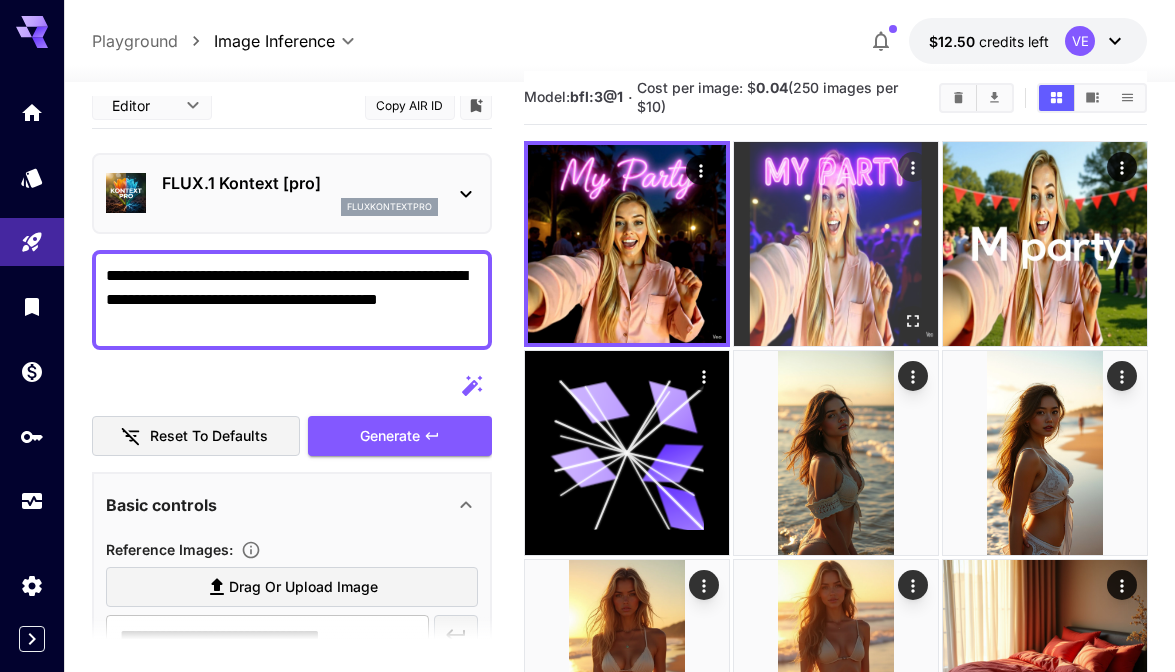 click at bounding box center (836, 244) 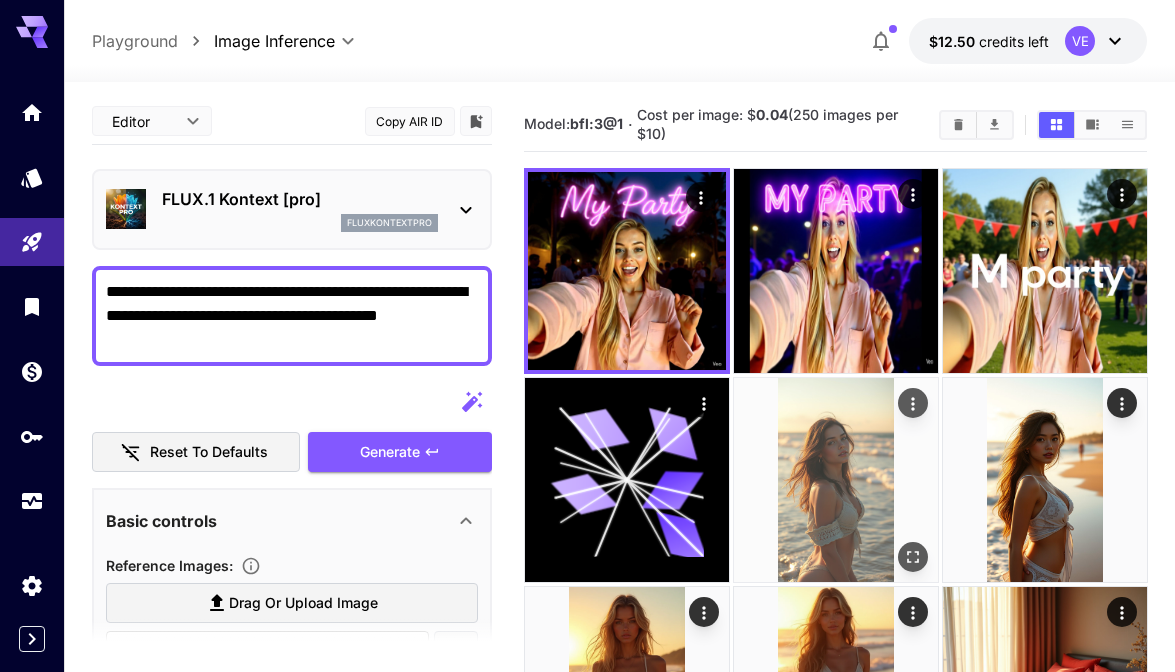 scroll, scrollTop: 27, scrollLeft: 0, axis: vertical 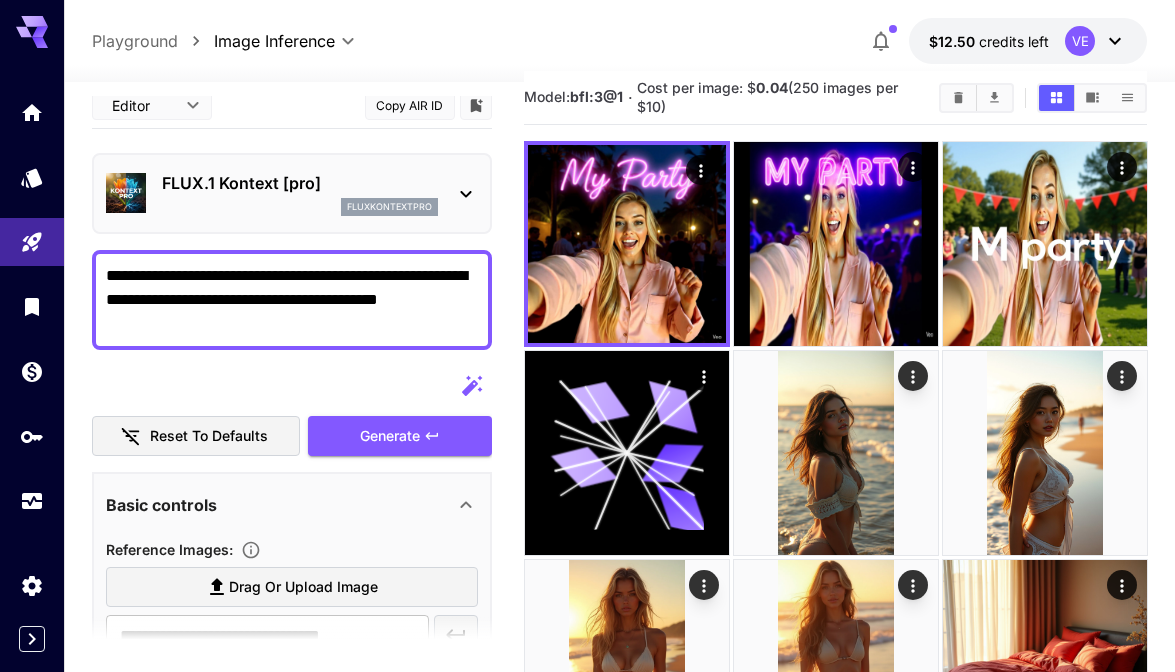 click on "**********" at bounding box center (292, 300) 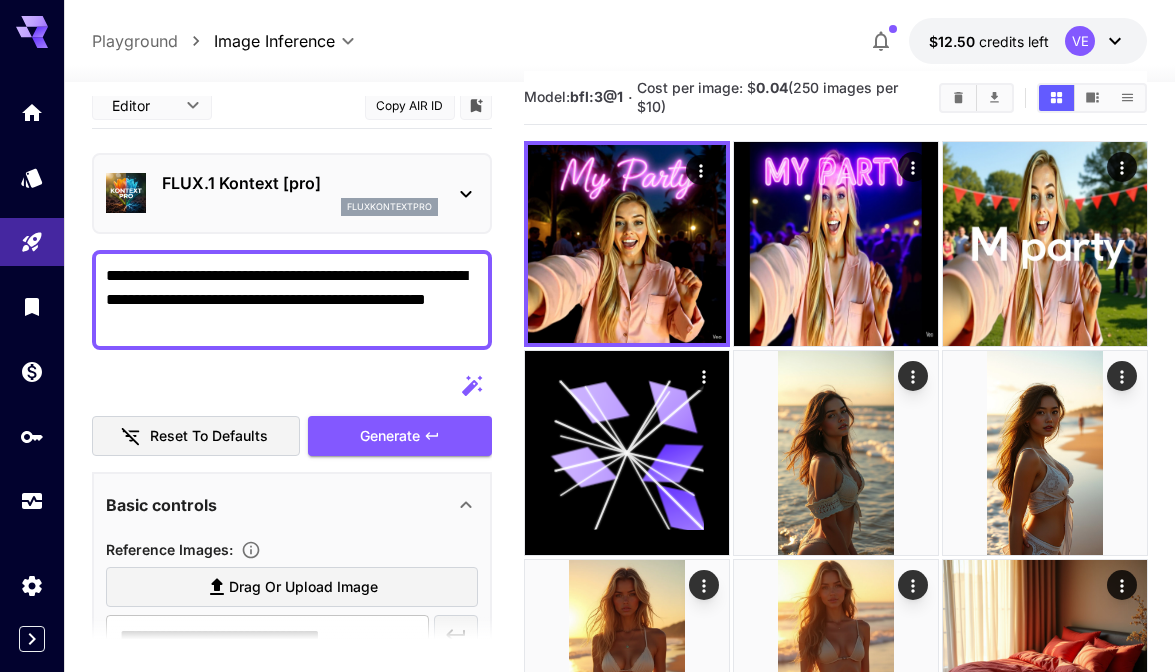click on "**********" at bounding box center (292, 300) 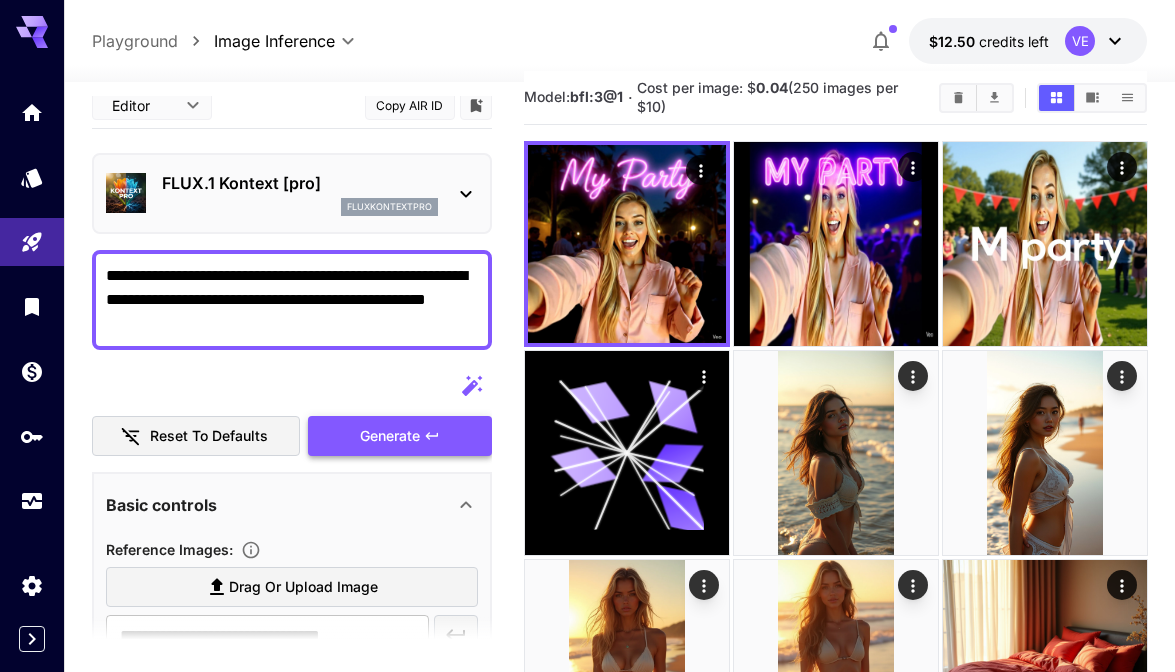 type on "**********" 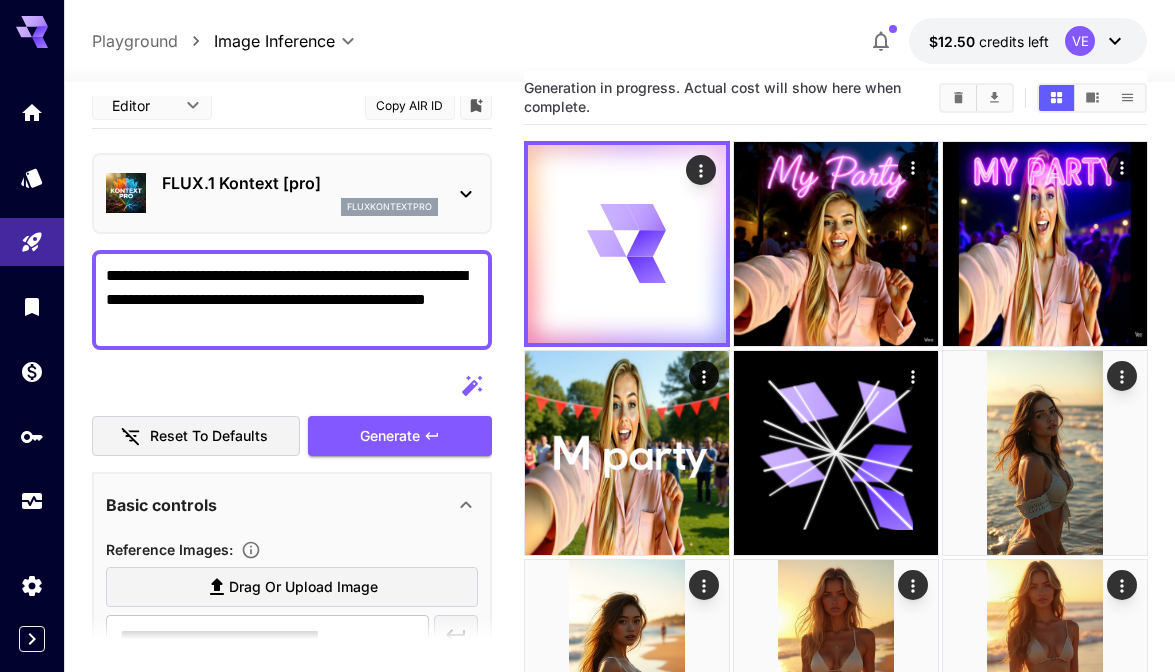 click on "FLUX.1 Kontext [pro]" at bounding box center [300, 183] 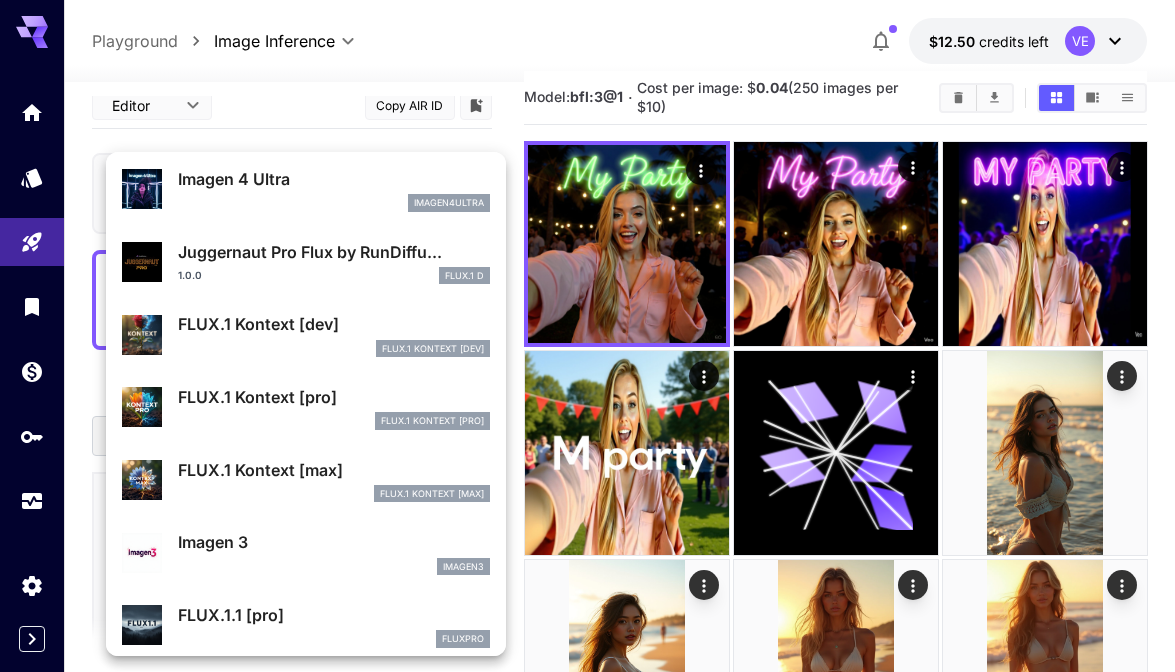 scroll, scrollTop: 649, scrollLeft: 0, axis: vertical 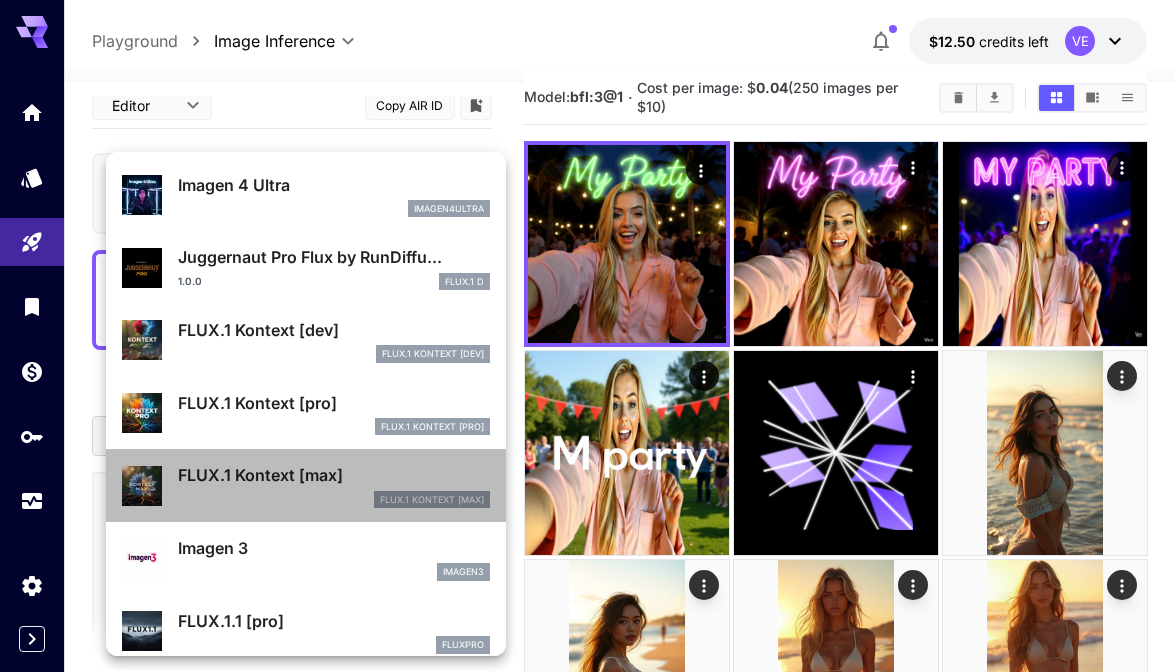 click on "FLUX.1 Kontext [max]" at bounding box center [334, 475] 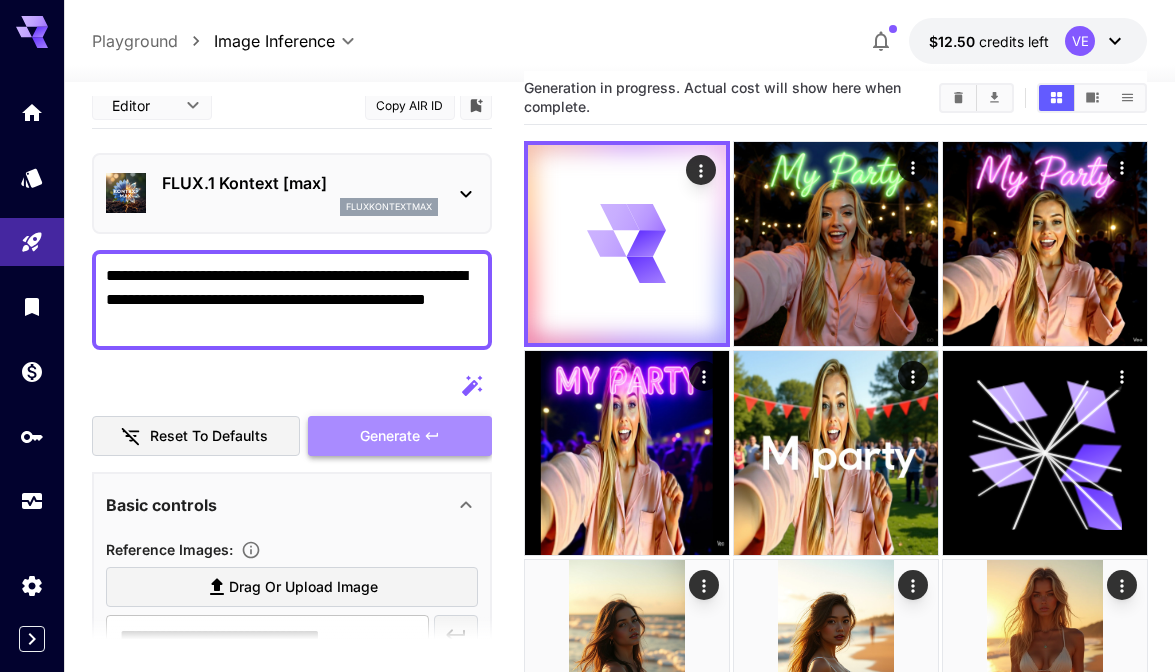 click on "Generate" at bounding box center [390, 436] 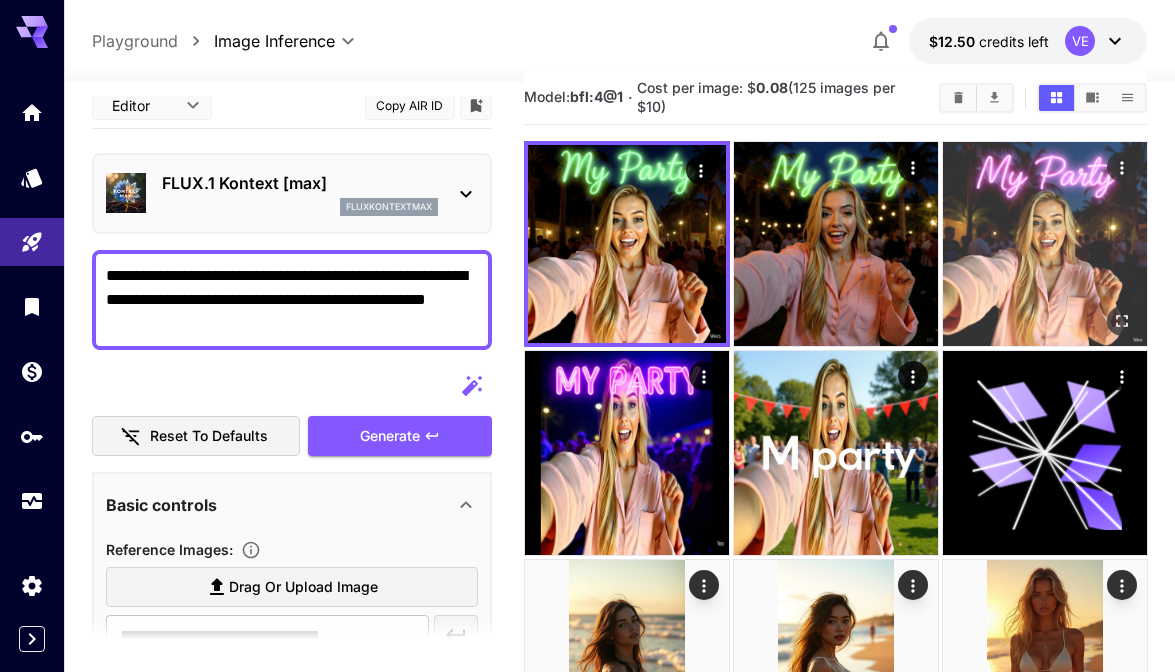 click at bounding box center (1045, 244) 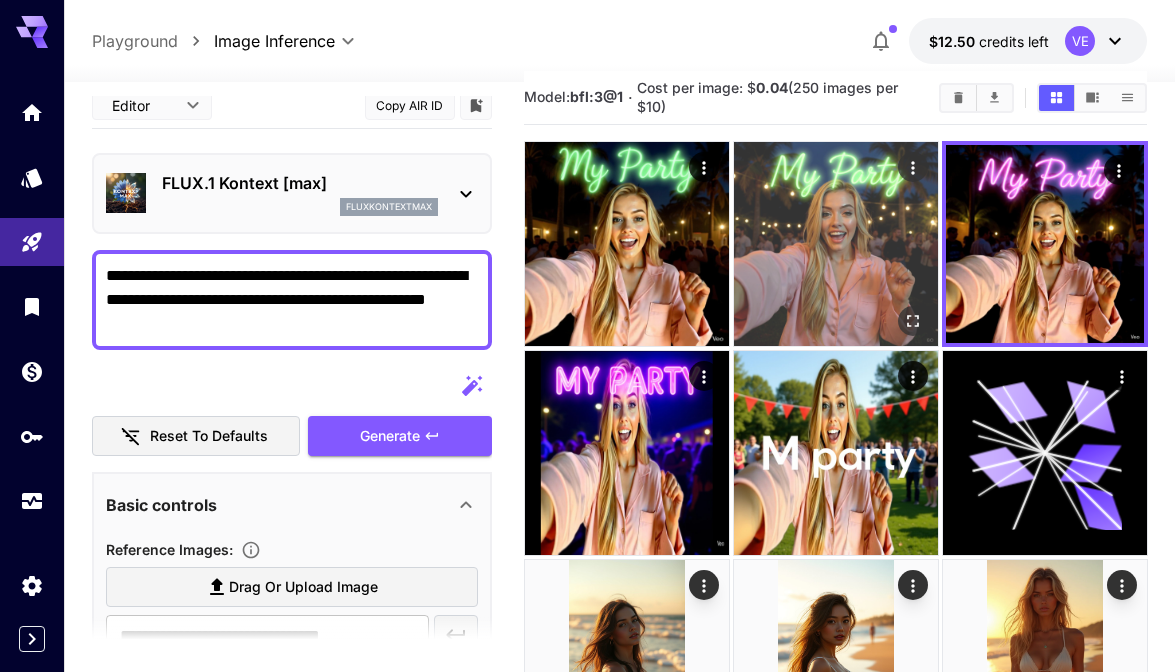 click at bounding box center [836, 244] 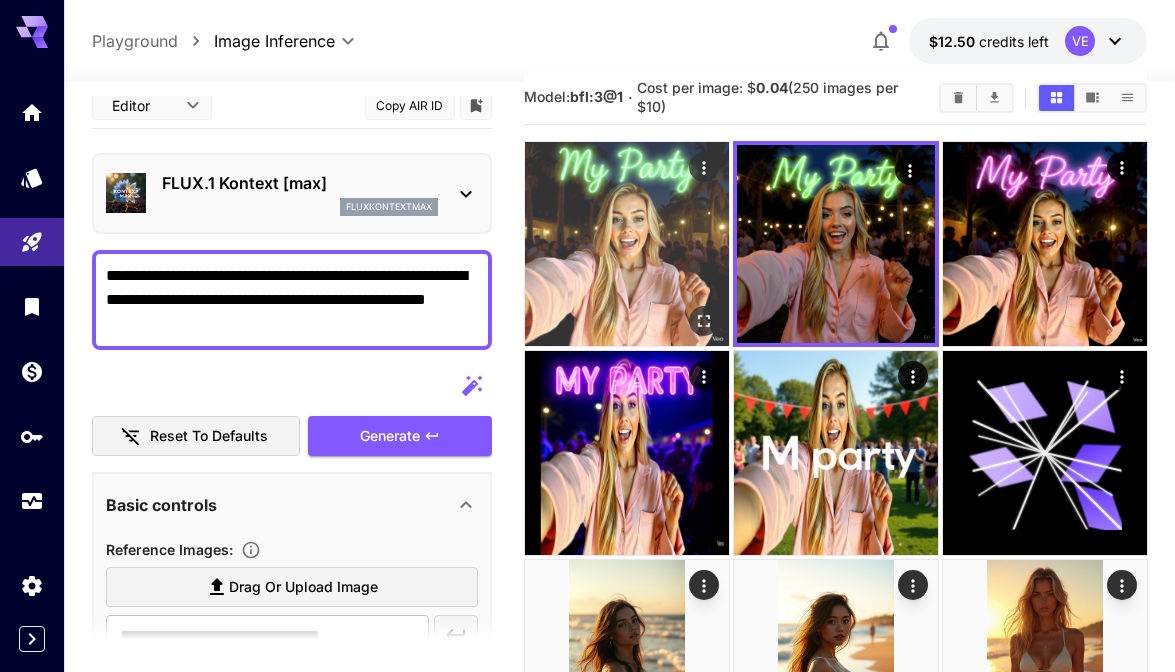 click at bounding box center (627, 244) 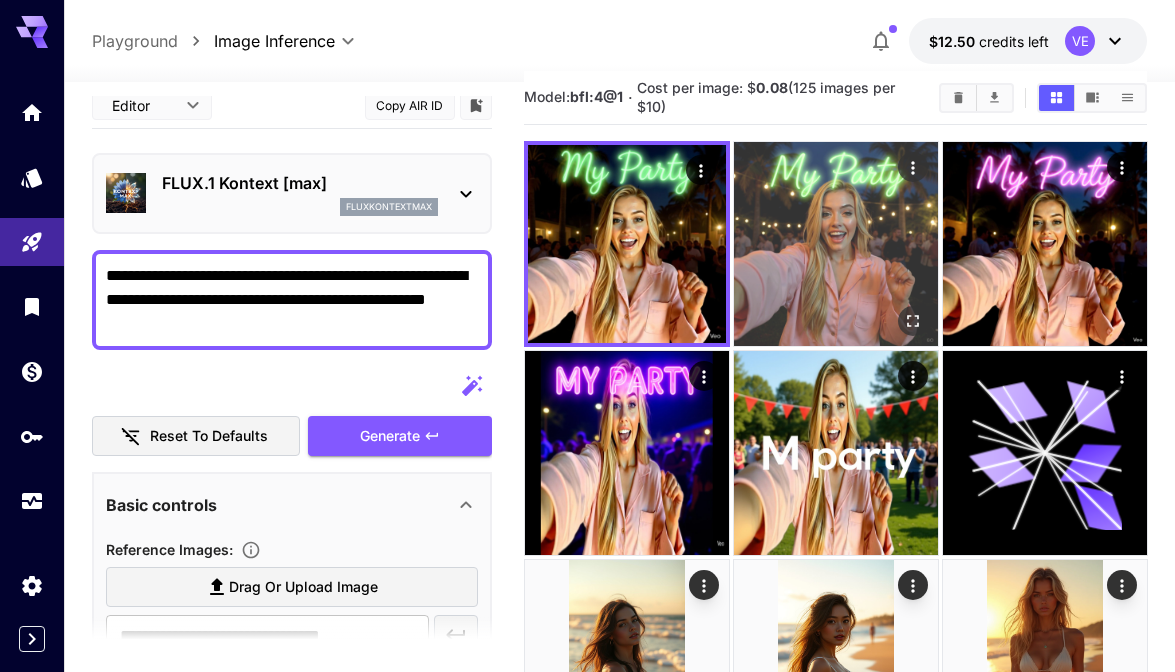 click at bounding box center (836, 244) 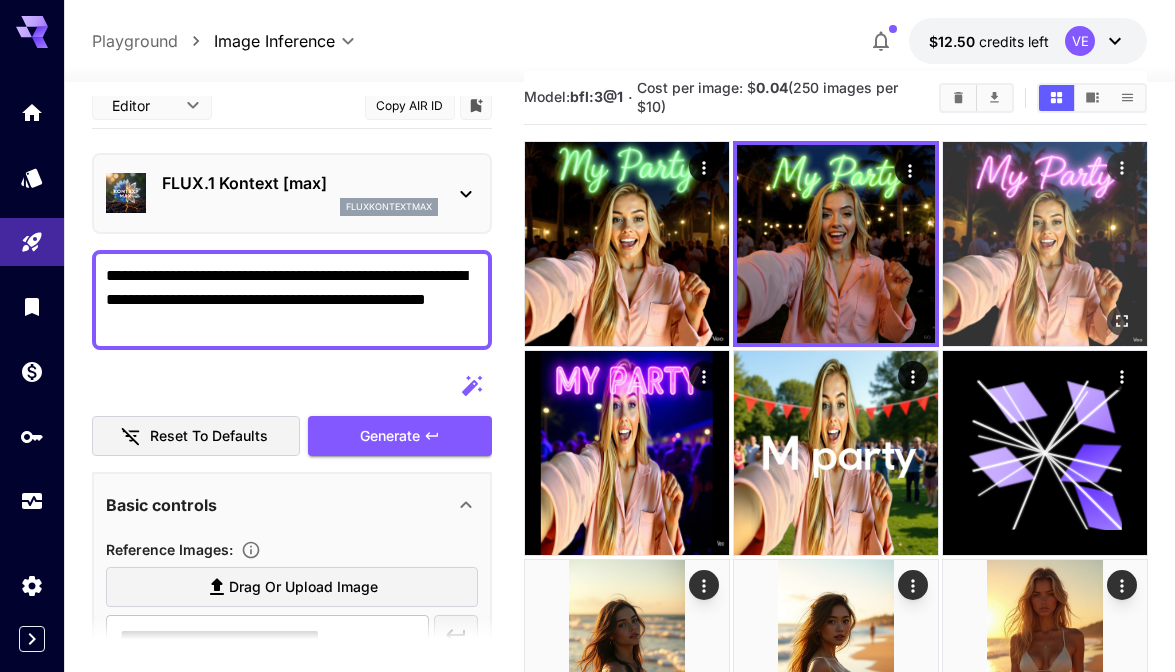 click at bounding box center [1045, 244] 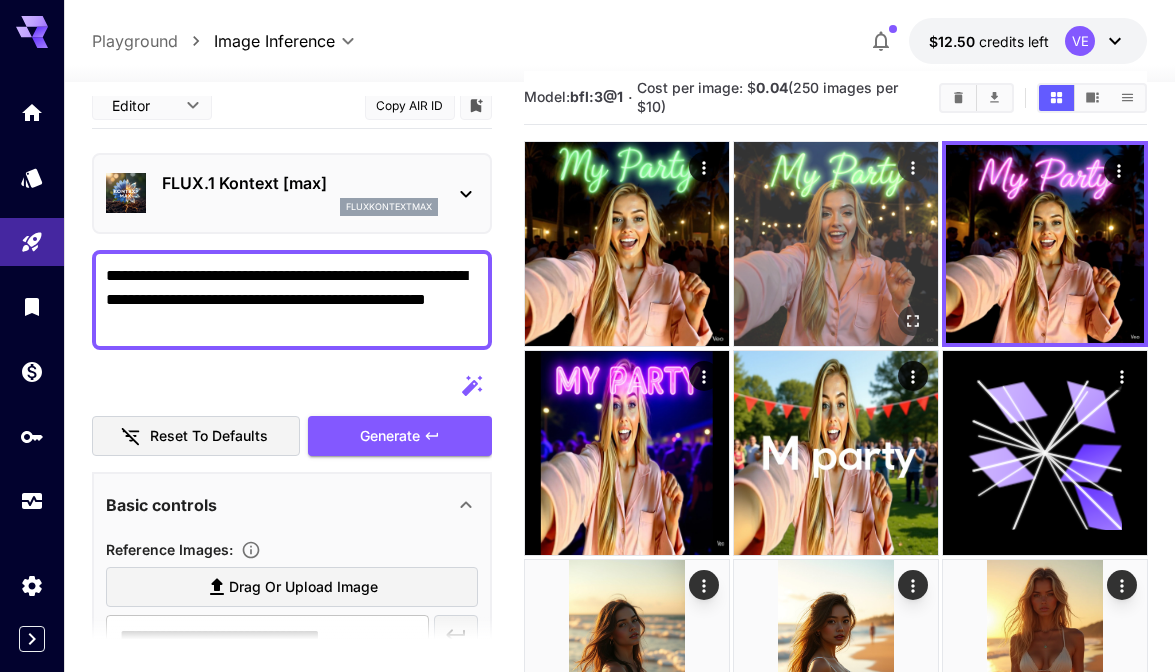 click at bounding box center (836, 244) 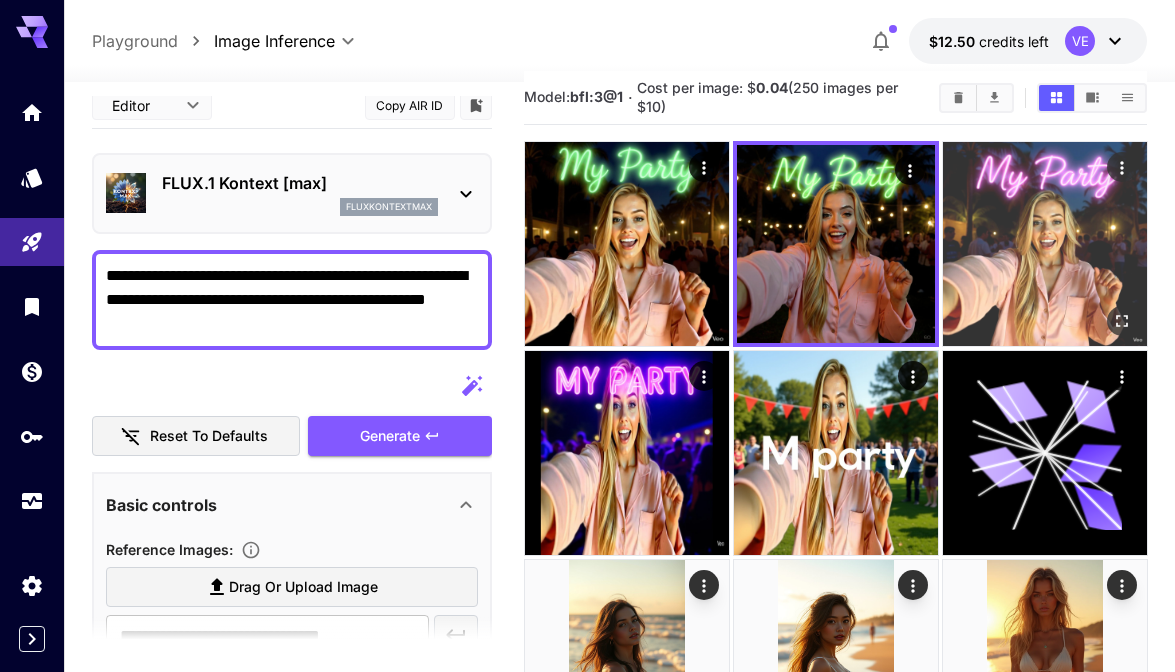 click at bounding box center [1045, 244] 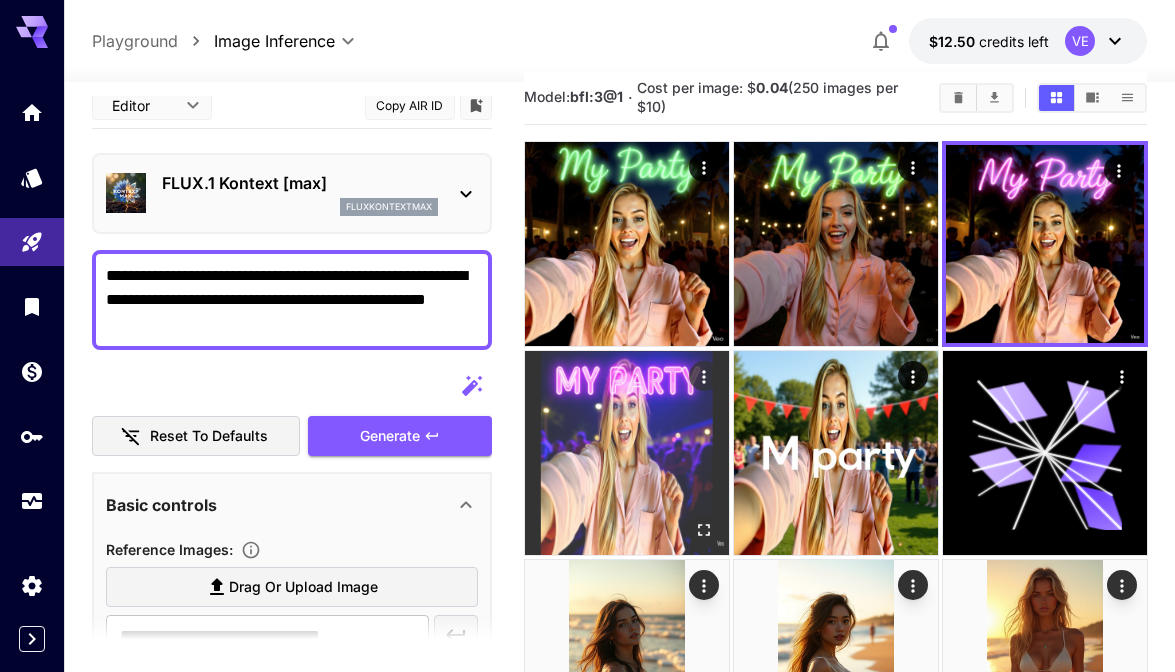 click at bounding box center [627, 453] 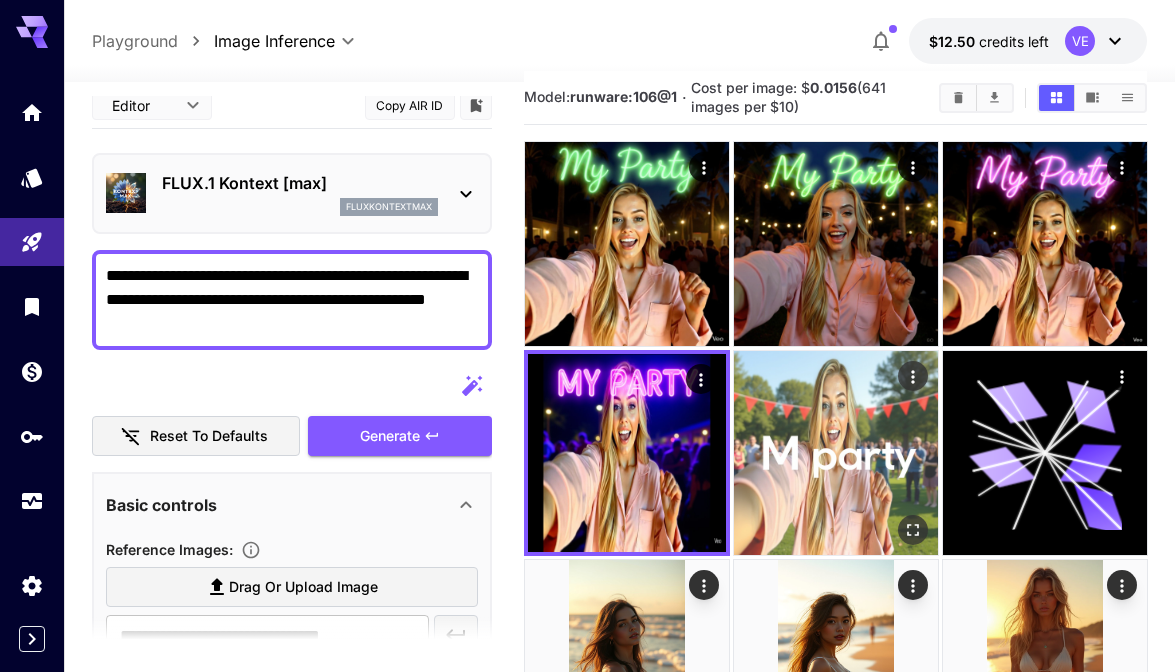 click at bounding box center [836, 453] 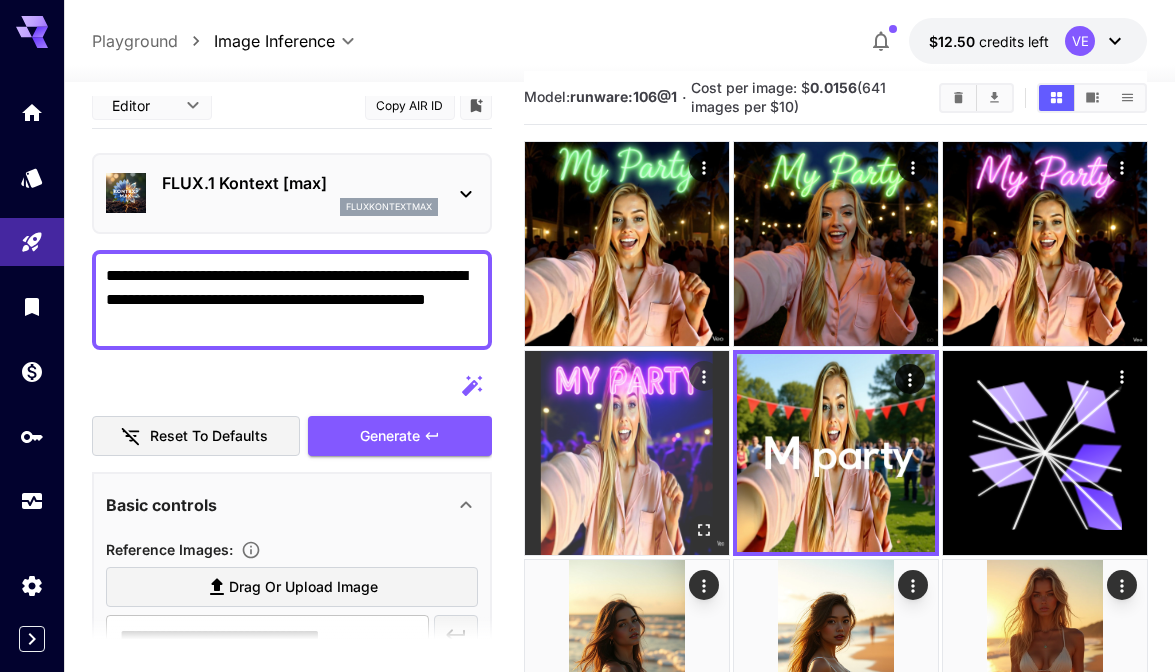 click at bounding box center [627, 453] 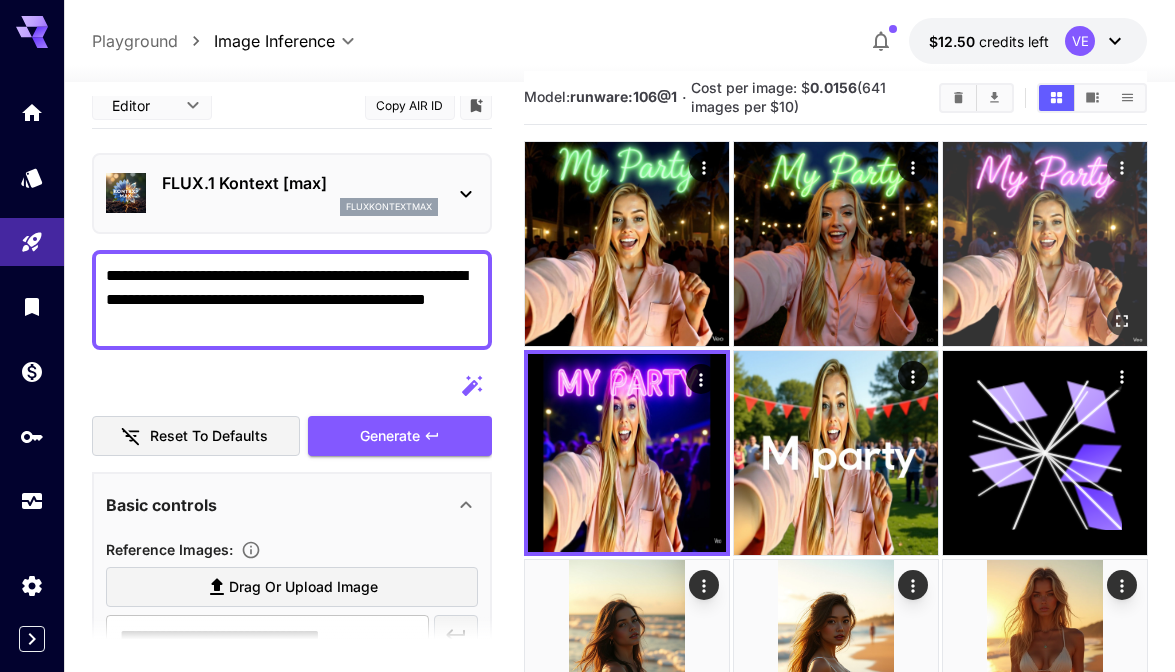 click at bounding box center [1045, 244] 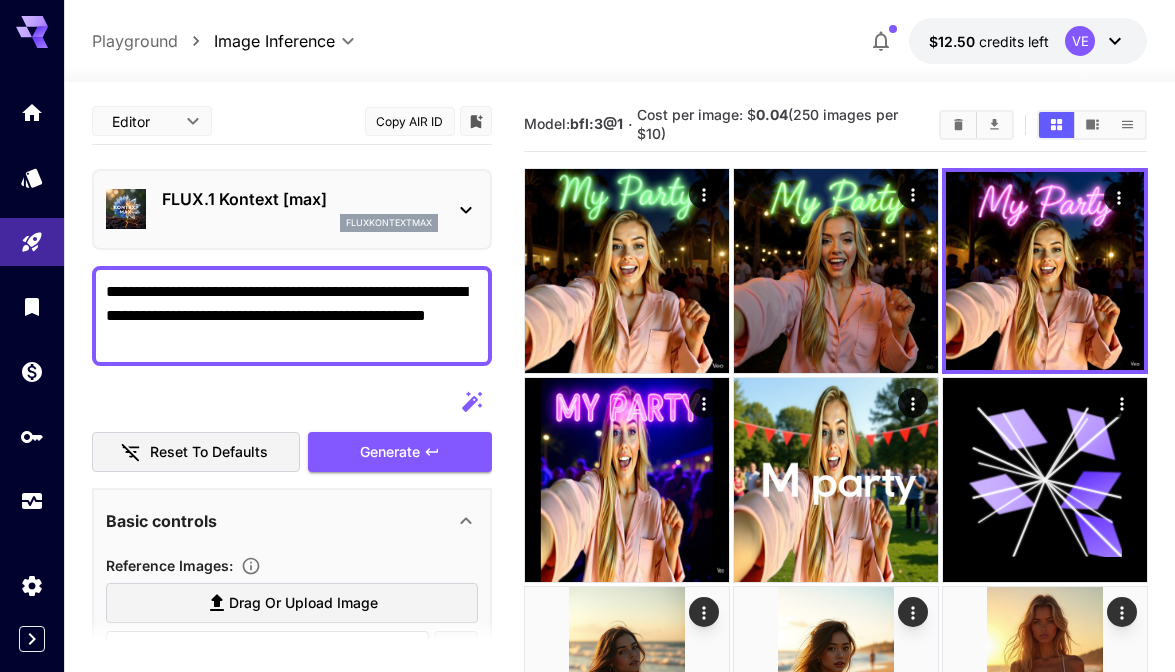 scroll, scrollTop: 27, scrollLeft: 0, axis: vertical 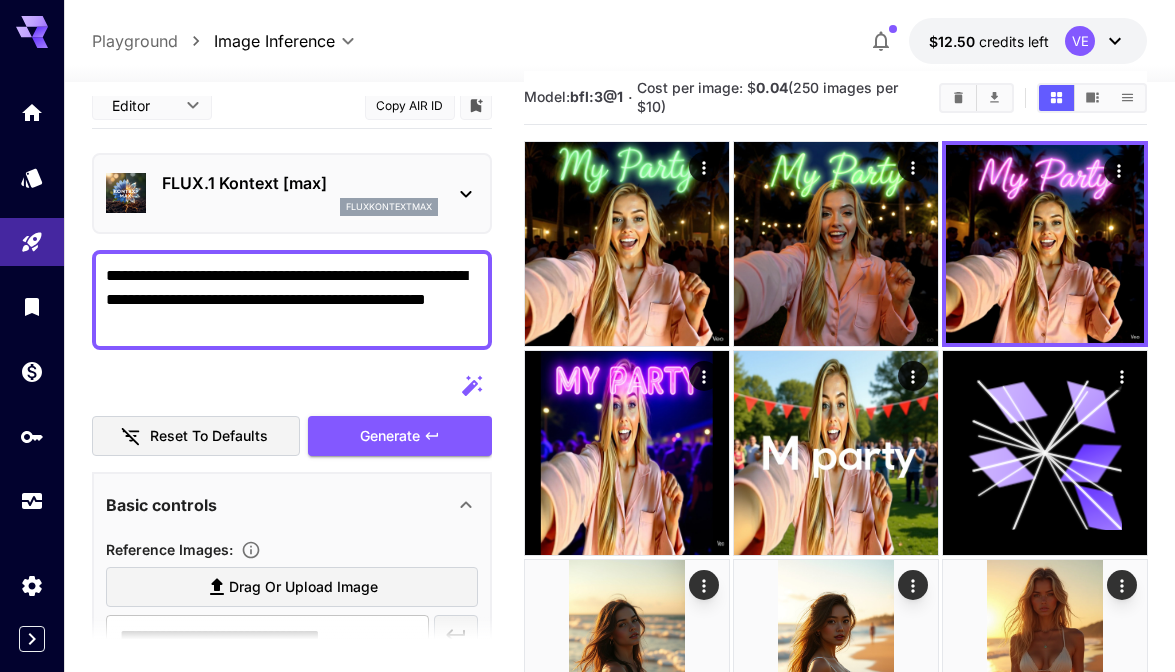 drag, startPoint x: 209, startPoint y: 322, endPoint x: 149, endPoint y: 321, distance: 60.00833 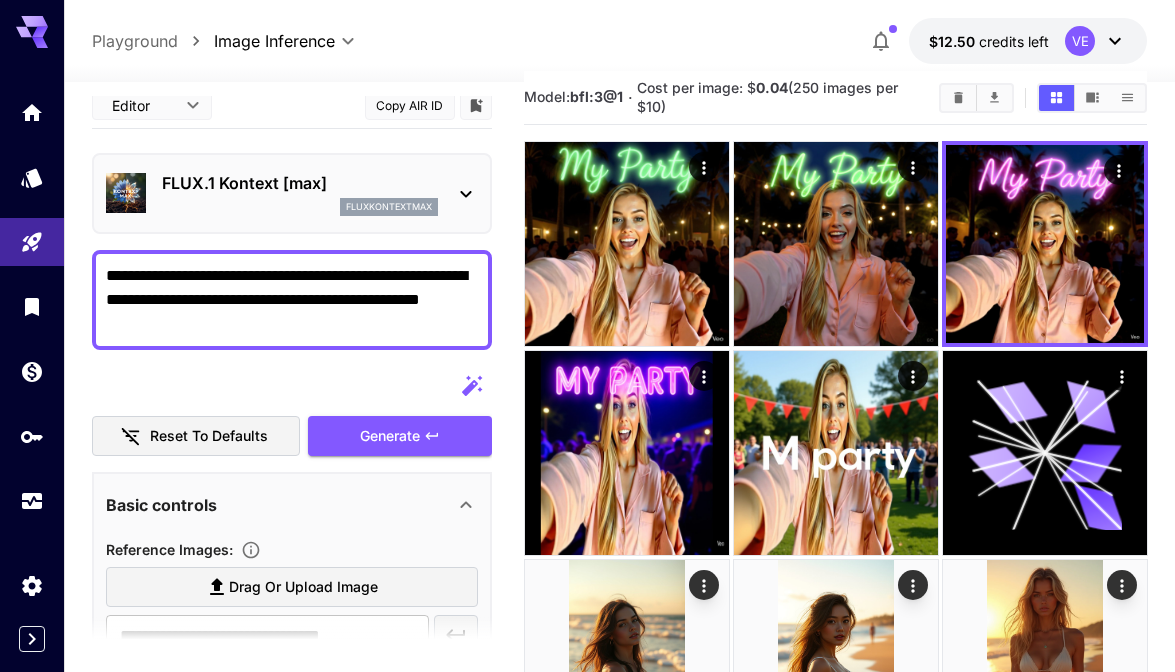 click on "**********" at bounding box center [292, 300] 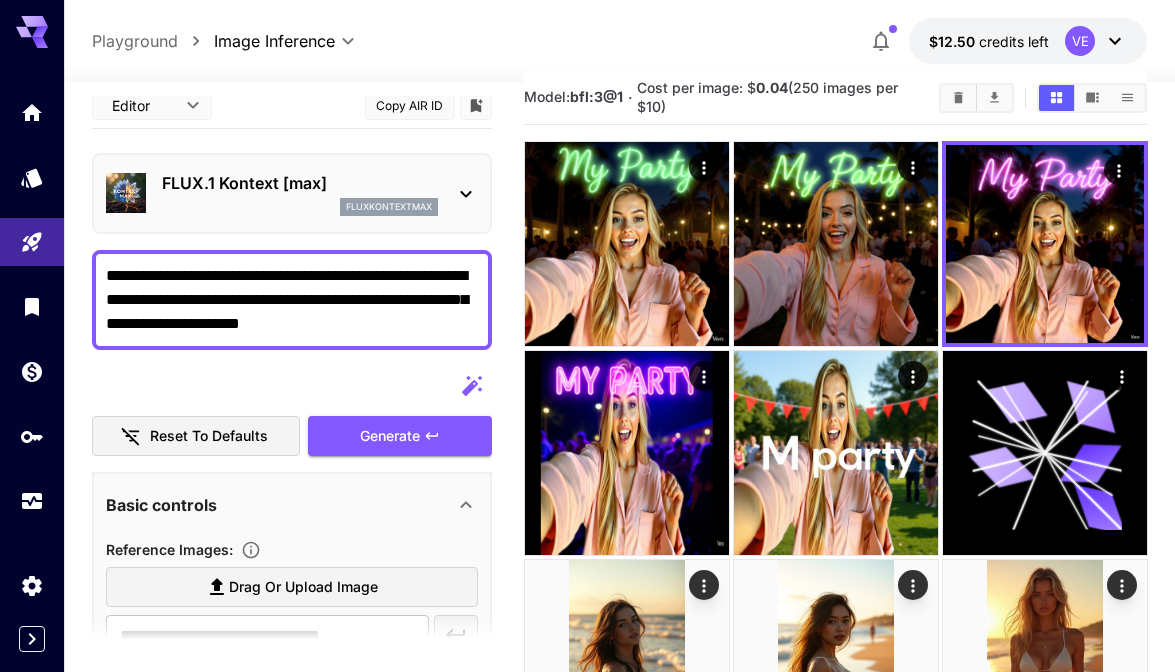 click on "**********" at bounding box center (292, 300) 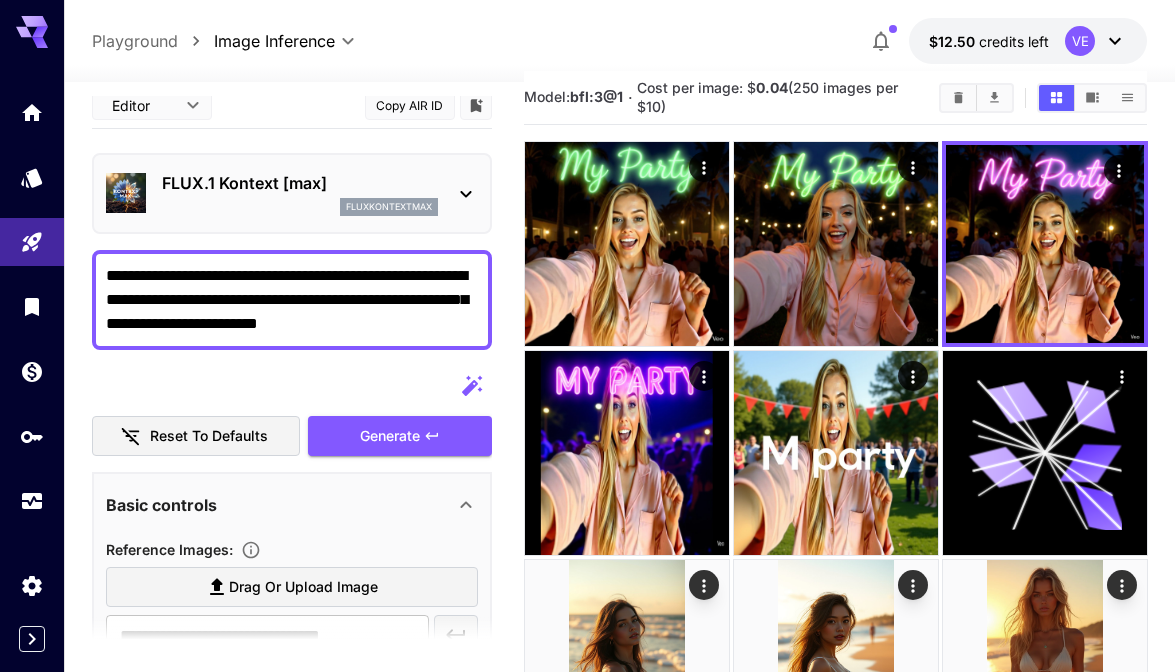 click on "**********" at bounding box center (292, 300) 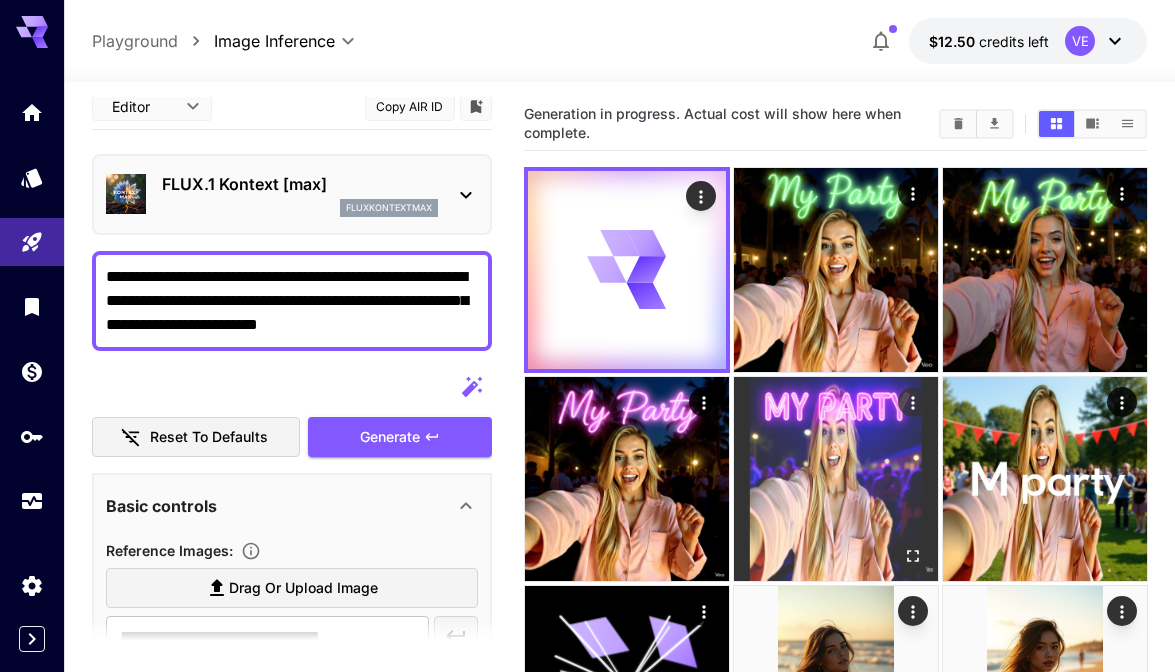 scroll, scrollTop: 0, scrollLeft: 0, axis: both 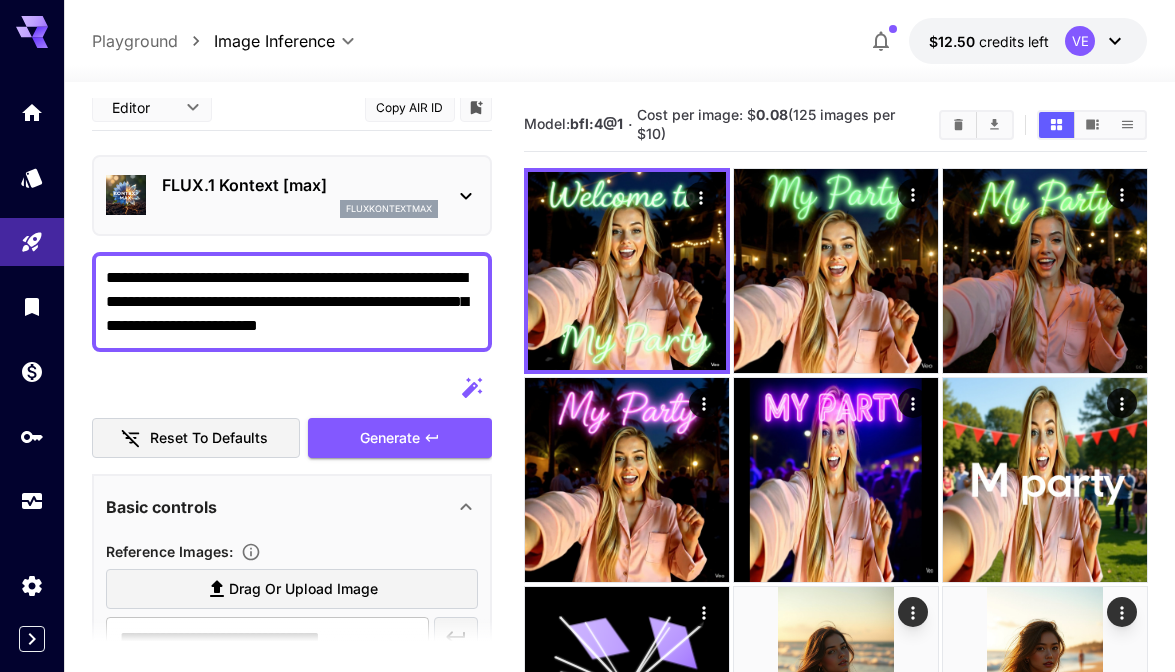 click on "**********" at bounding box center [292, 302] 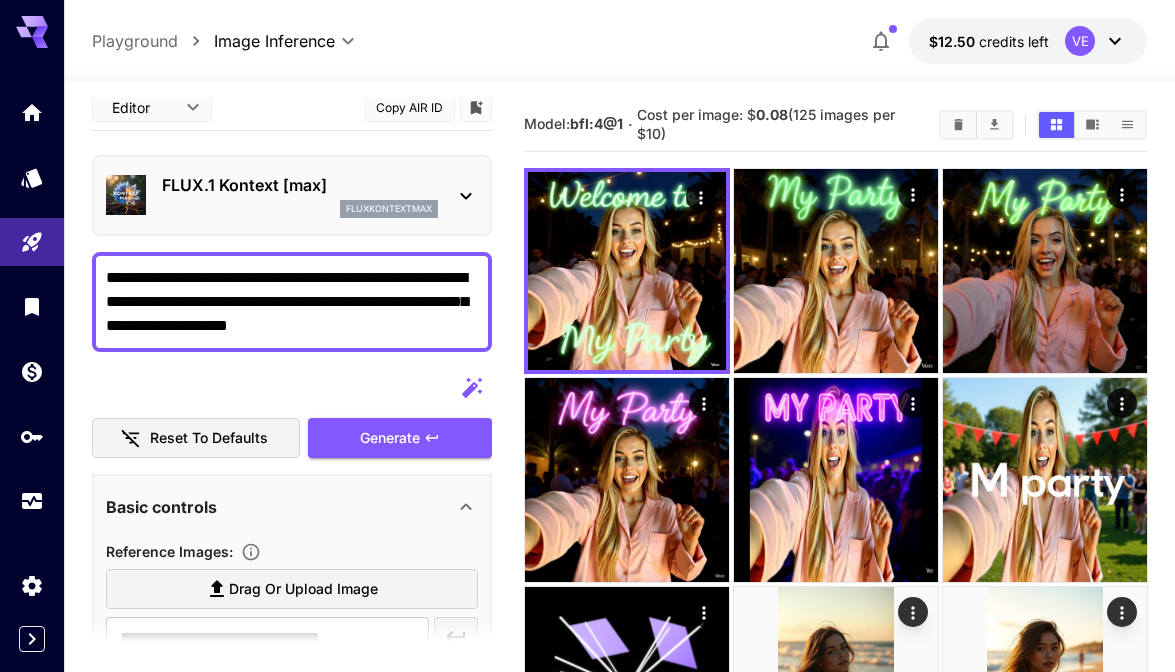 click on "**********" at bounding box center (292, 302) 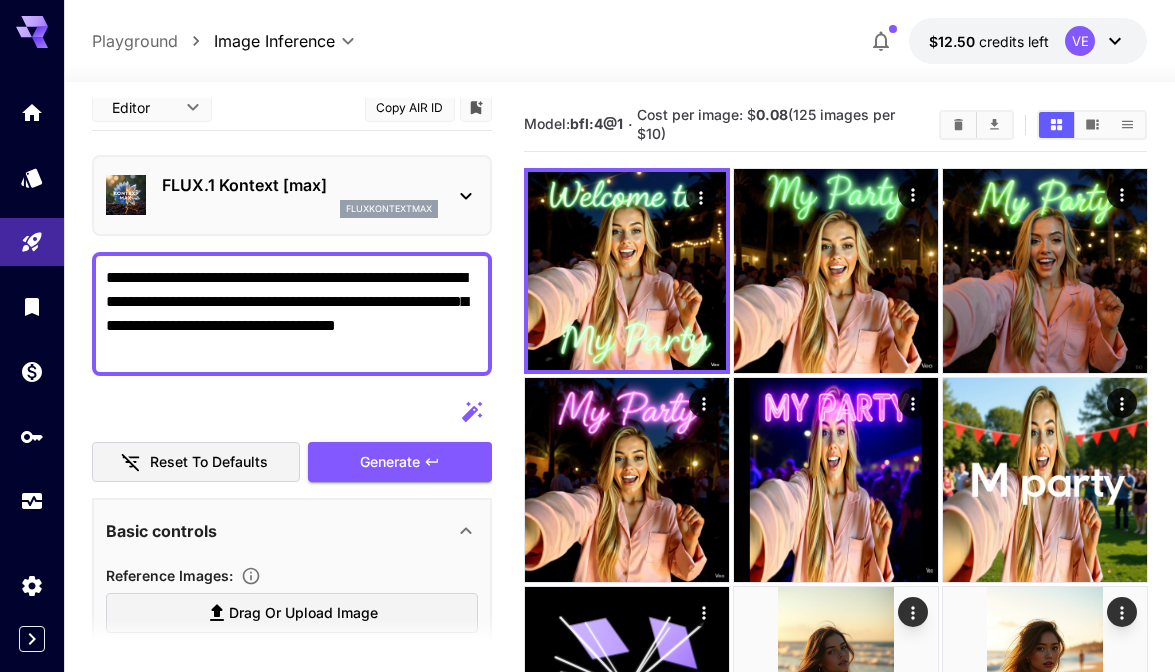 click on "**********" at bounding box center (292, 314) 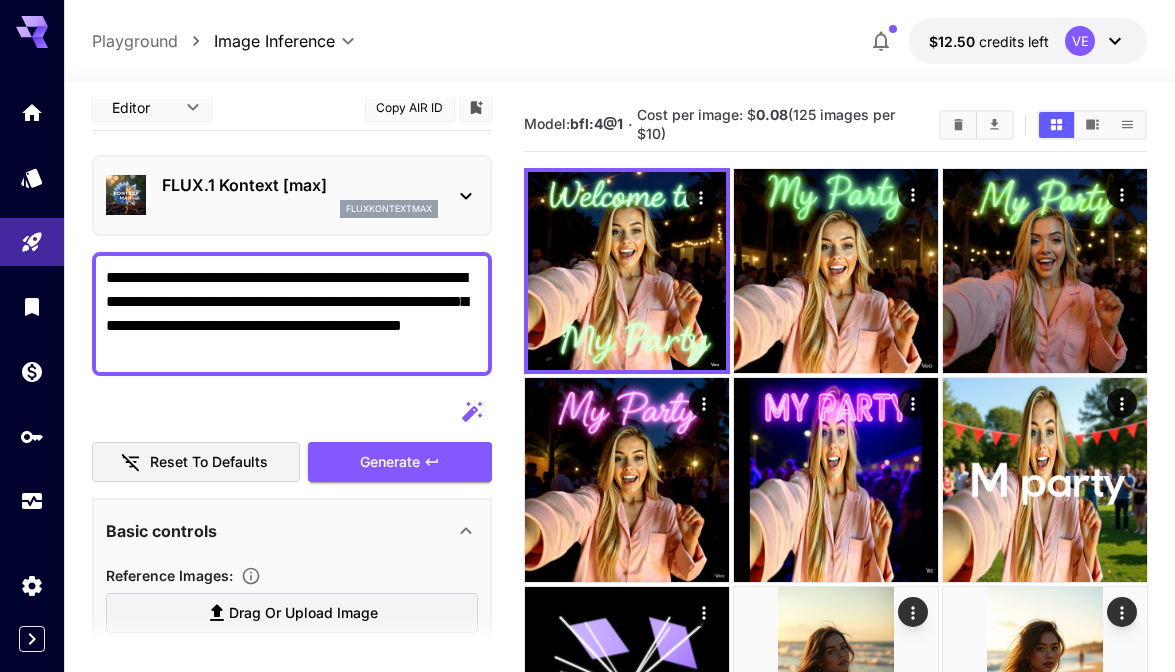 click on "**********" at bounding box center (292, 314) 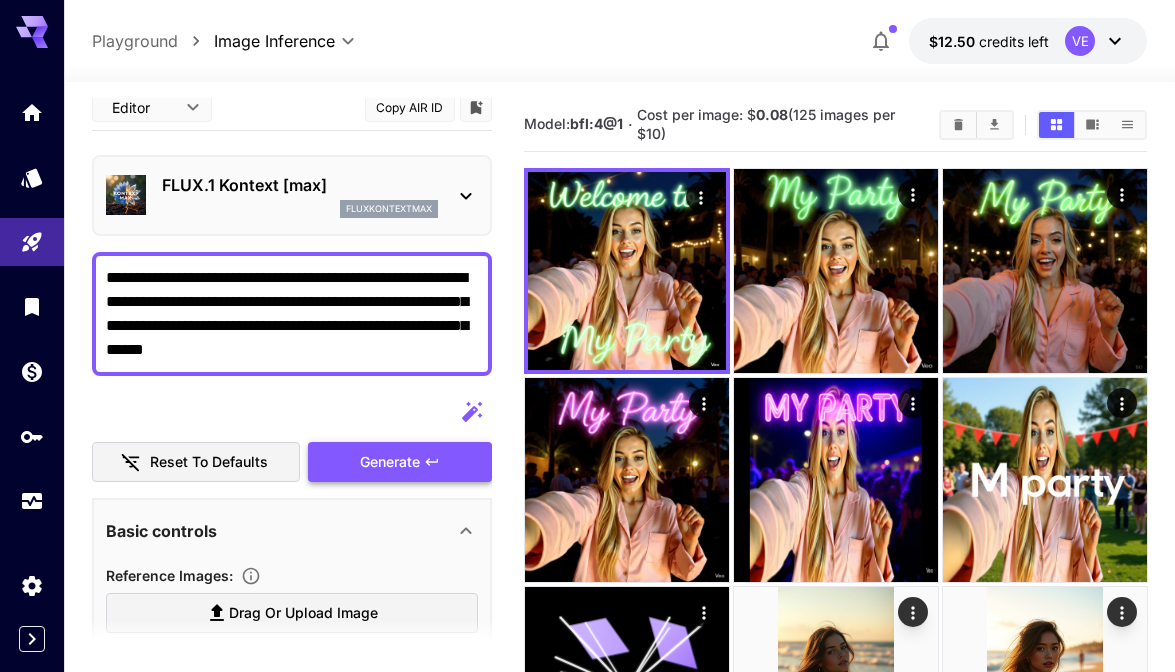type on "**********" 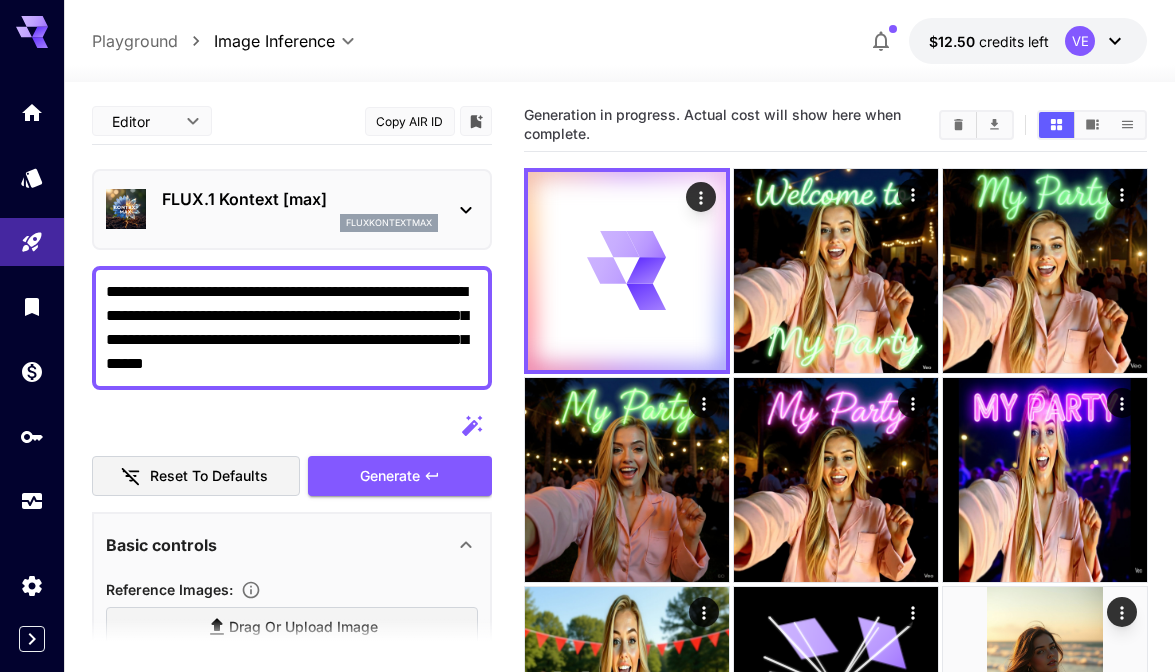 scroll, scrollTop: 0, scrollLeft: 0, axis: both 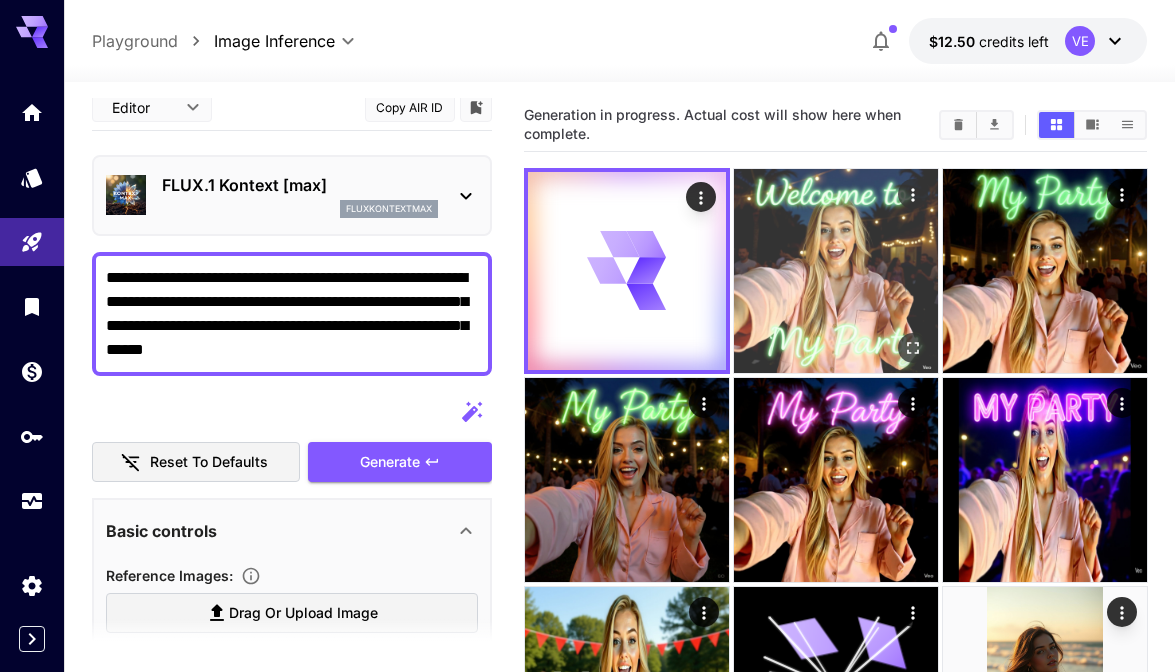 click at bounding box center [836, 271] 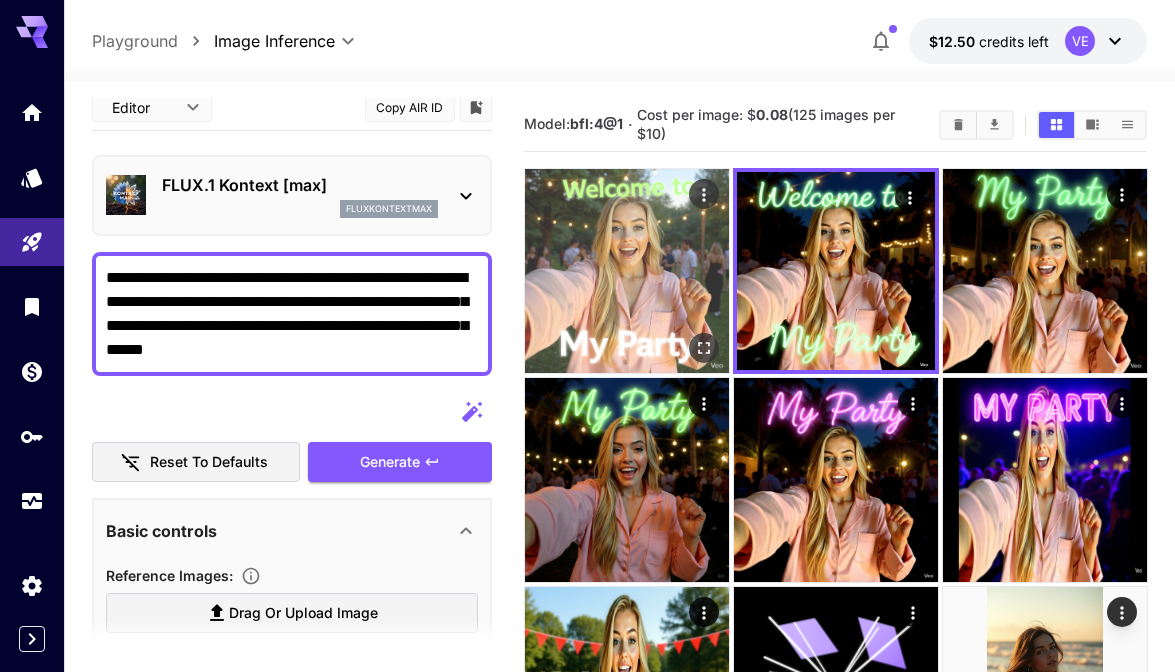 click at bounding box center [627, 271] 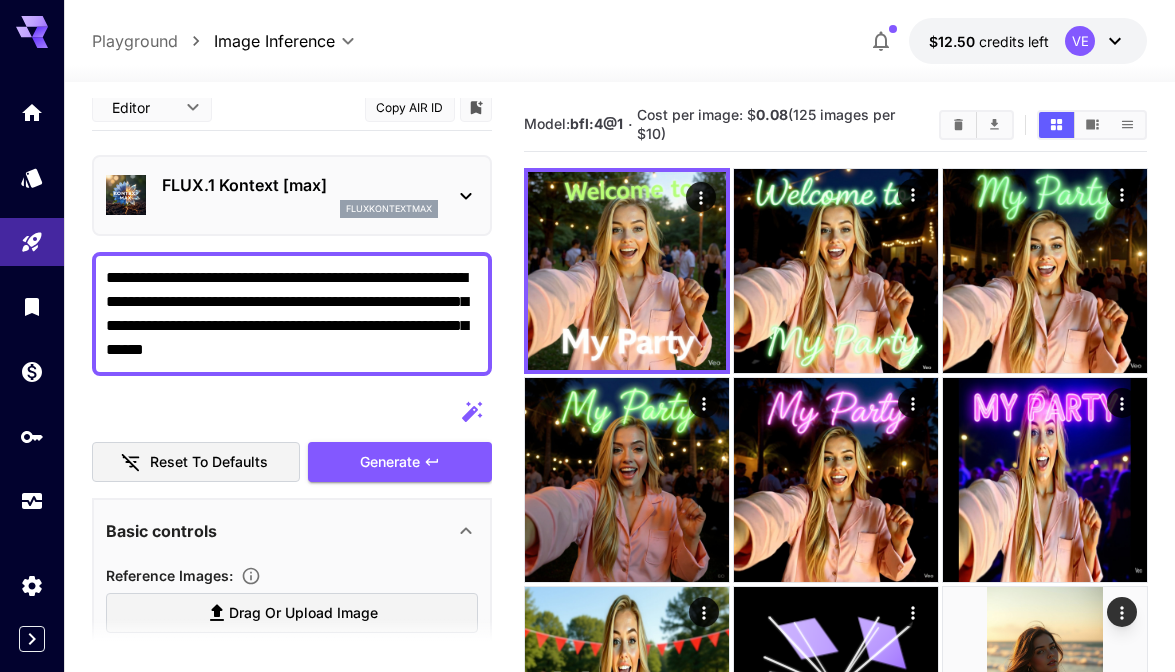 click on "**********" at bounding box center [292, 314] 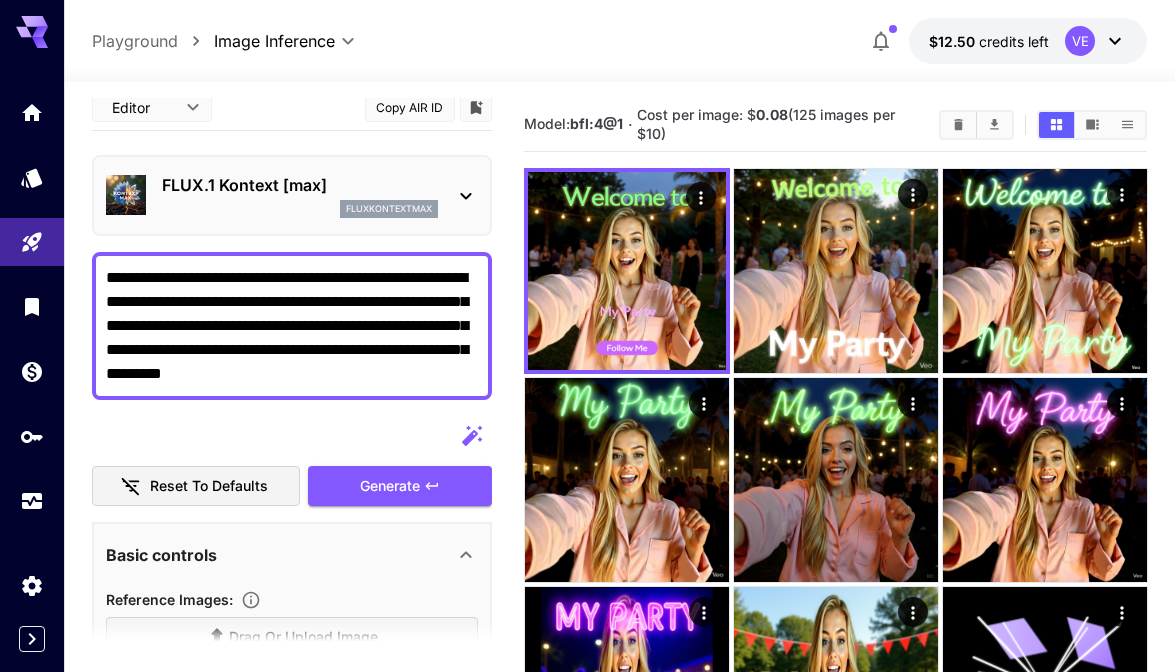 click on "**********" at bounding box center (292, 326) 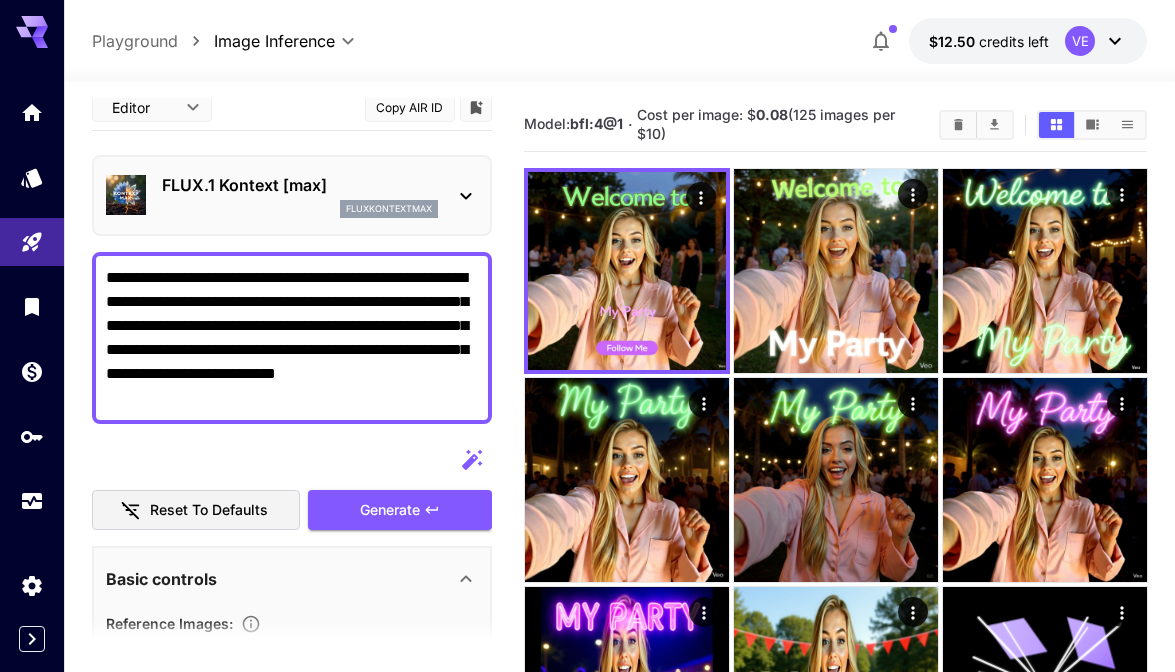 click on "**********" at bounding box center [292, 338] 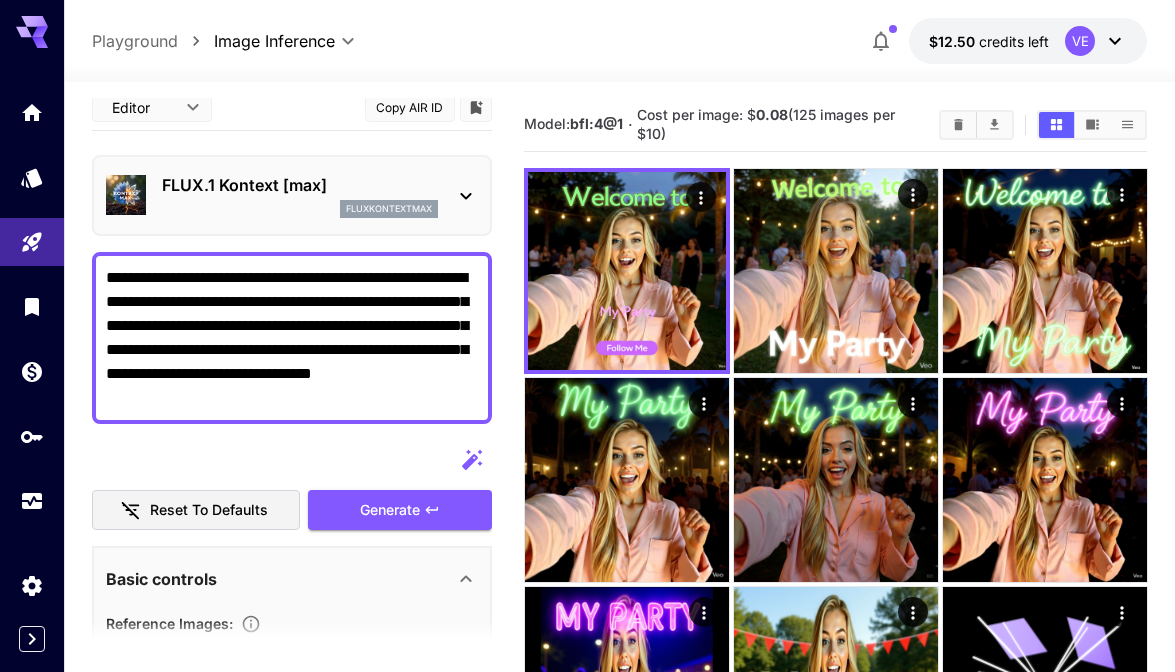 type on "**********" 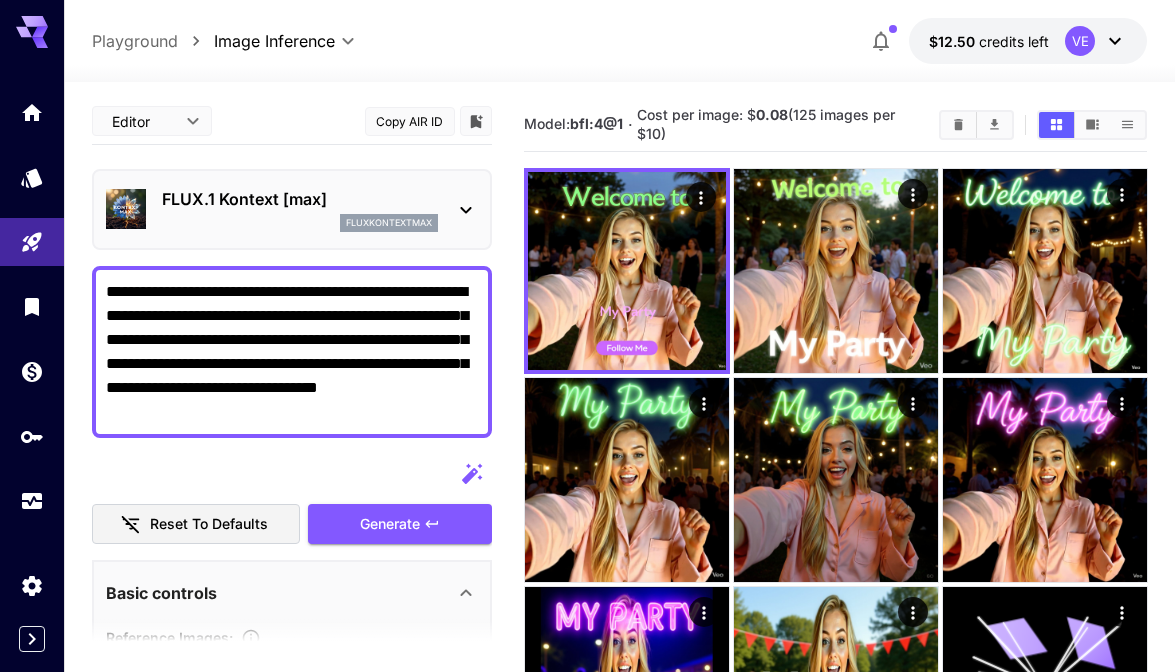 scroll, scrollTop: 0, scrollLeft: 0, axis: both 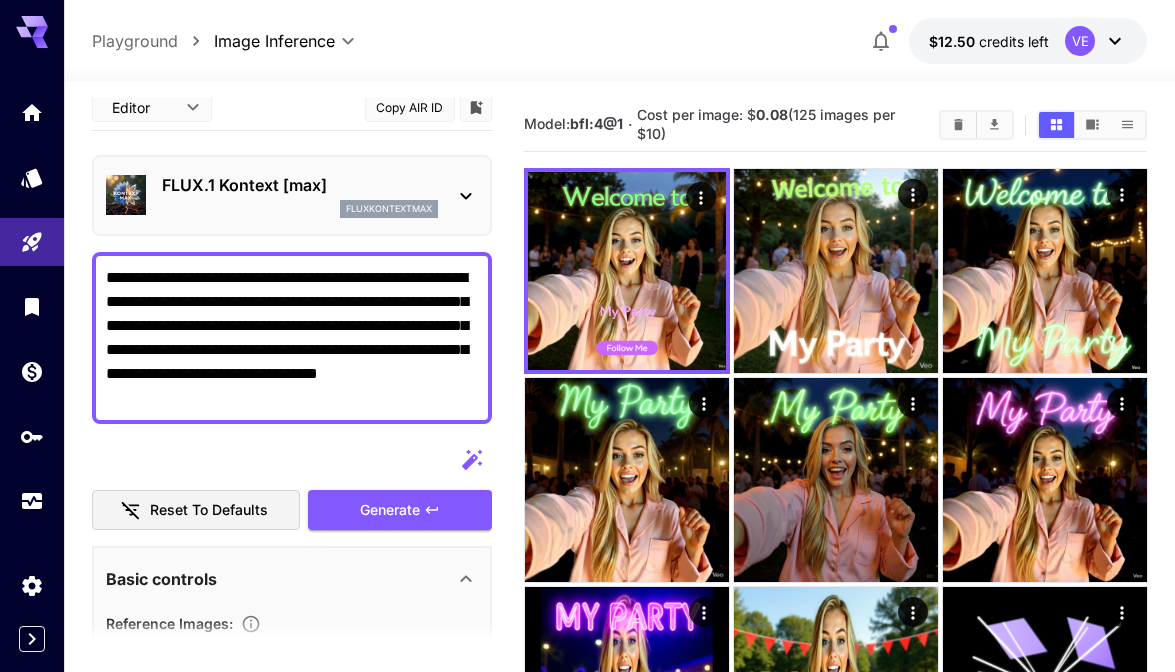 click on "**********" at bounding box center (292, 338) 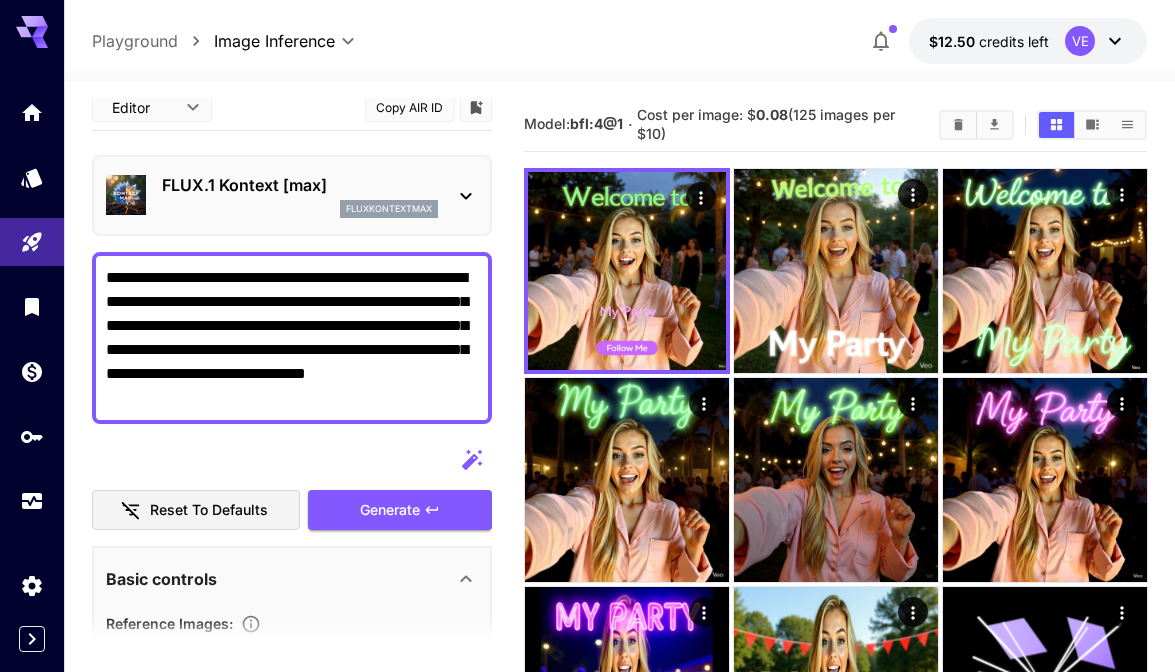 click on "**********" at bounding box center [292, 338] 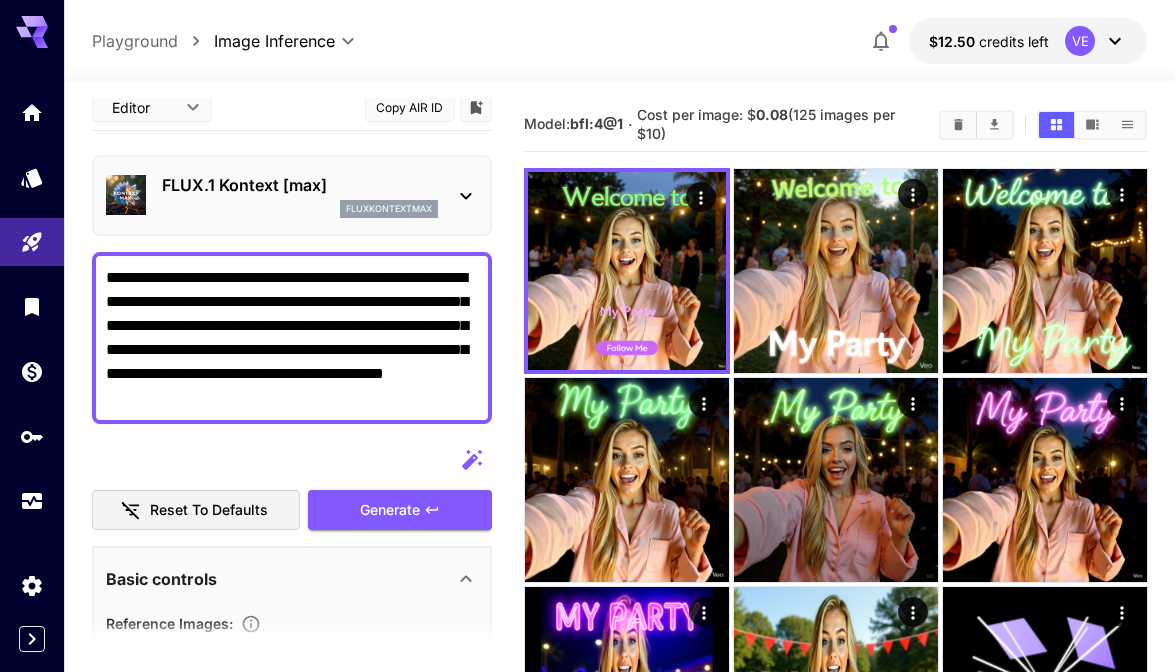 click on "**********" at bounding box center [292, 338] 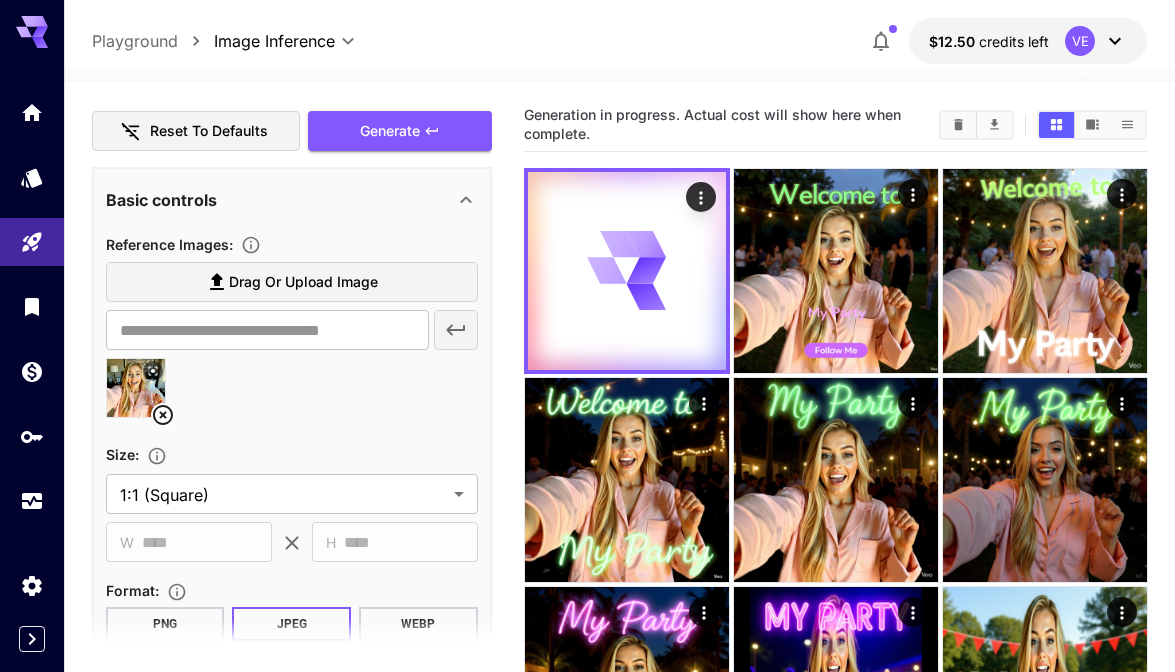 scroll, scrollTop: 347, scrollLeft: 0, axis: vertical 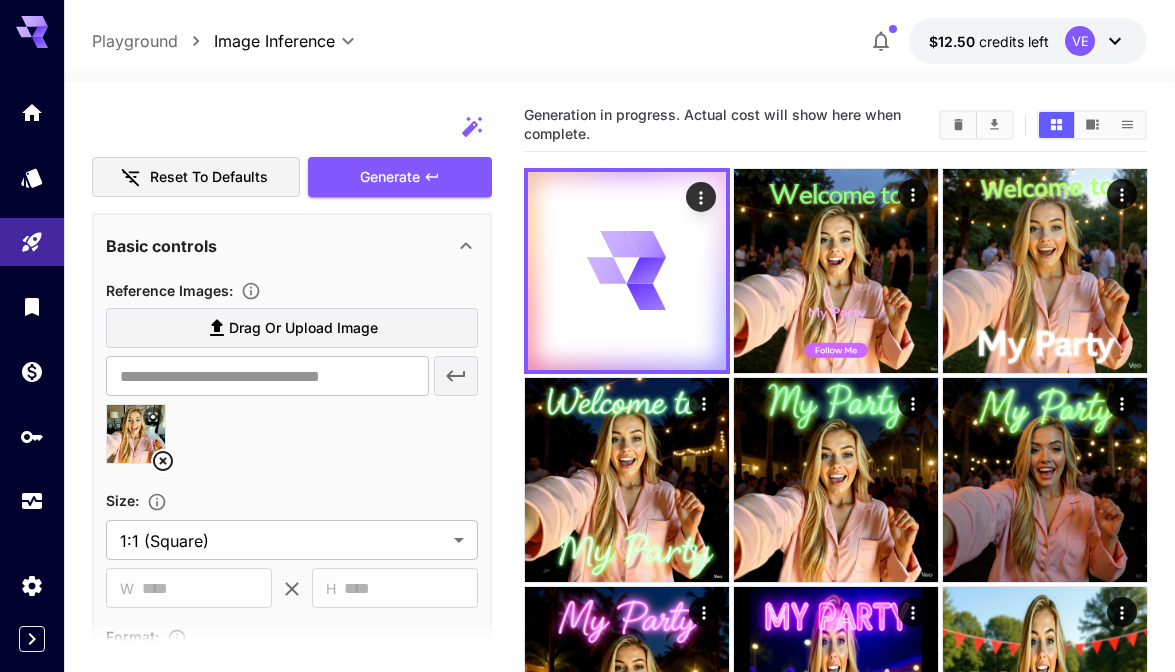 type on "**********" 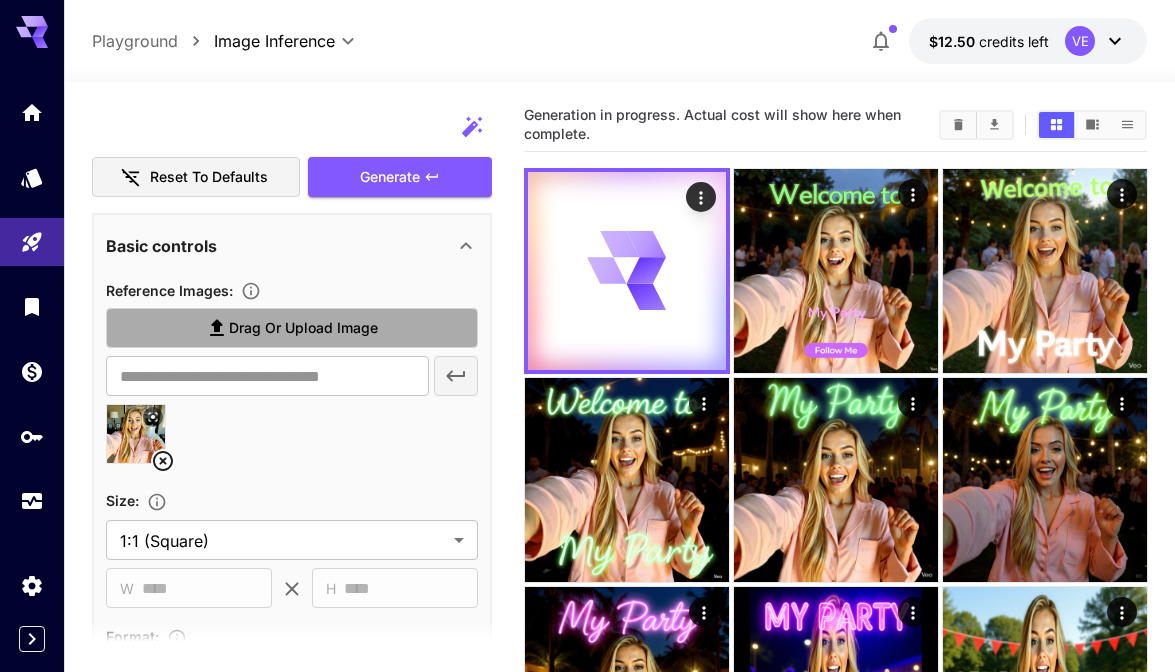 click on "Drag or upload image" at bounding box center [303, 328] 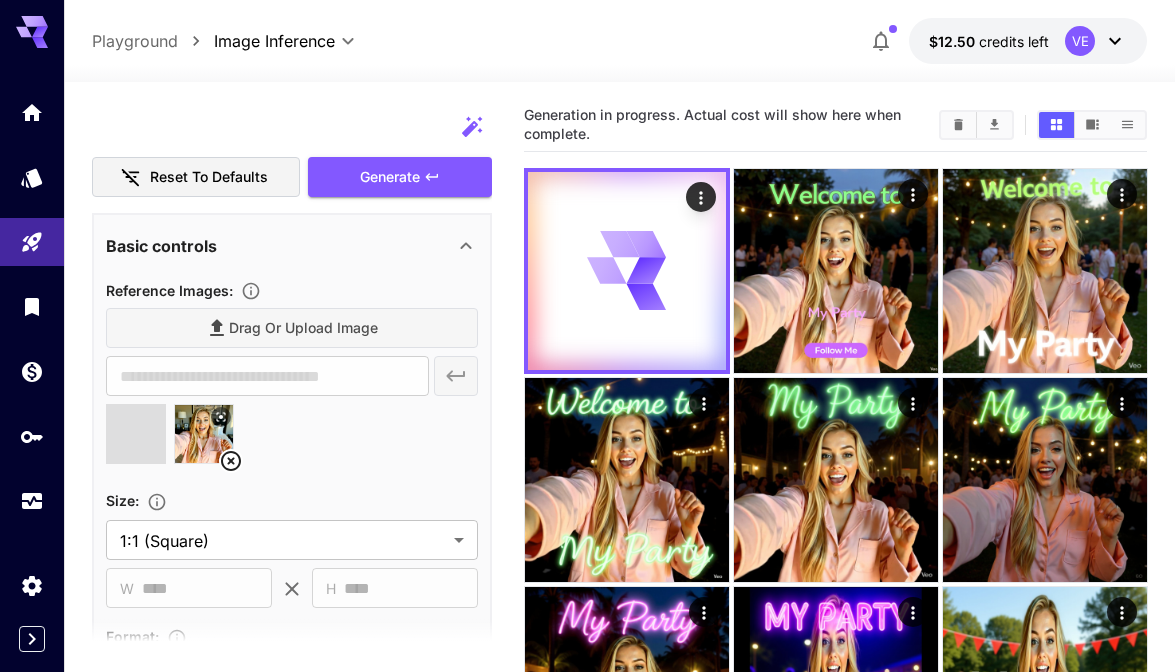 type on "**********" 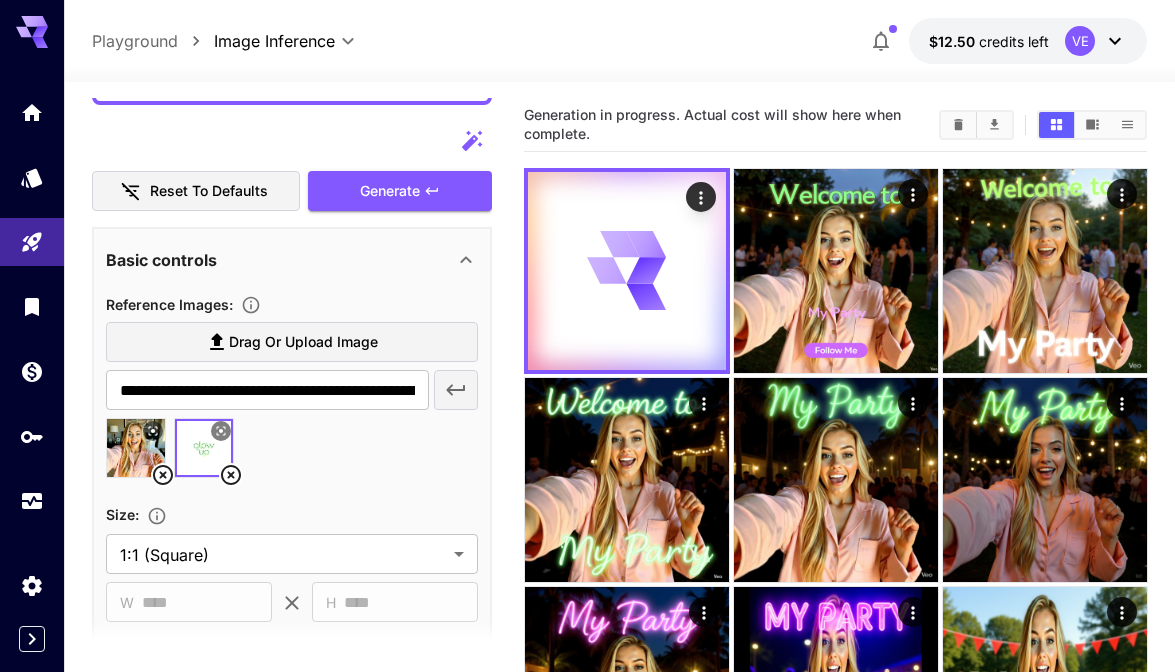 scroll, scrollTop: 331, scrollLeft: 0, axis: vertical 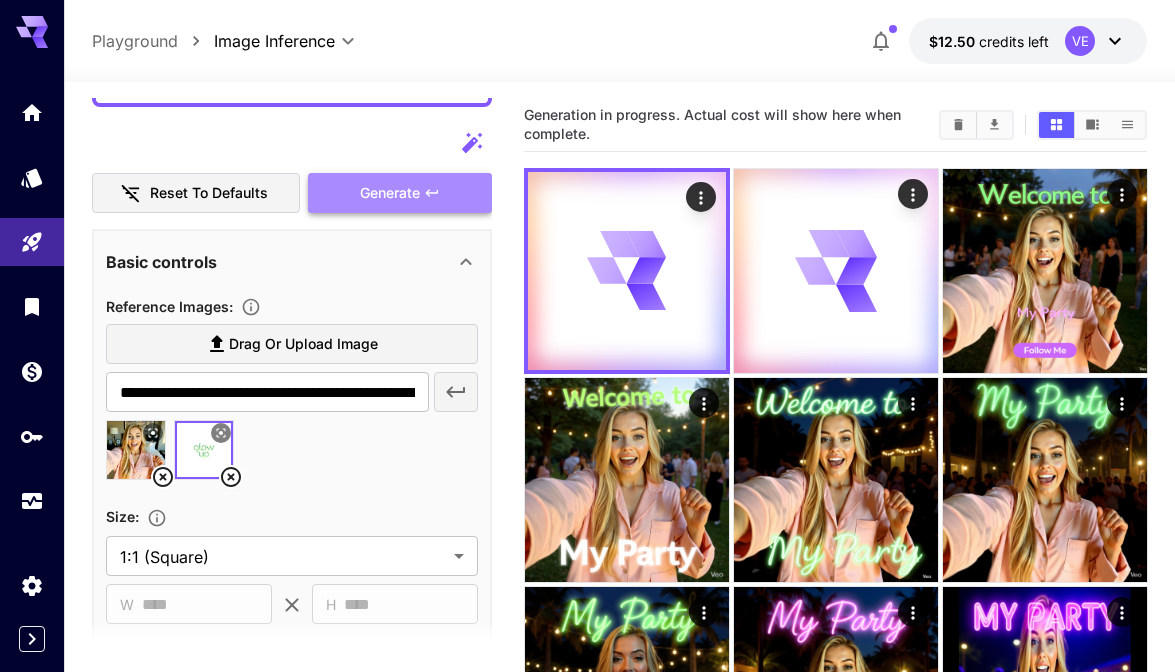 click on "Generate" at bounding box center [390, 193] 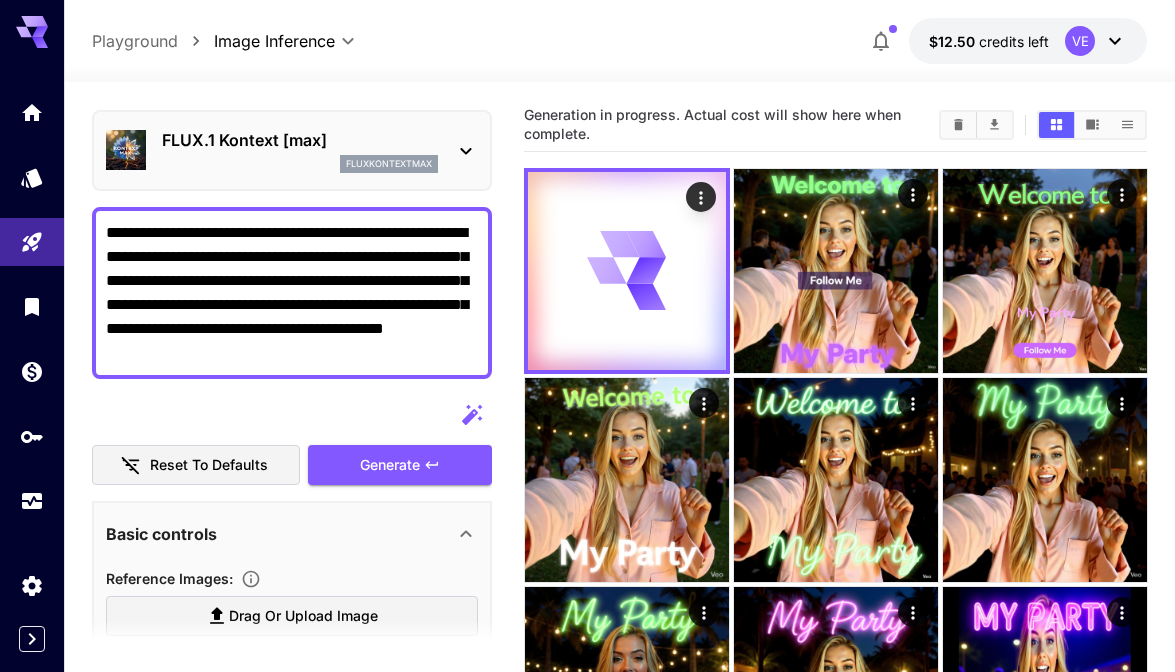 scroll, scrollTop: 62, scrollLeft: 0, axis: vertical 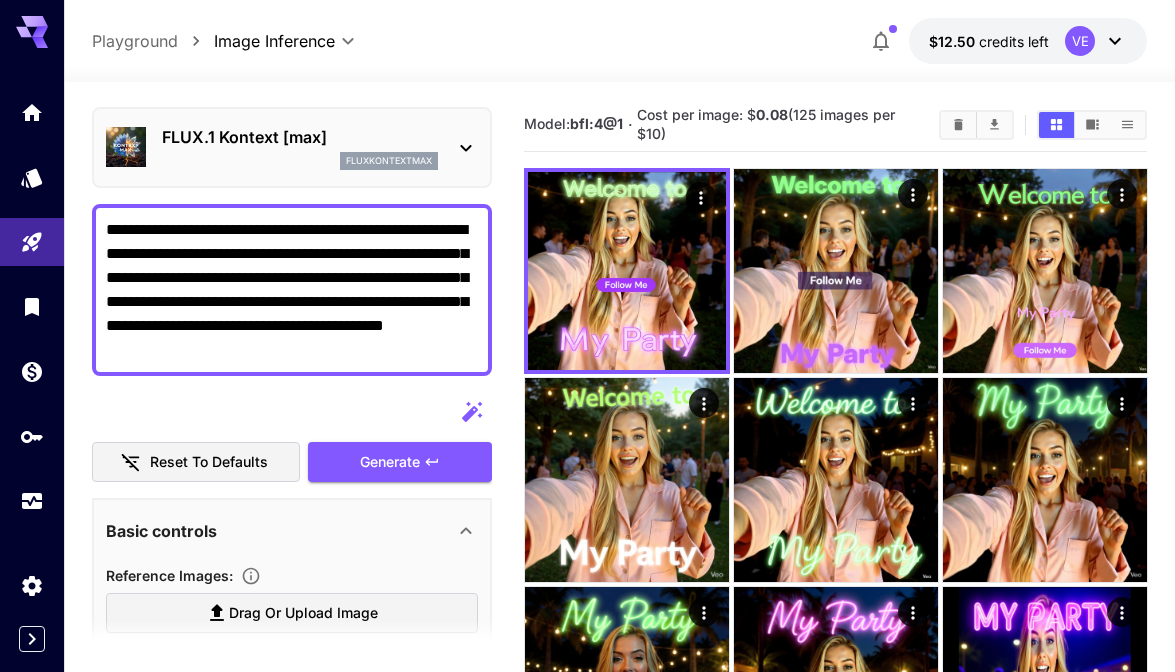 drag, startPoint x: 391, startPoint y: 358, endPoint x: 146, endPoint y: 284, distance: 255.93163 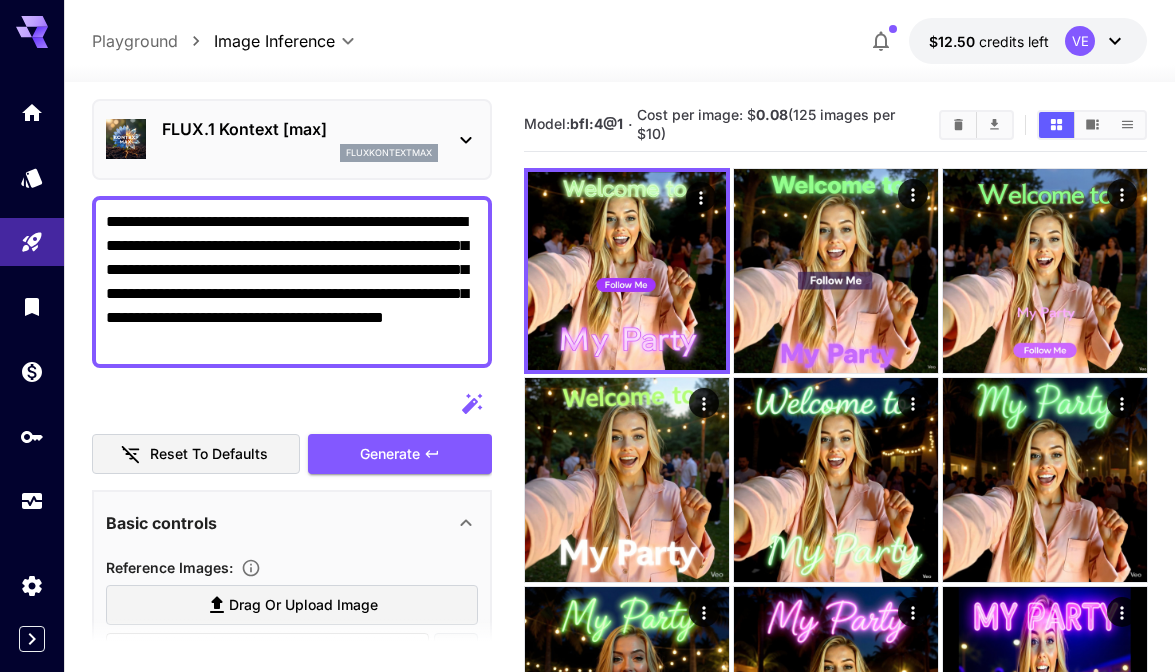 scroll, scrollTop: 65, scrollLeft: 0, axis: vertical 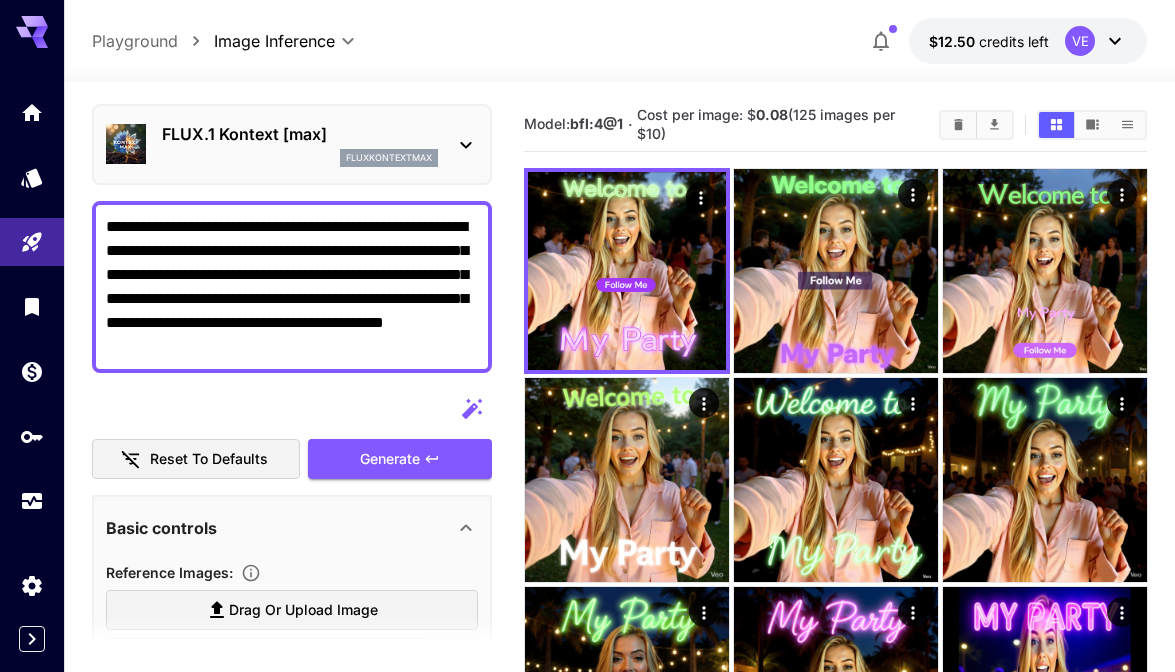 drag, startPoint x: 391, startPoint y: 353, endPoint x: 252, endPoint y: 251, distance: 172.4094 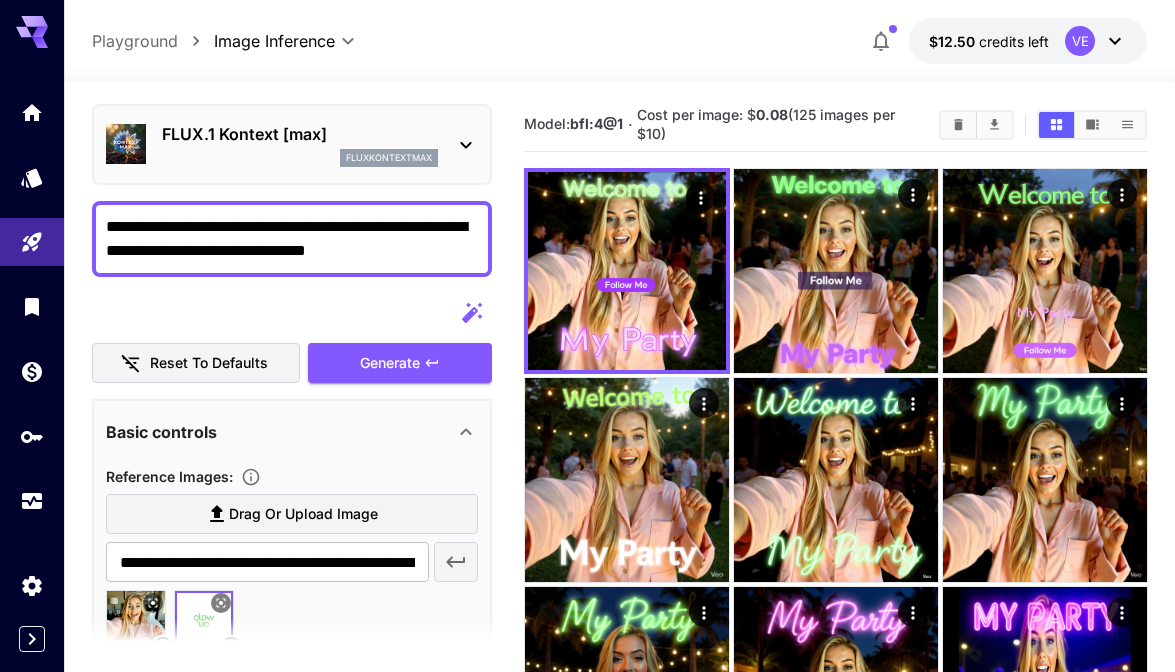 drag, startPoint x: 443, startPoint y: 251, endPoint x: 73, endPoint y: 255, distance: 370.0216 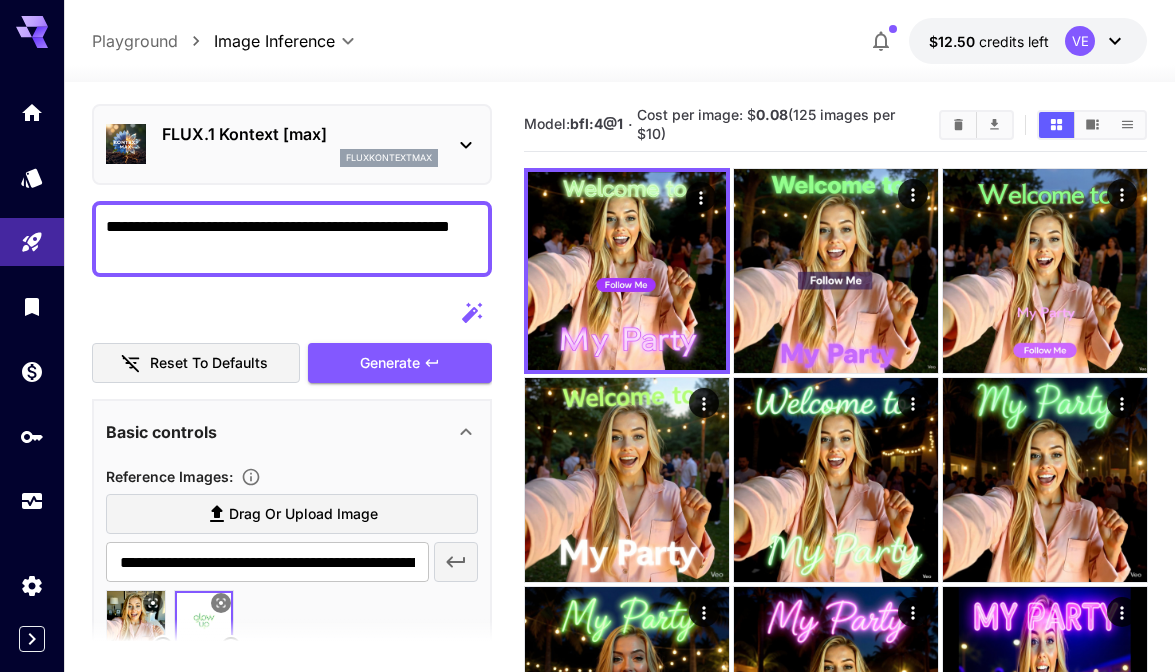 type on "**********" 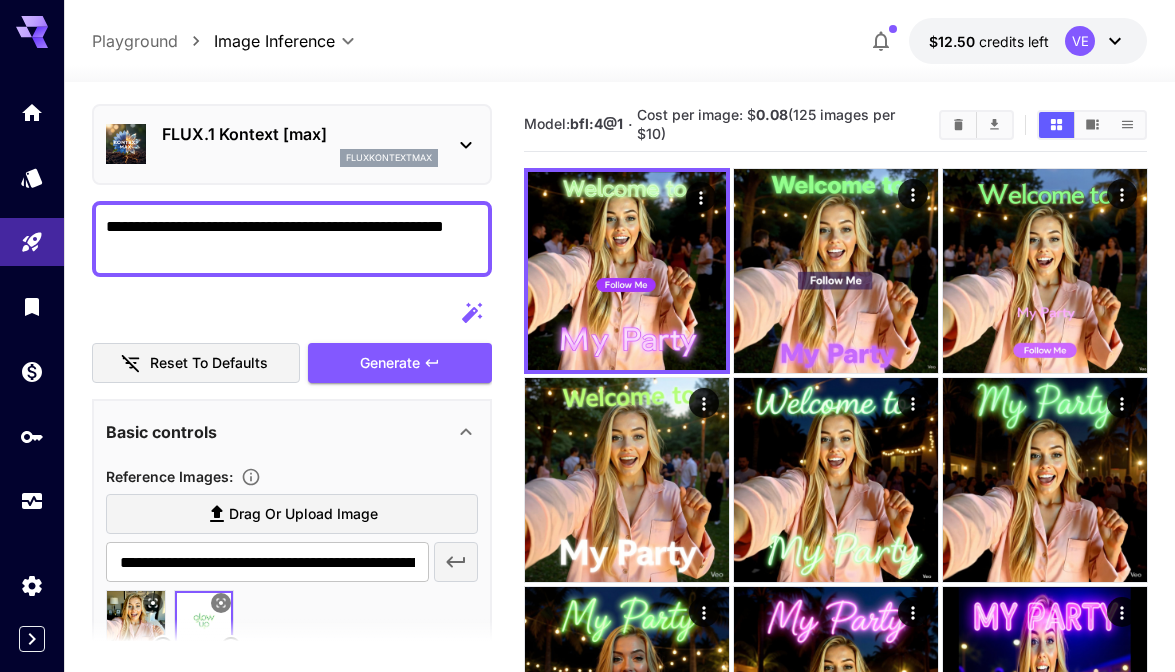 click on "**********" at bounding box center (292, 239) 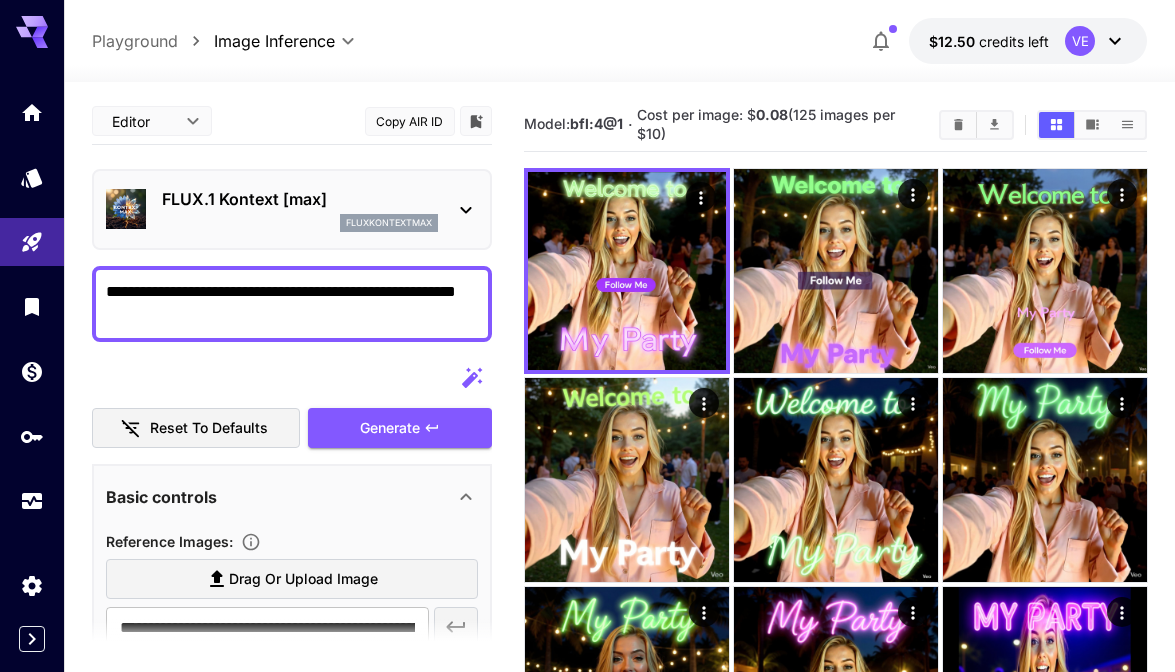 scroll, scrollTop: 0, scrollLeft: 0, axis: both 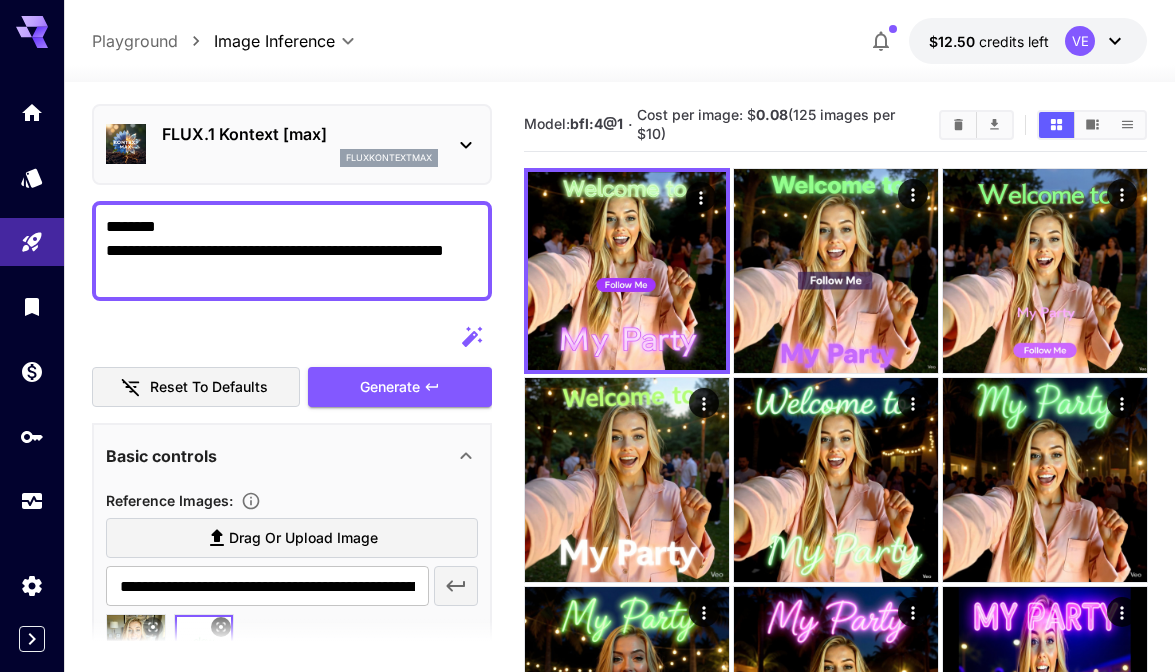 drag, startPoint x: 183, startPoint y: 276, endPoint x: -31, endPoint y: 276, distance: 214 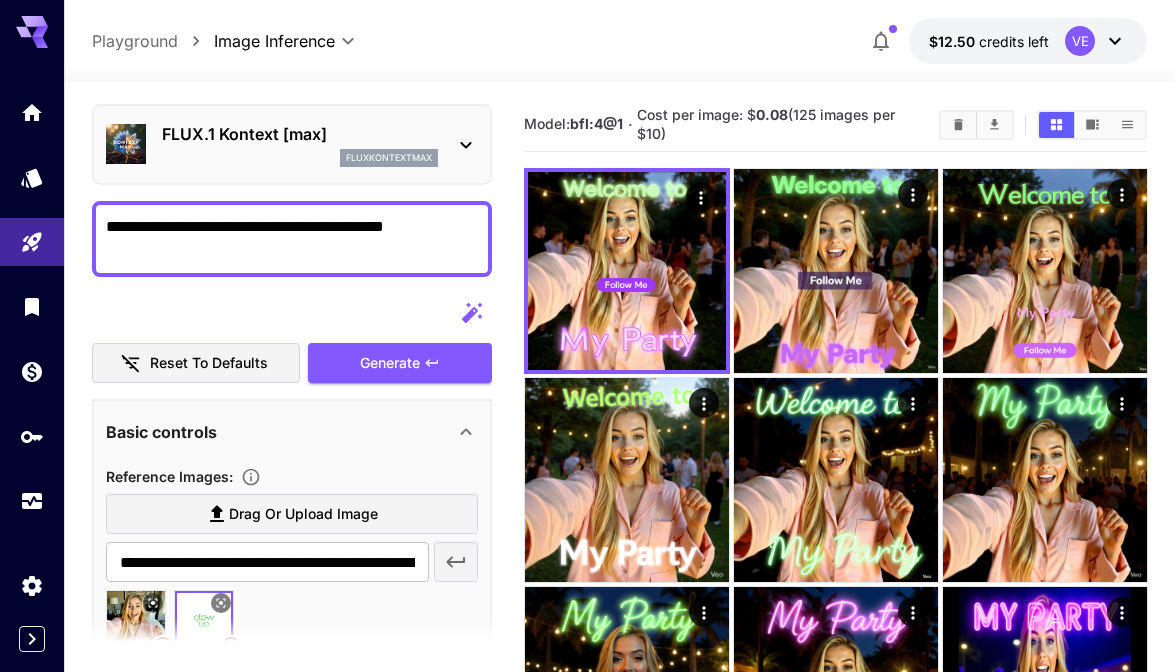 click on "**********" at bounding box center [292, 239] 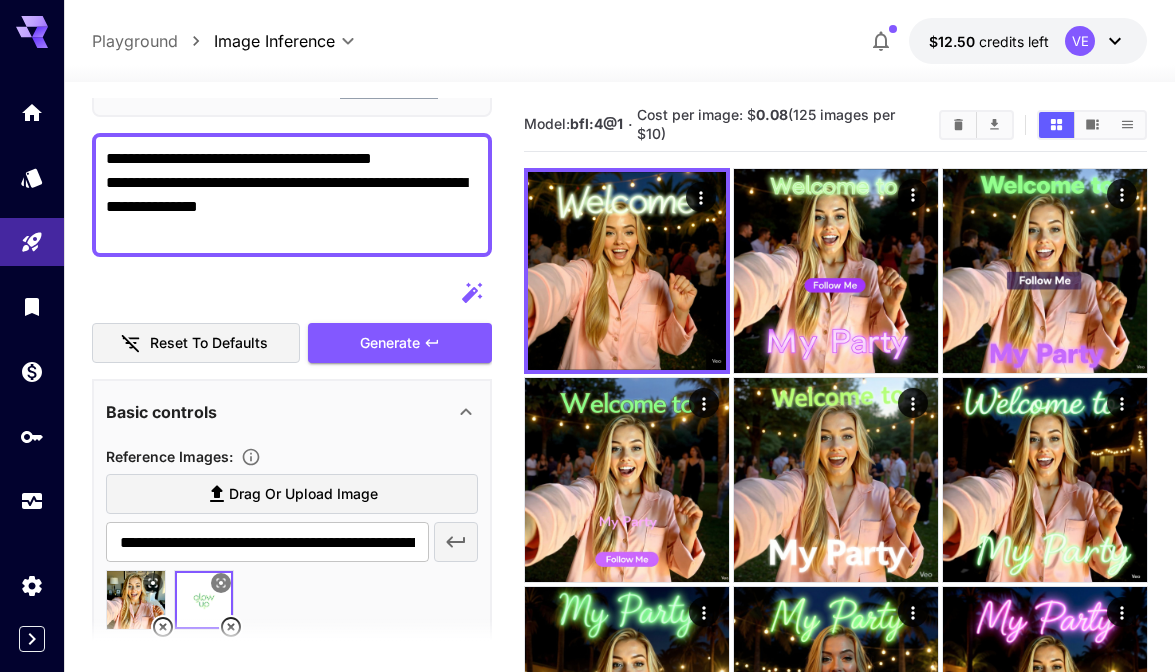 scroll, scrollTop: 146, scrollLeft: 0, axis: vertical 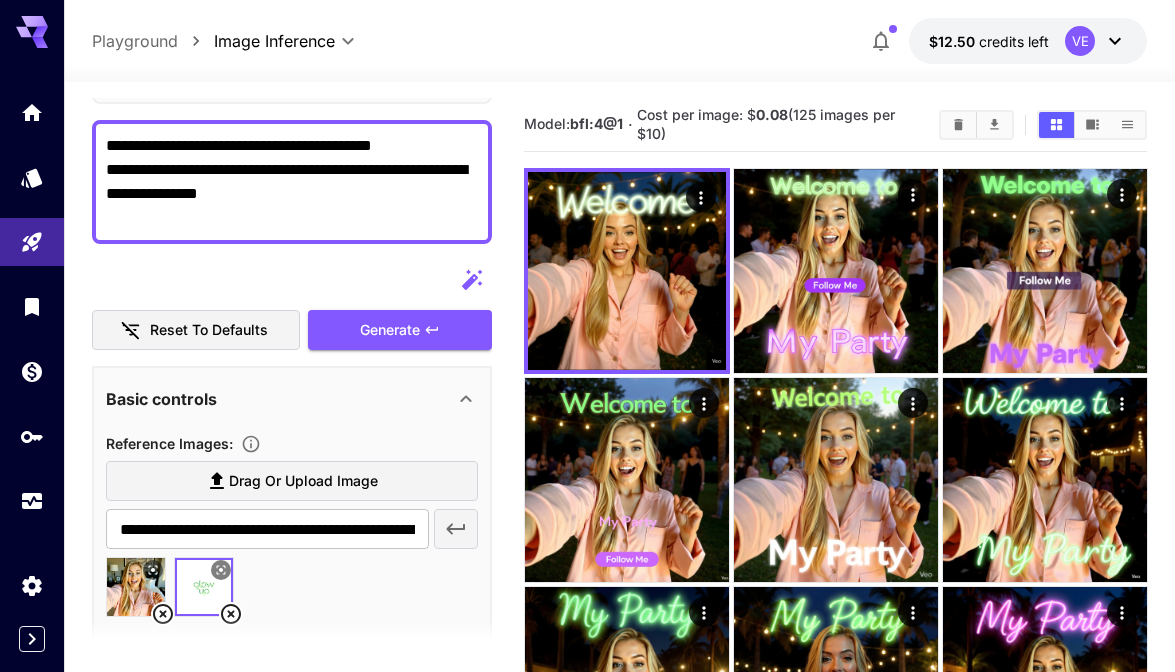 drag, startPoint x: 259, startPoint y: 198, endPoint x: 196, endPoint y: 198, distance: 63 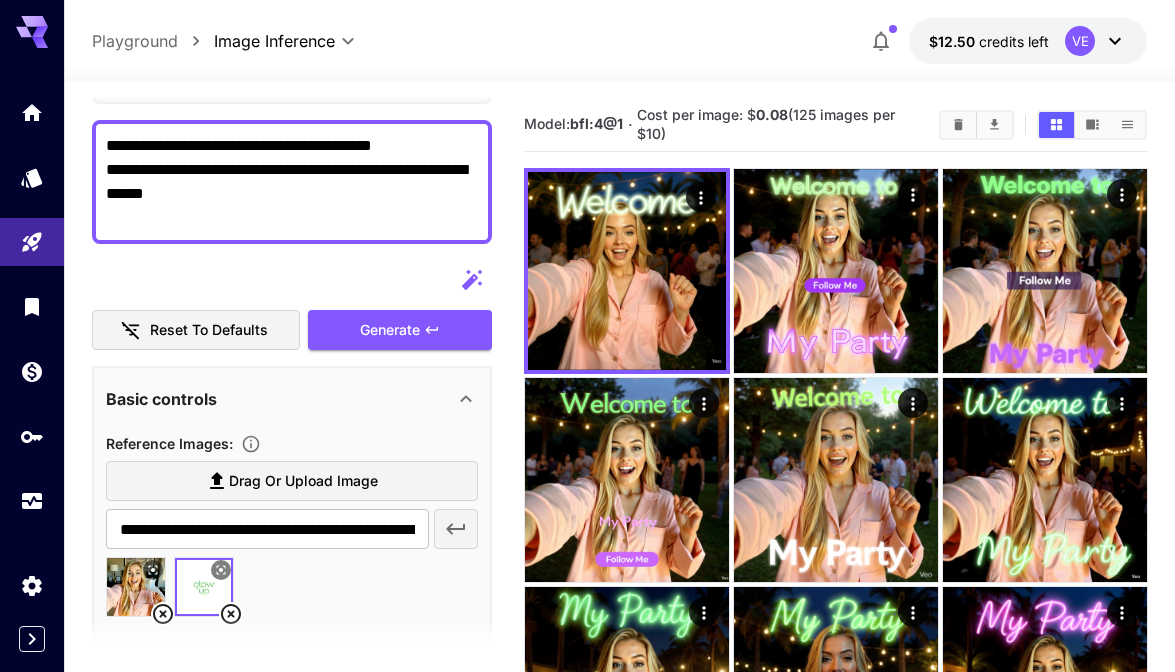 click on "**********" at bounding box center (292, 182) 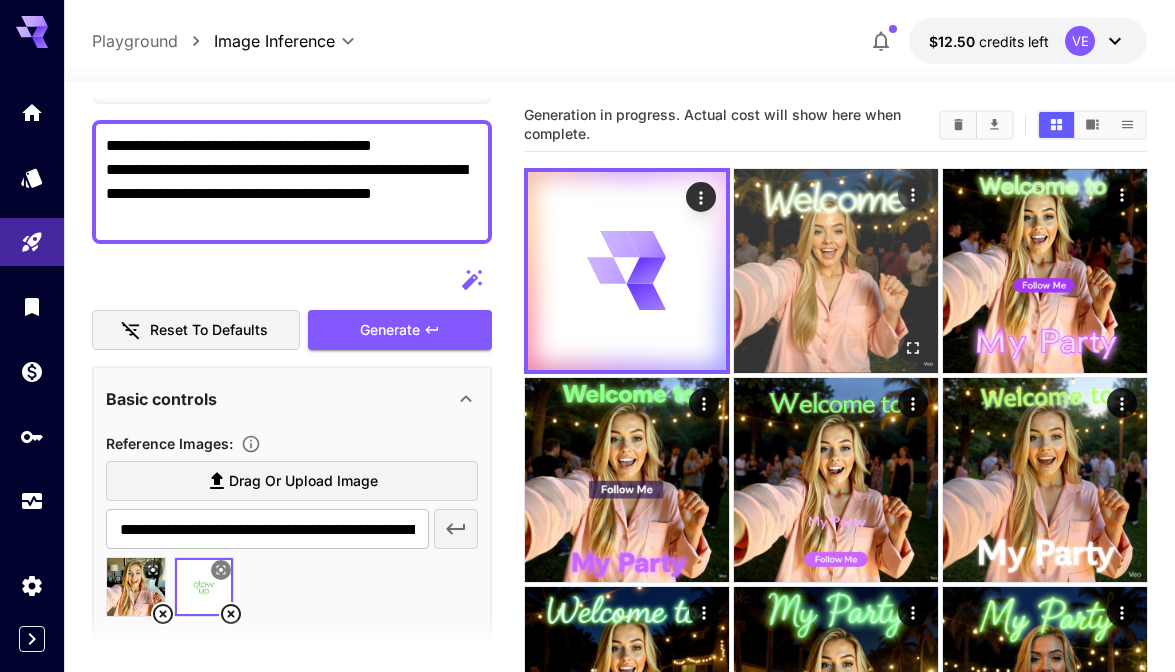 type on "**********" 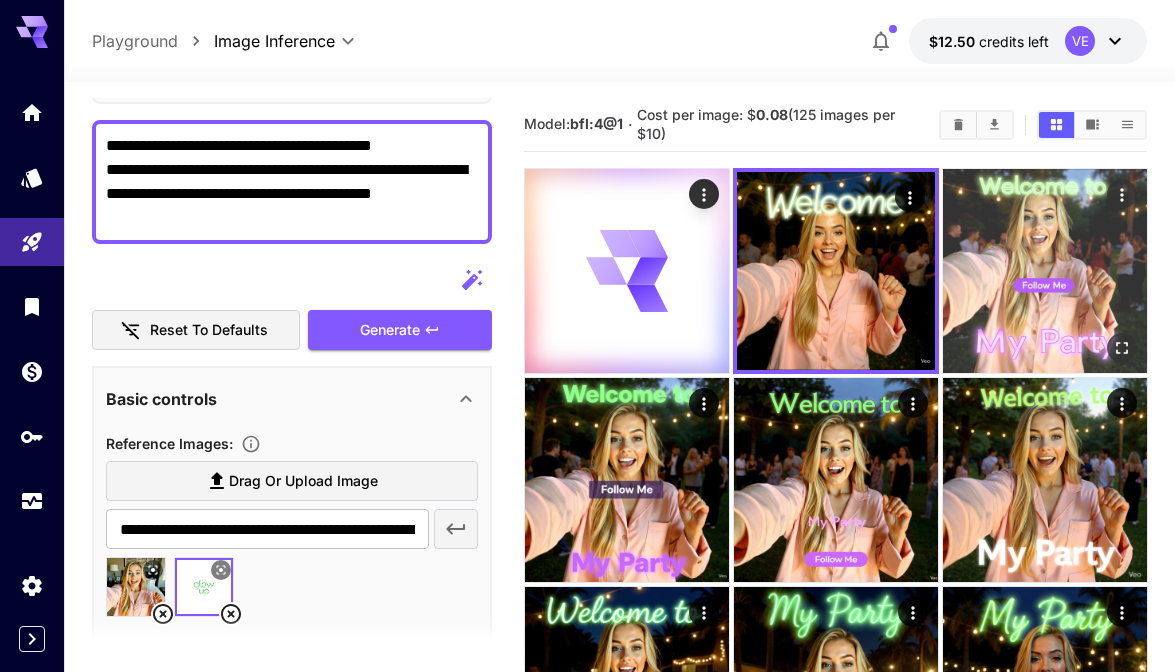 click at bounding box center [1045, 271] 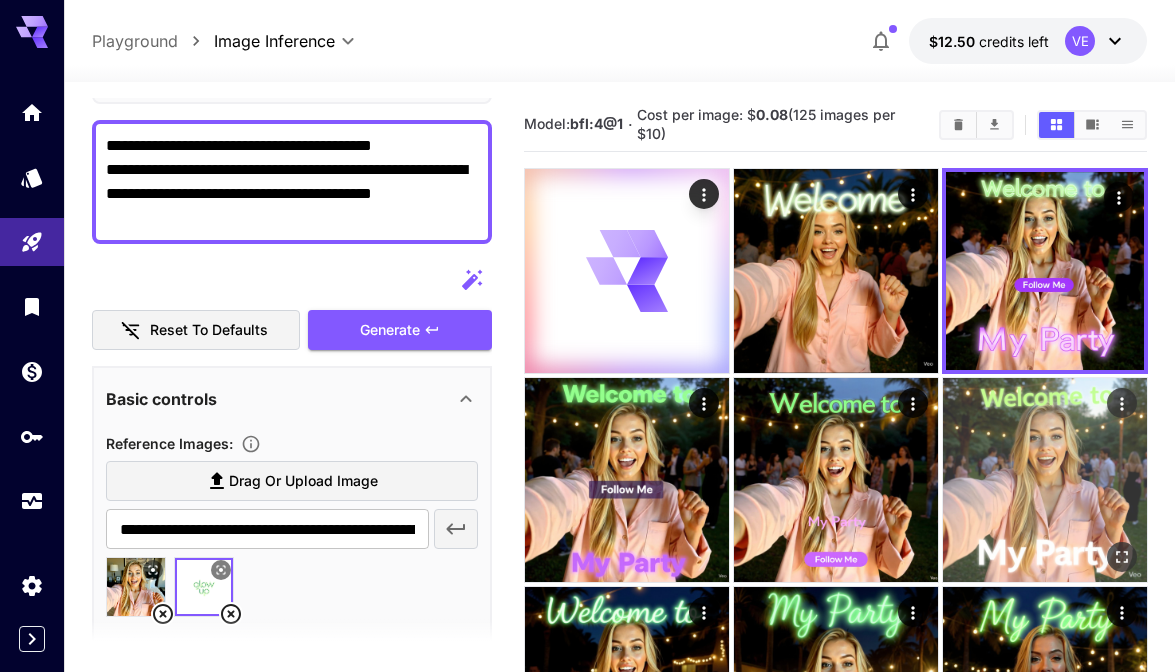 click at bounding box center [1045, 480] 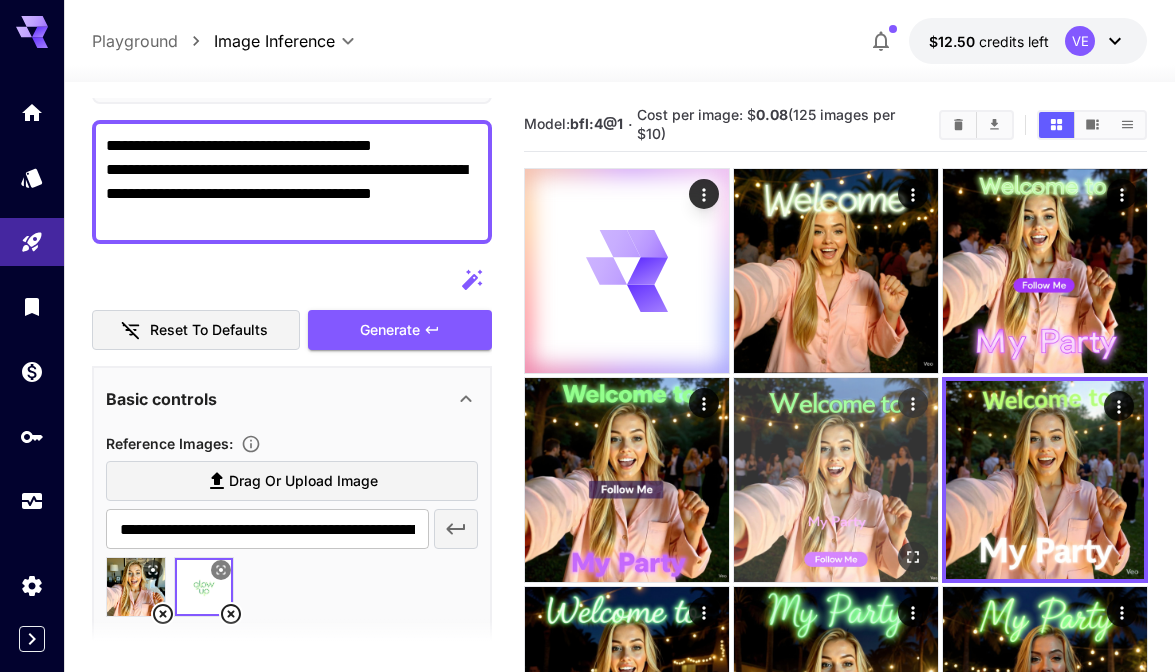 click at bounding box center (836, 480) 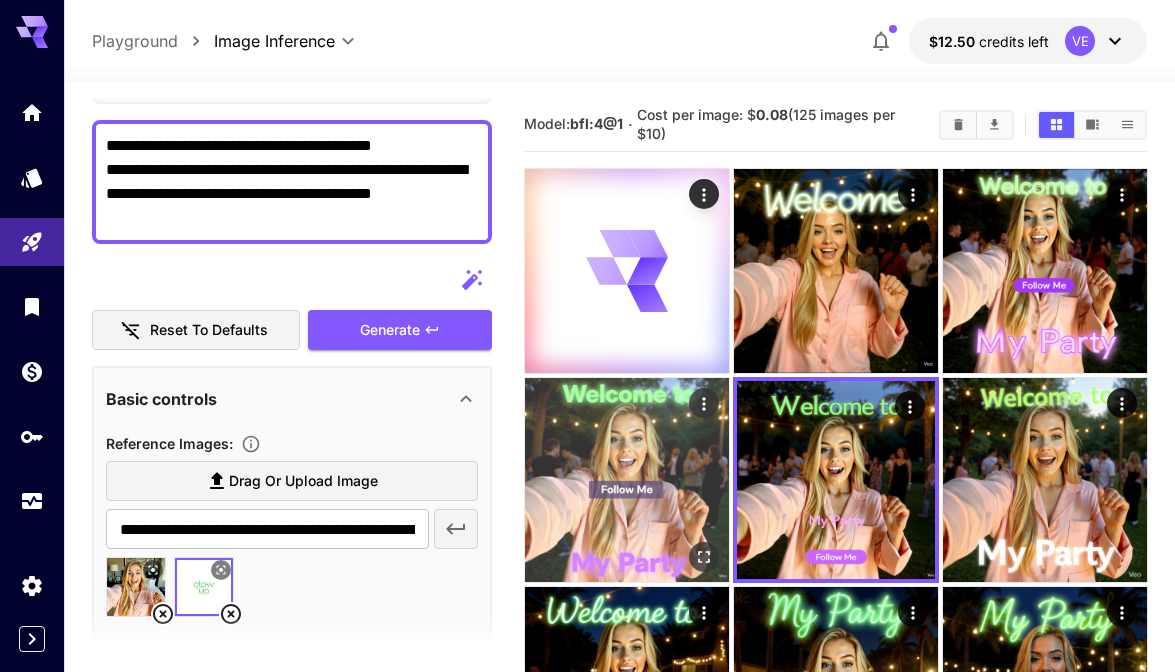 click at bounding box center (627, 480) 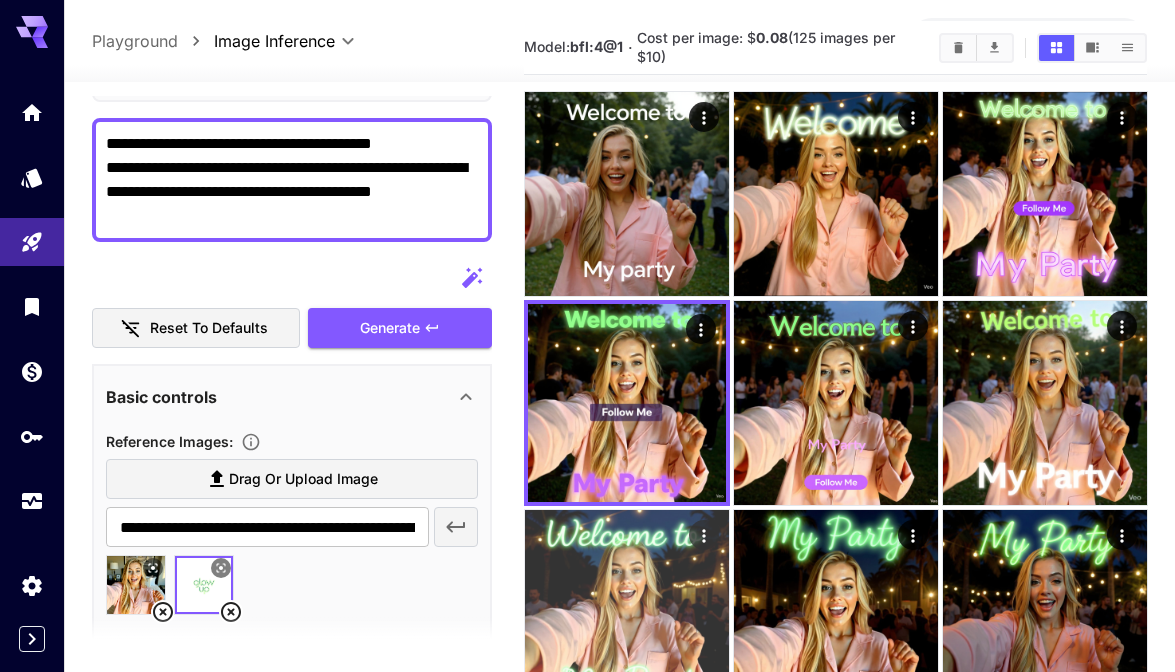 scroll, scrollTop: 83, scrollLeft: 0, axis: vertical 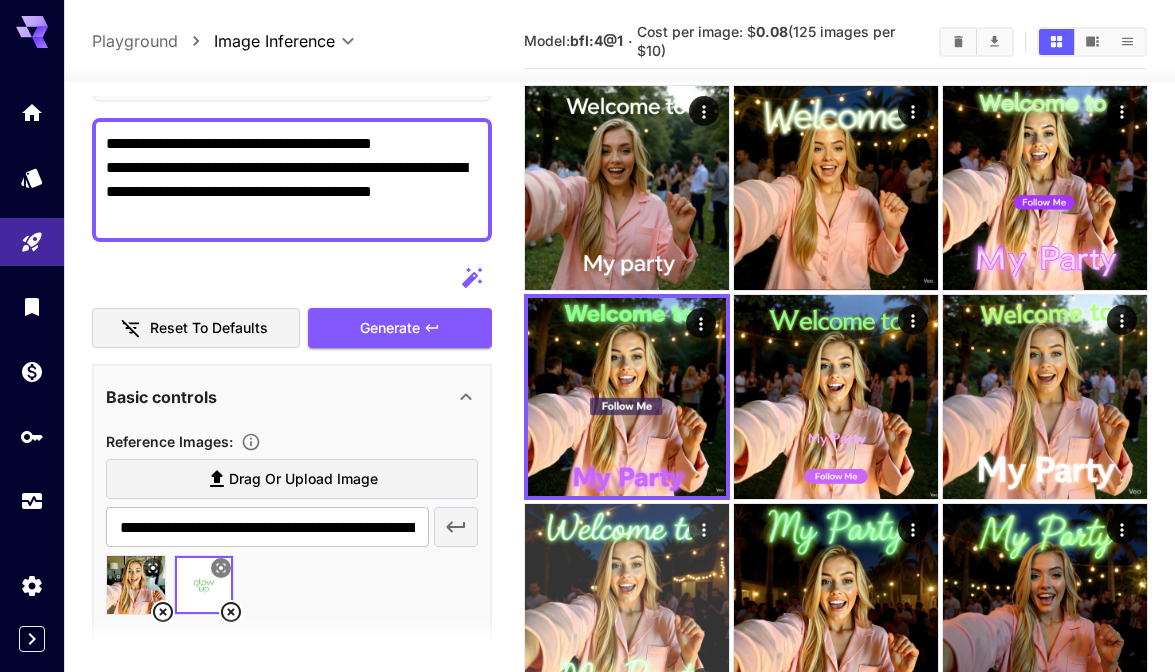 click at bounding box center [627, 606] 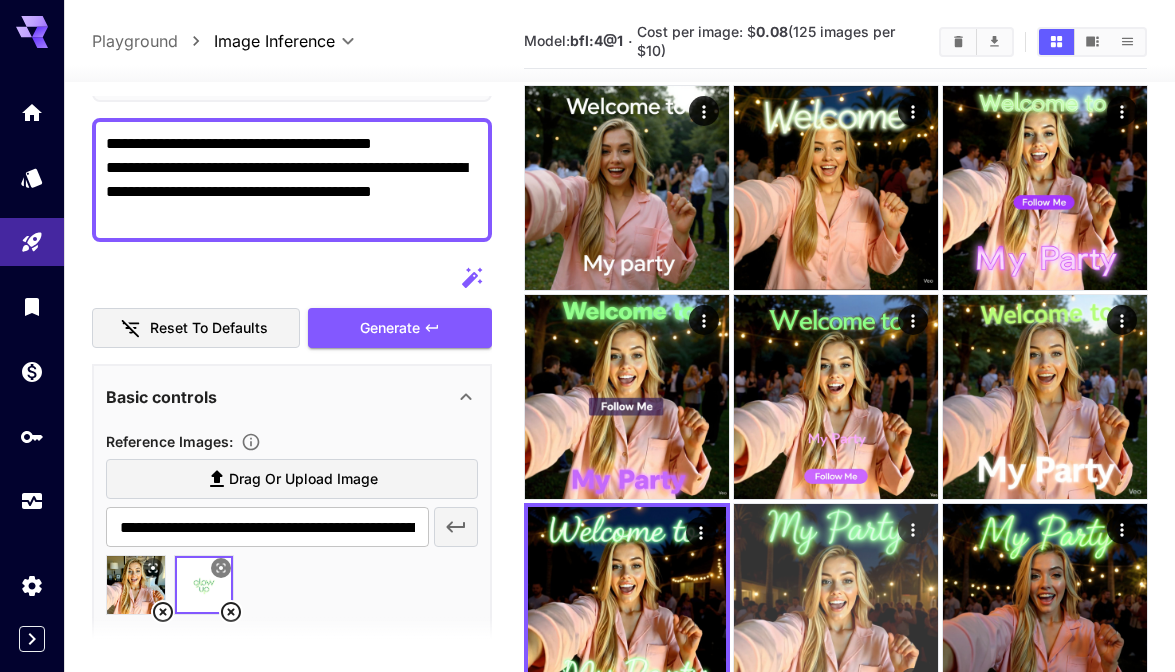 click at bounding box center (836, 606) 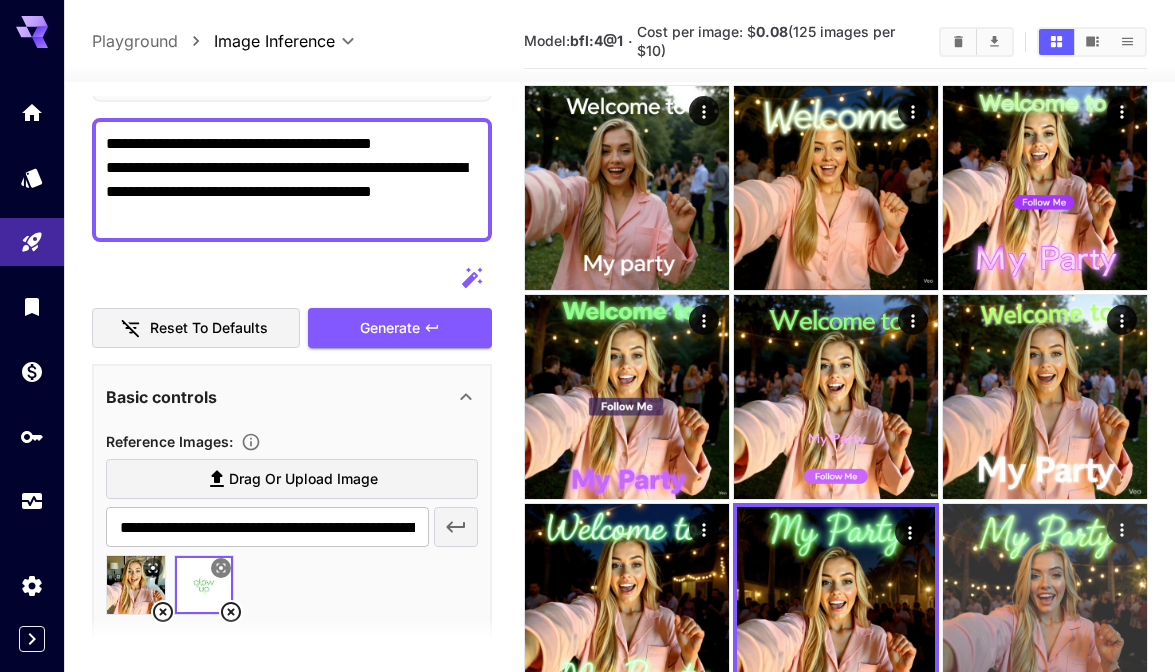 click at bounding box center (1045, 606) 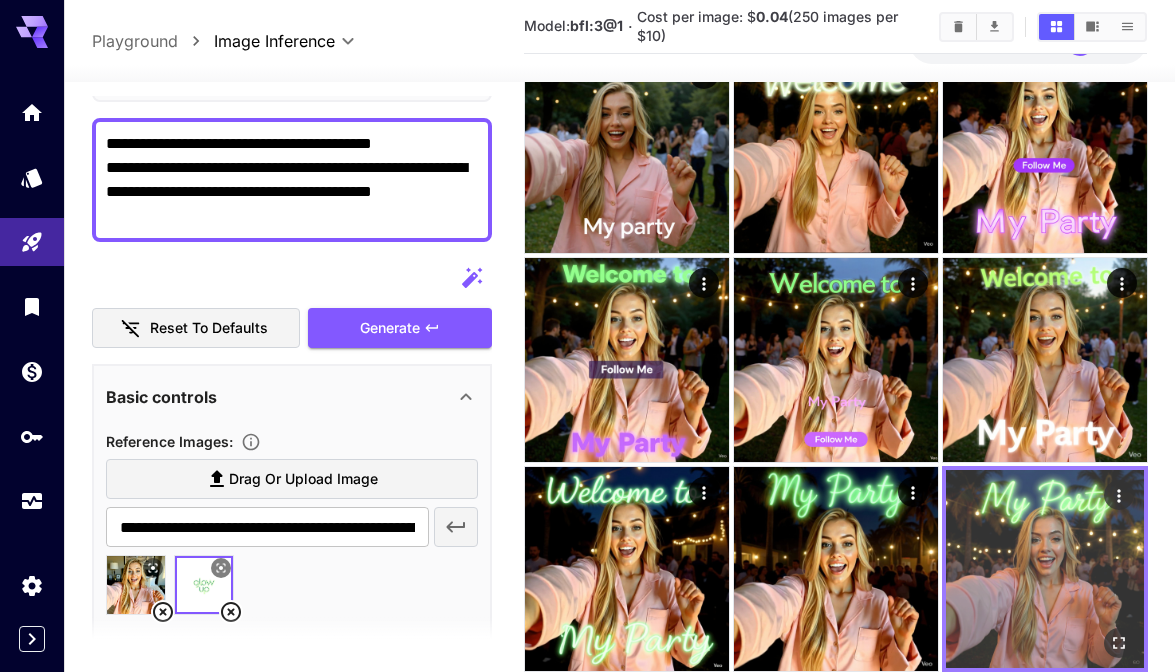 scroll, scrollTop: 138, scrollLeft: 0, axis: vertical 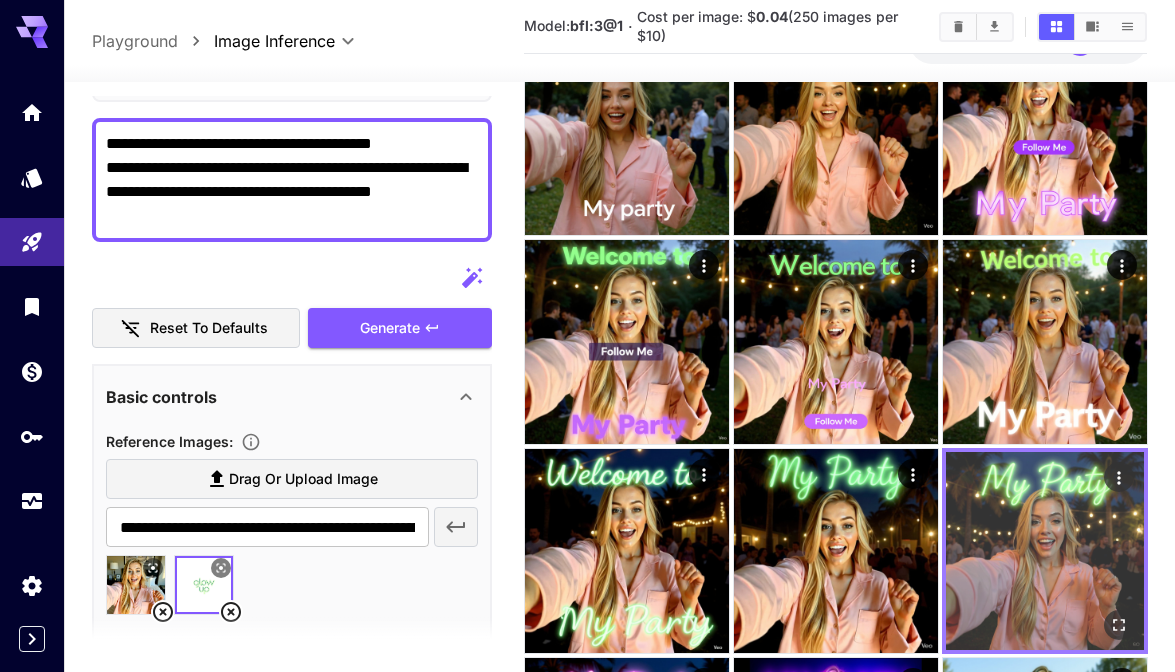 click at bounding box center [1045, 551] 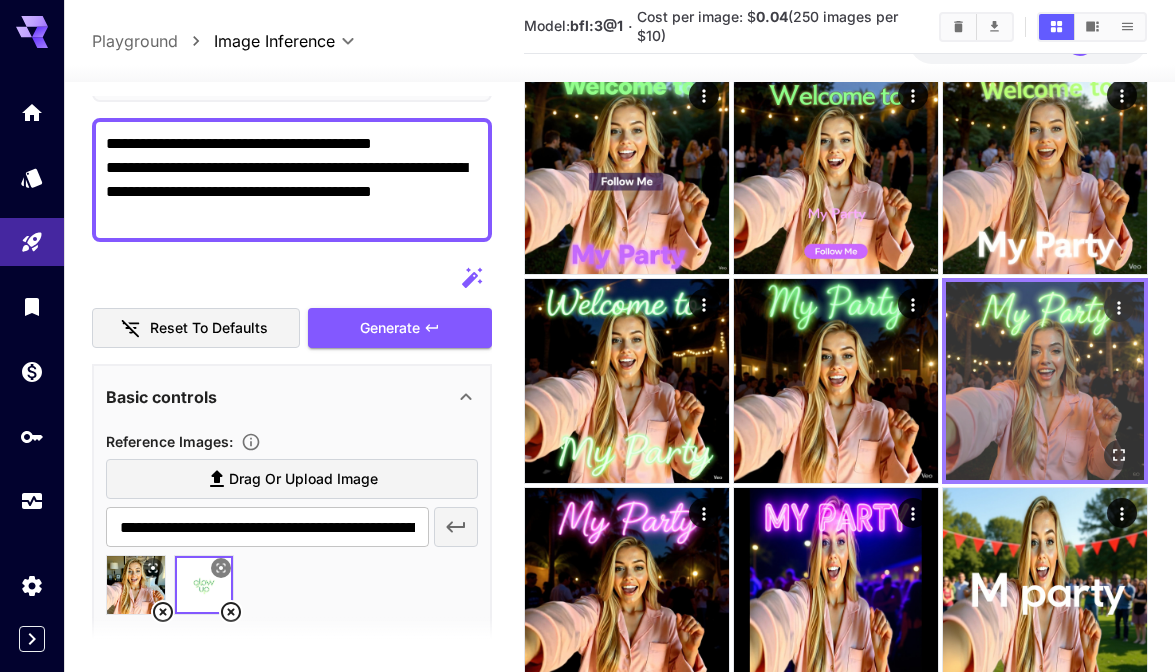 scroll, scrollTop: 335, scrollLeft: 0, axis: vertical 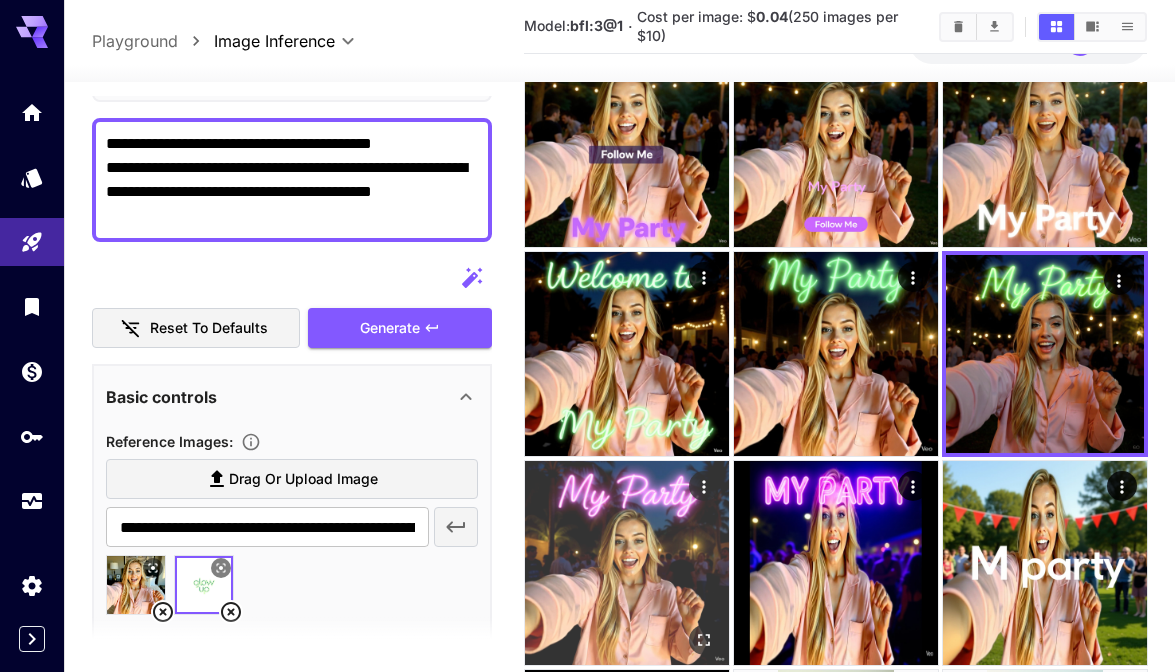 click at bounding box center [627, 563] 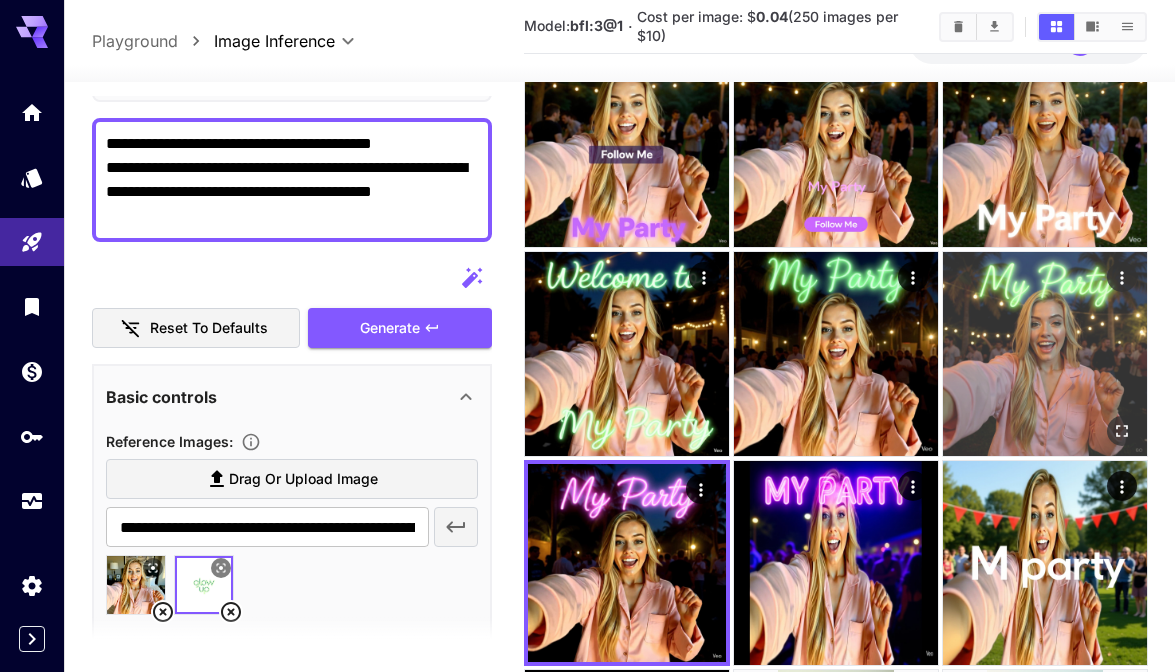 click at bounding box center [1045, 354] 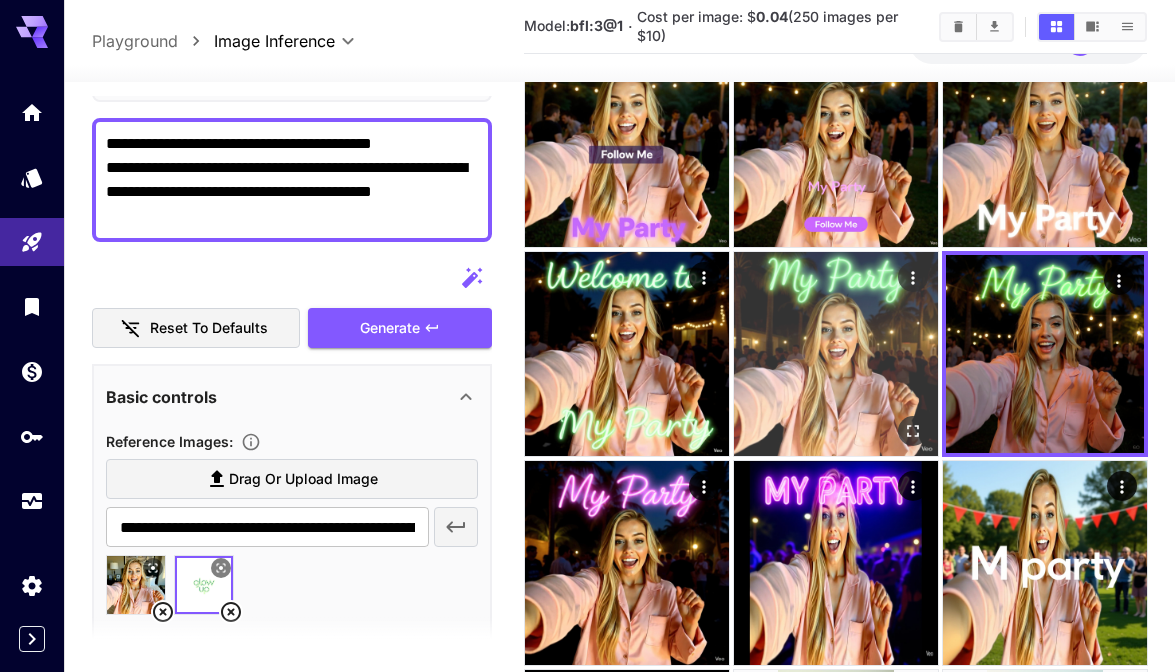 scroll, scrollTop: 0, scrollLeft: 0, axis: both 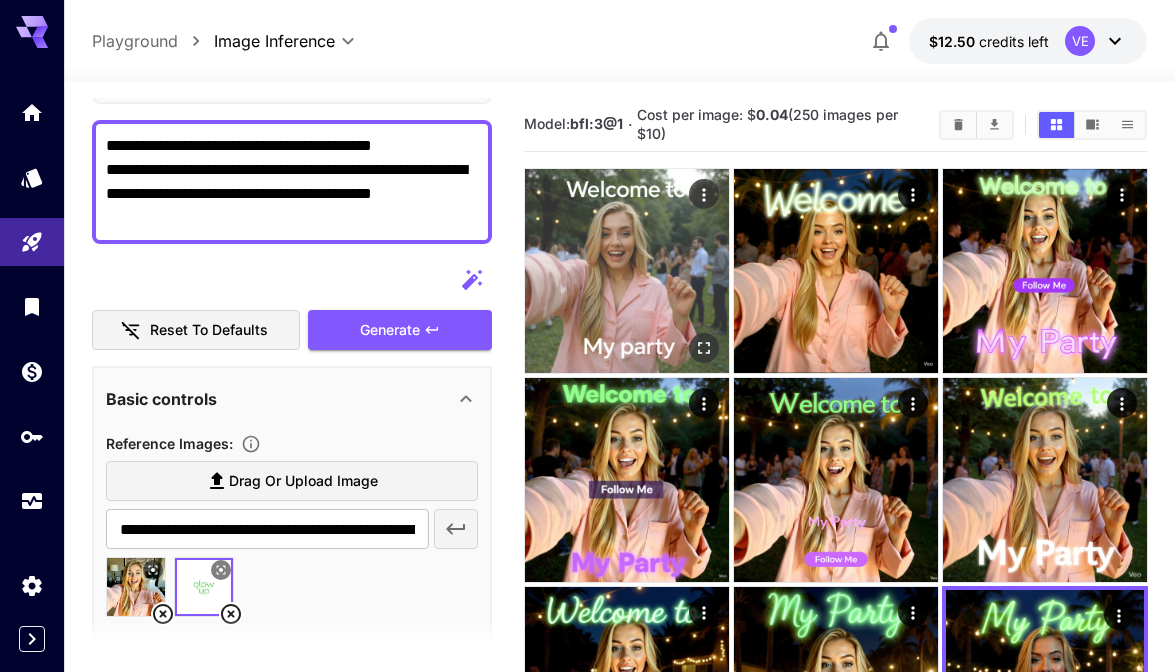 click at bounding box center [627, 271] 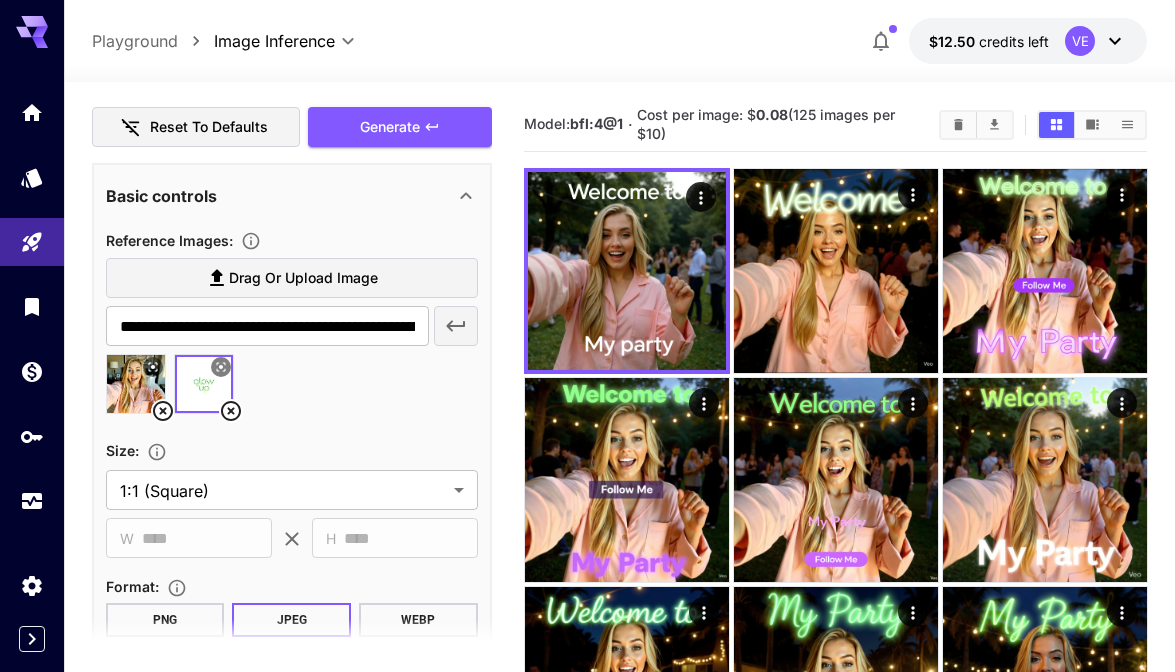 scroll, scrollTop: 379, scrollLeft: 0, axis: vertical 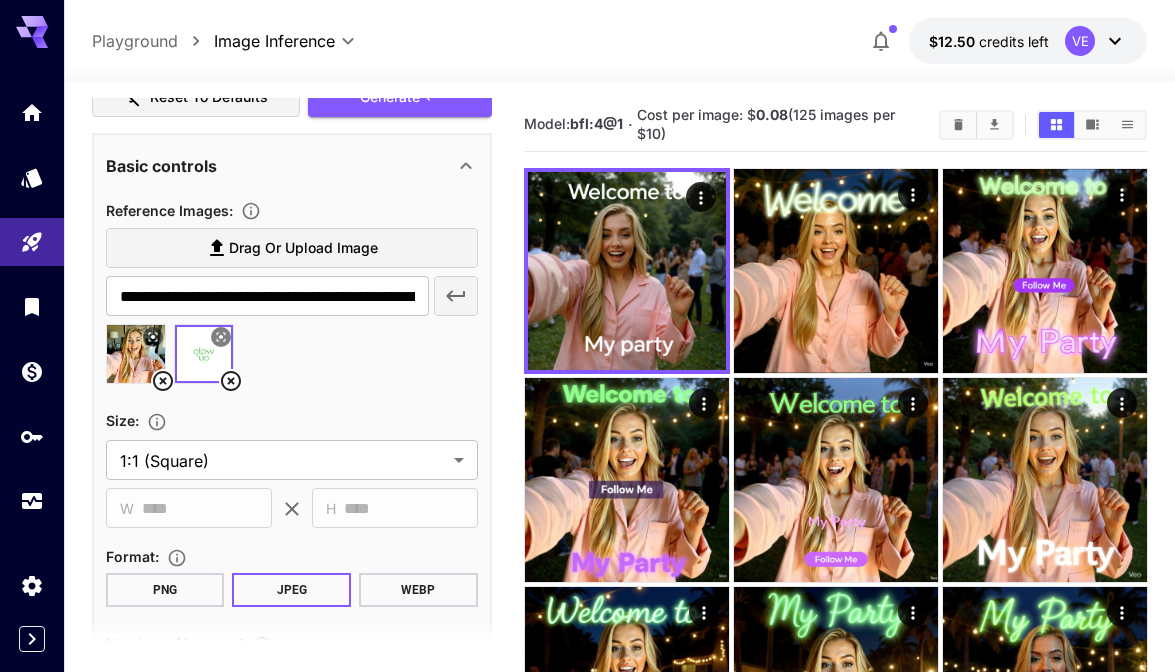 click 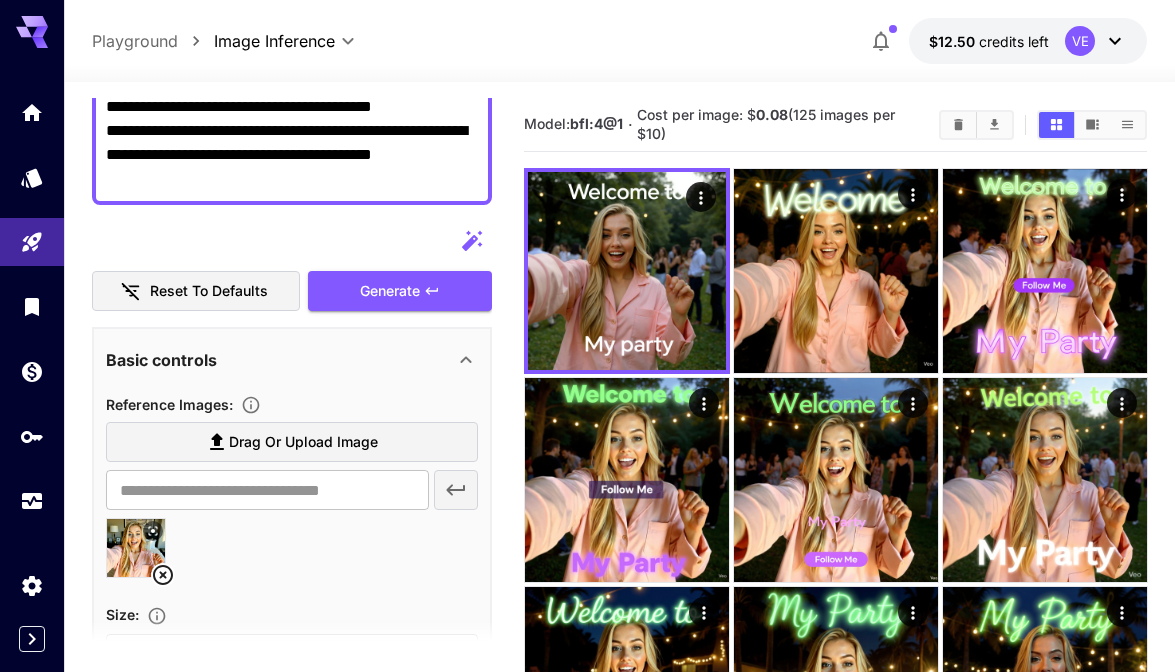 scroll, scrollTop: 0, scrollLeft: 0, axis: both 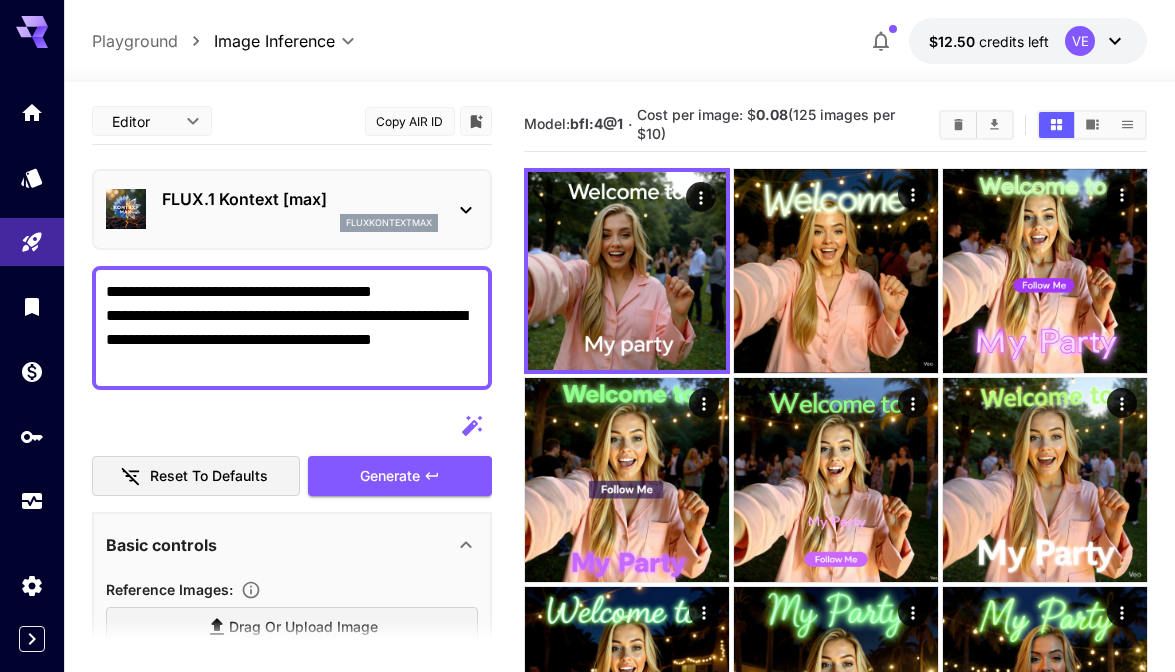 click on "FLUX.1 Kontext [max]" at bounding box center (300, 199) 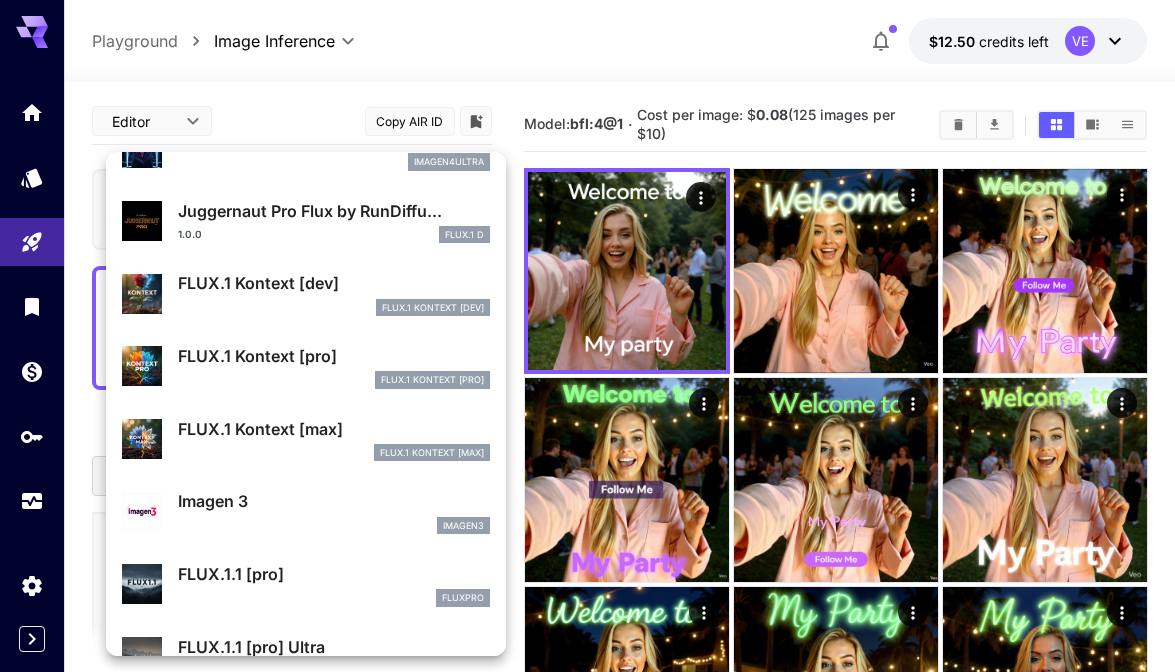 scroll, scrollTop: 693, scrollLeft: 0, axis: vertical 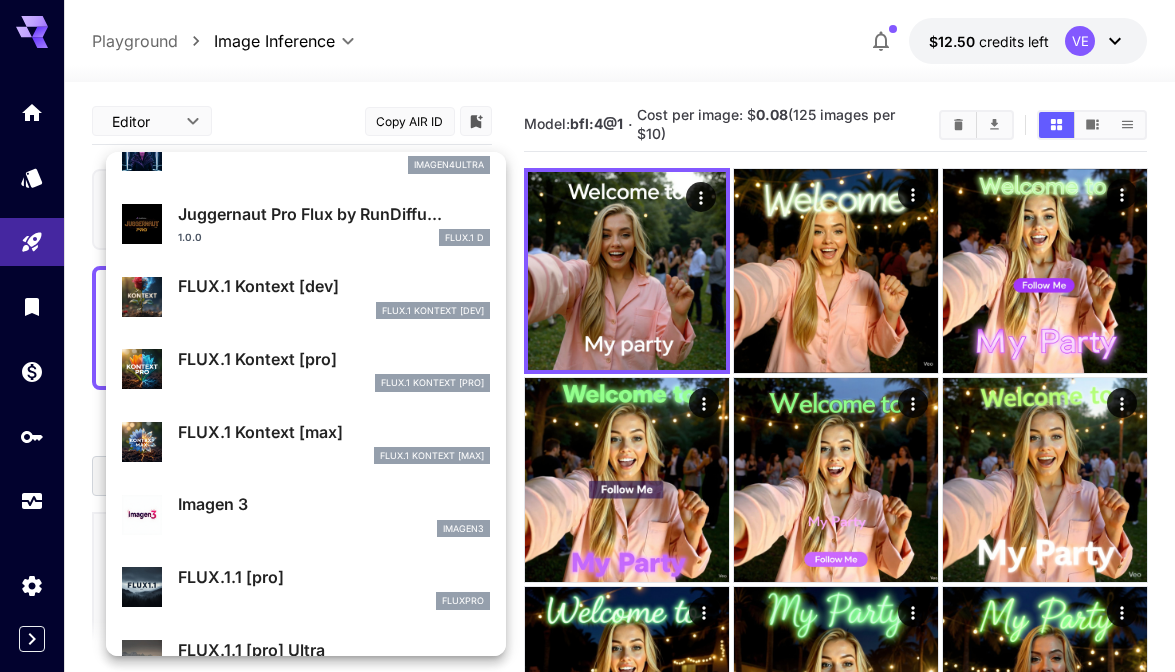 click on "FLUX.1 Kontext [pro]" at bounding box center (334, 359) 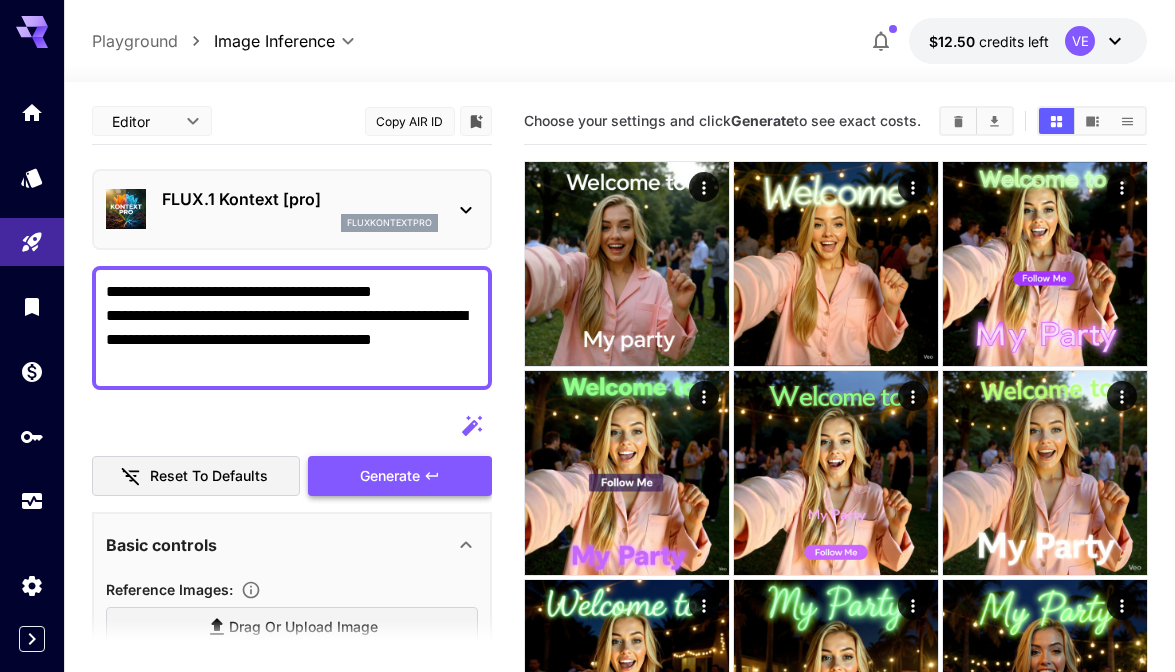 click on "Generate" at bounding box center [390, 476] 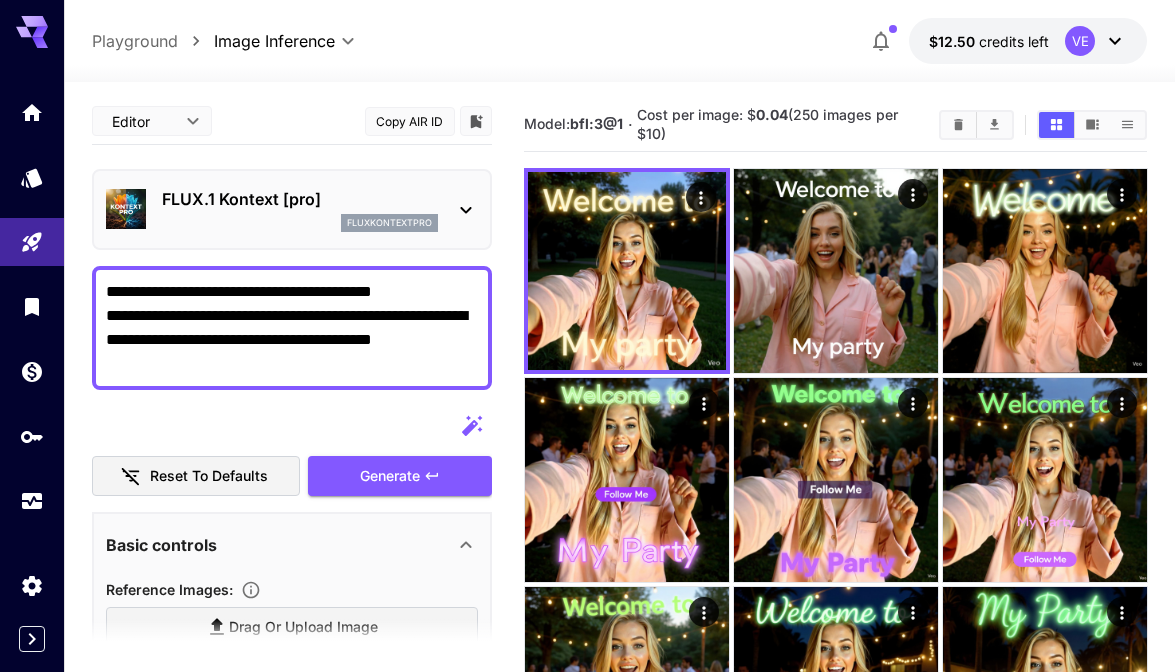 click on "**********" at bounding box center [292, 328] 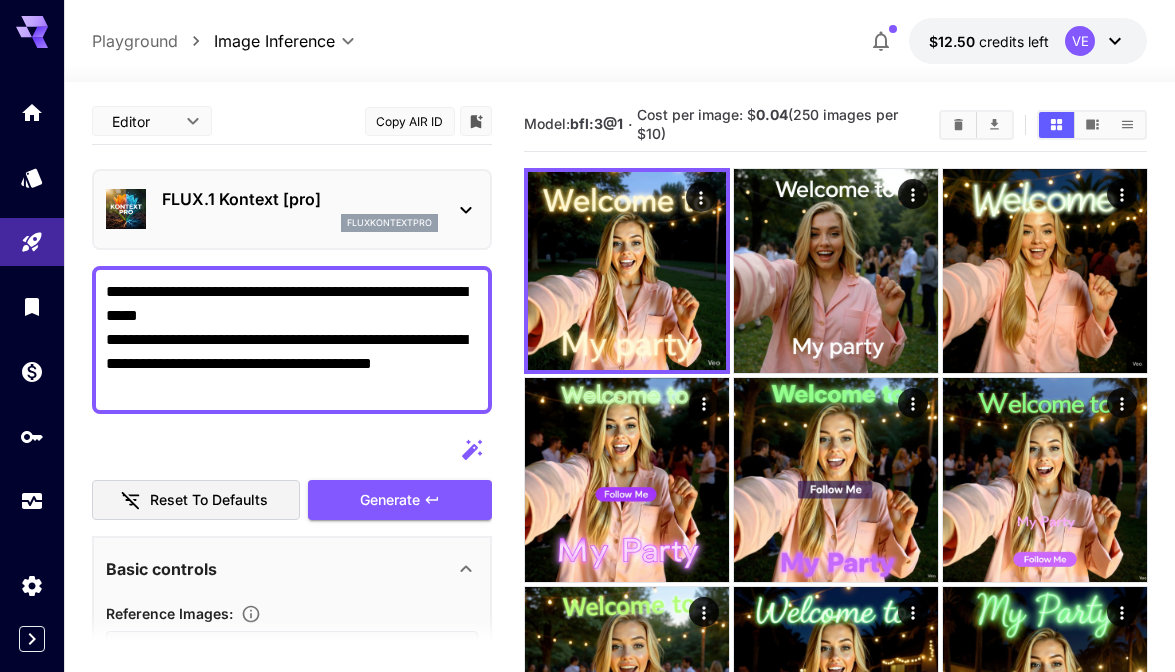 drag, startPoint x: 402, startPoint y: 342, endPoint x: 87, endPoint y: 342, distance: 315 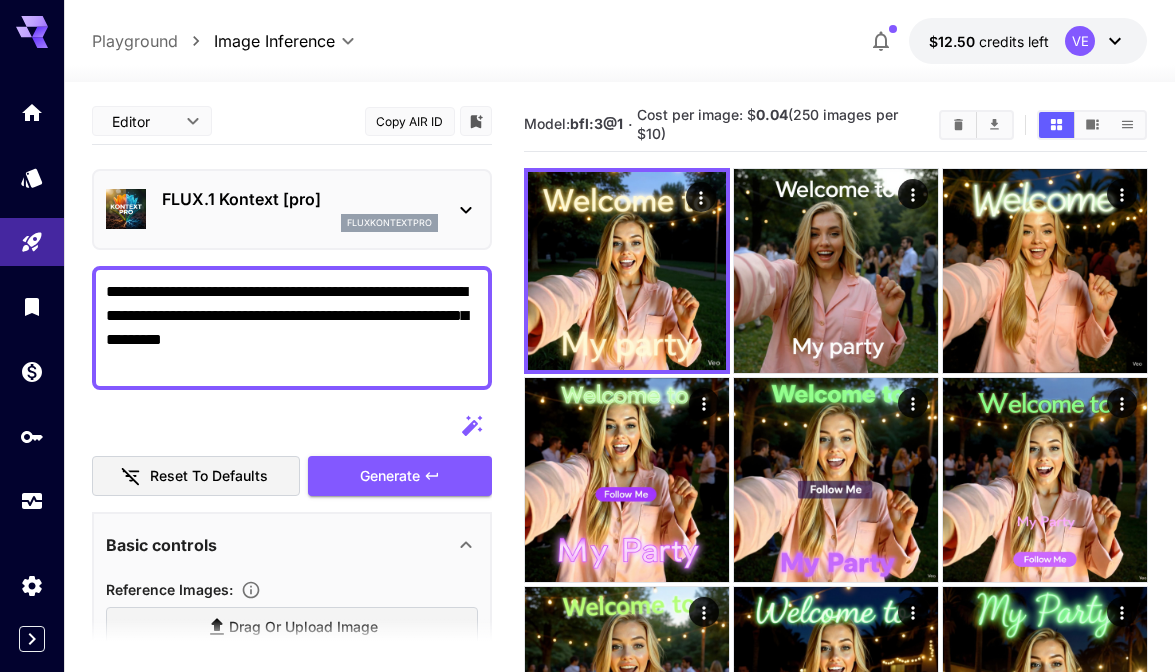 click on "**********" at bounding box center [292, 328] 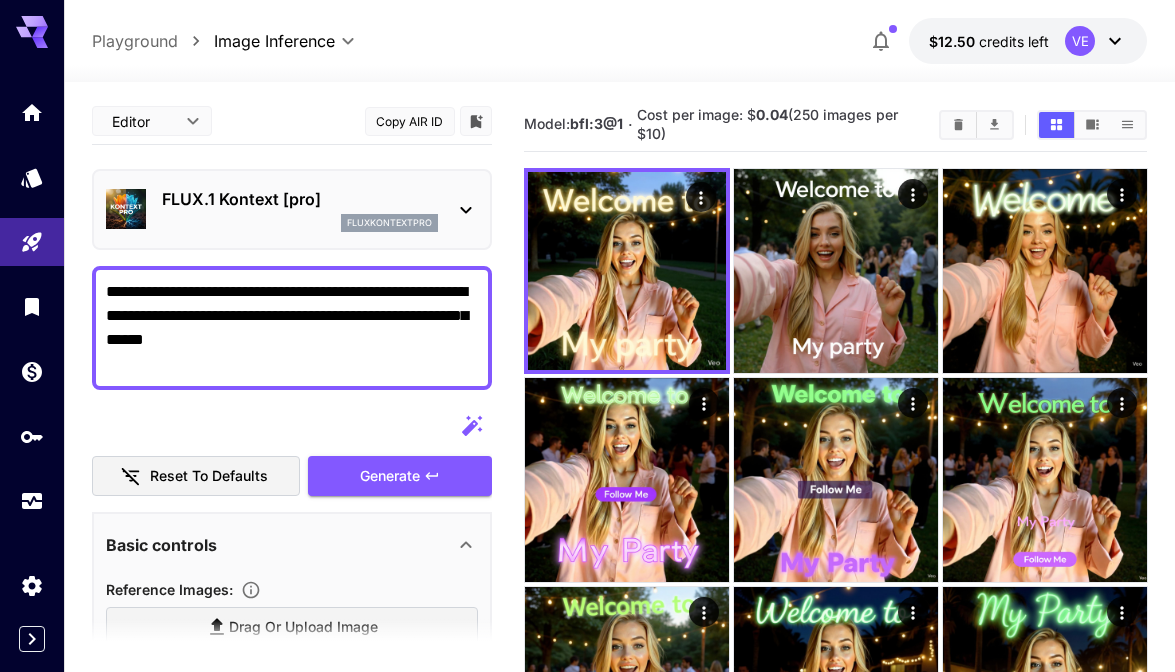 click on "**********" at bounding box center [292, 328] 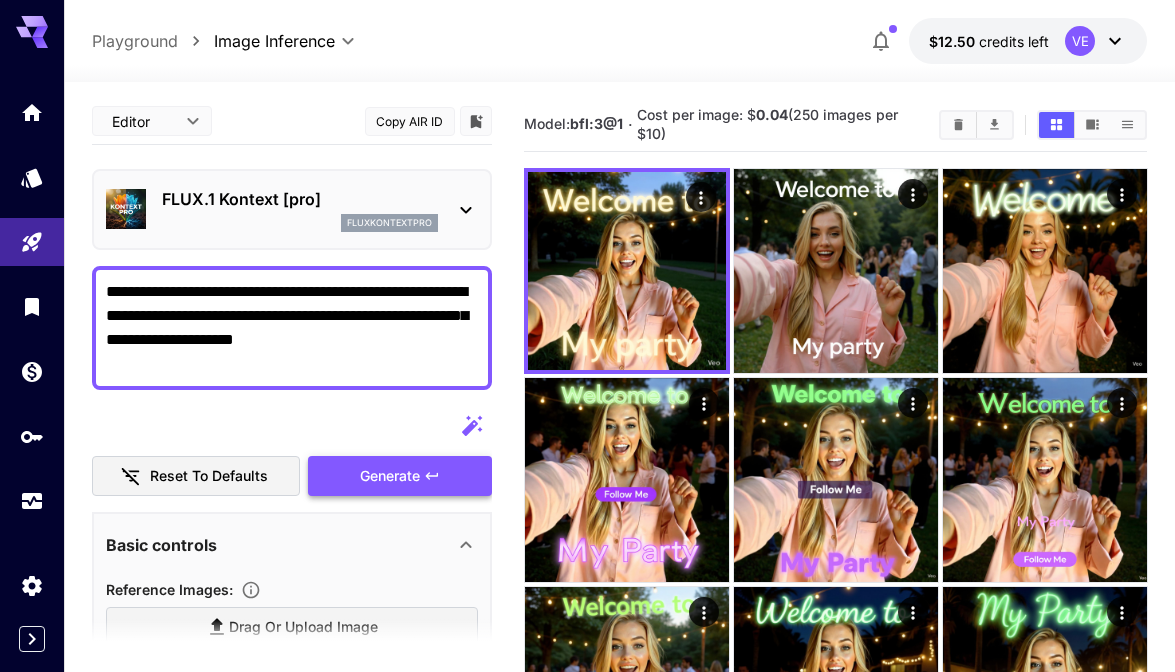 type on "**********" 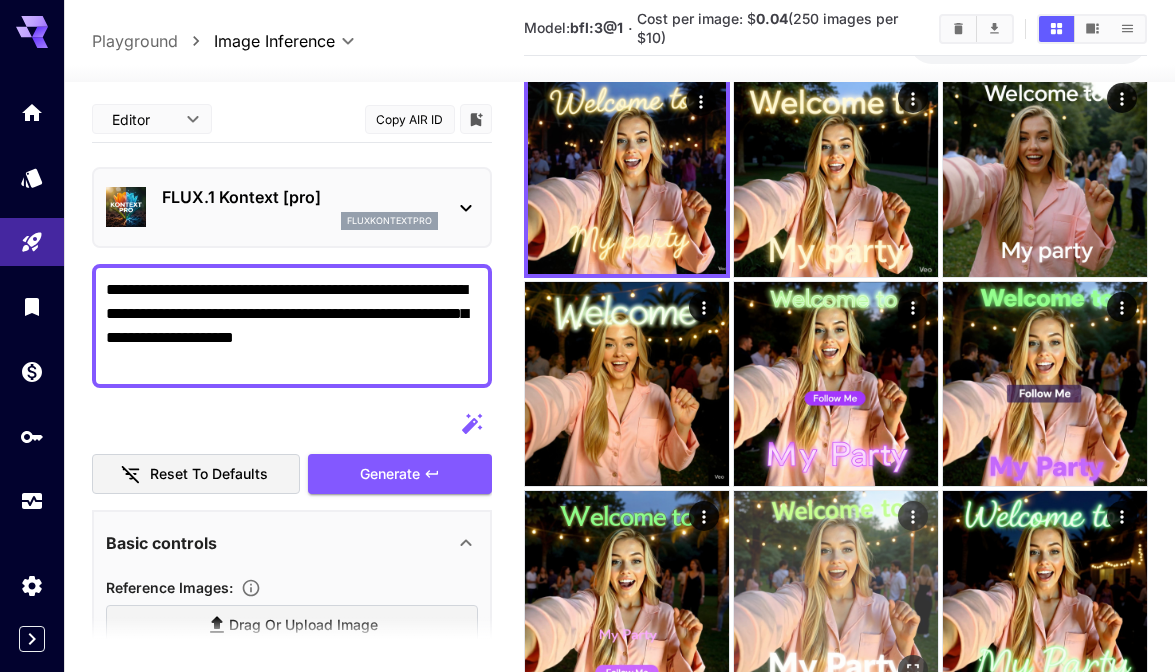 scroll, scrollTop: 0, scrollLeft: 0, axis: both 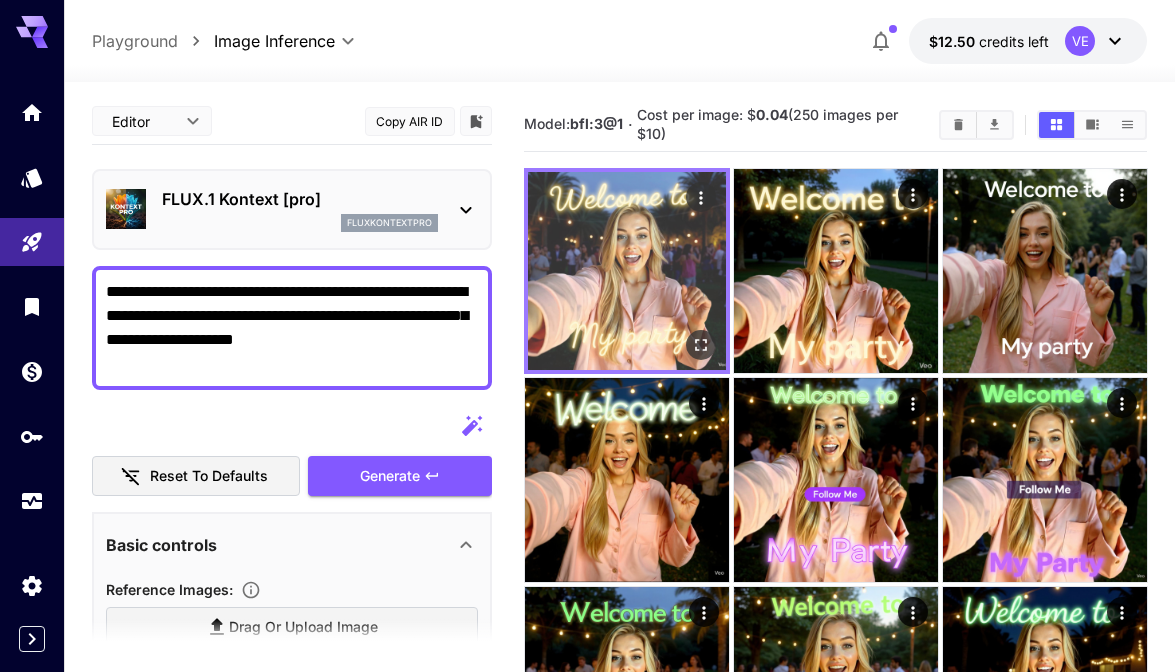click at bounding box center [627, 271] 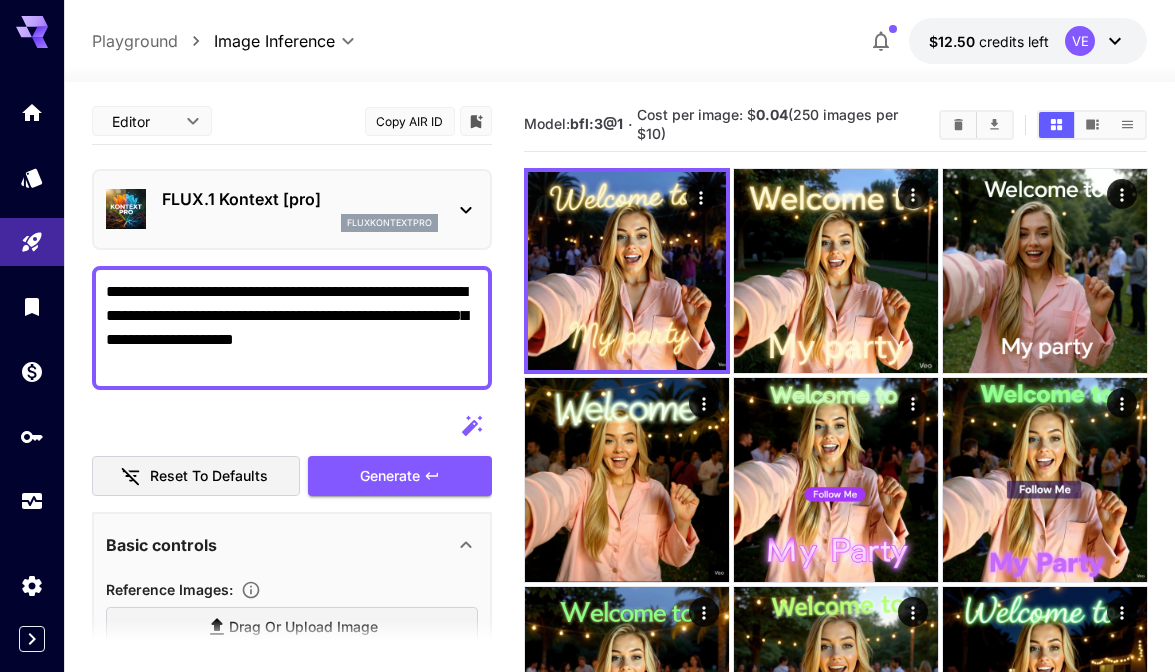scroll, scrollTop: 0, scrollLeft: 0, axis: both 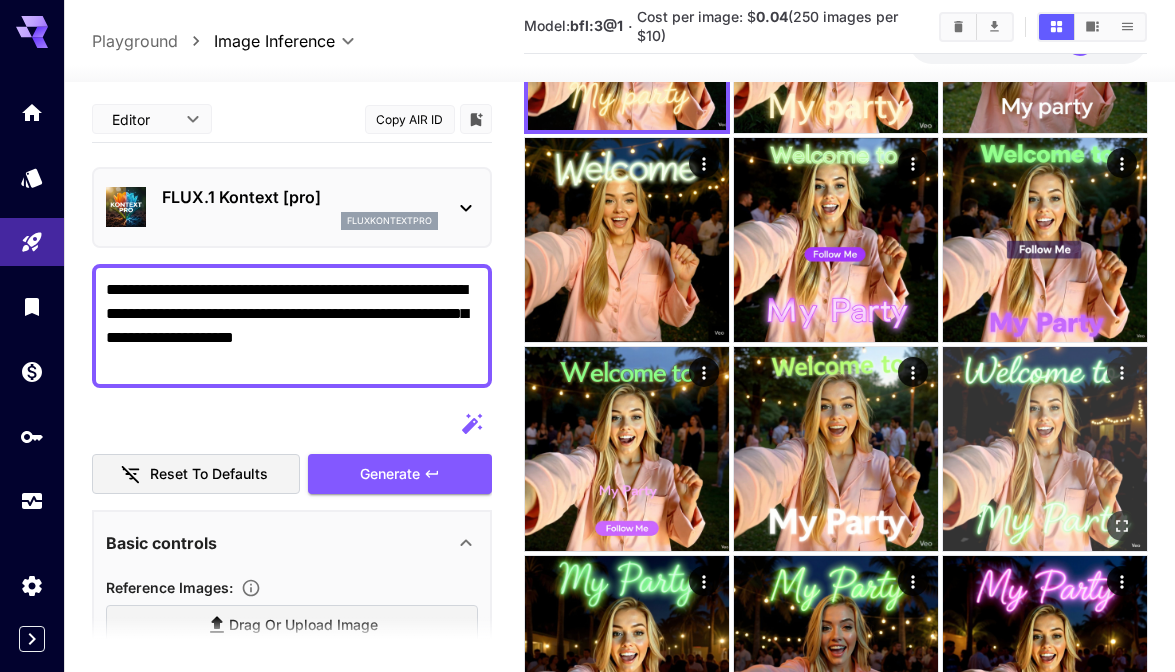 click at bounding box center (1045, 449) 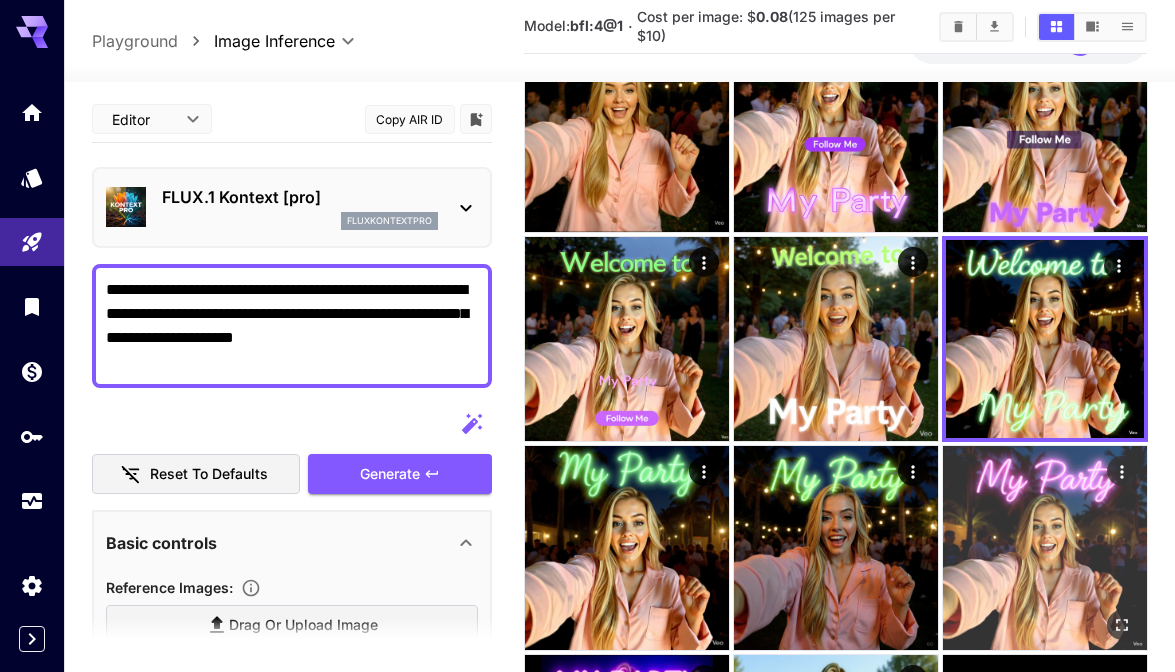scroll, scrollTop: 354, scrollLeft: 0, axis: vertical 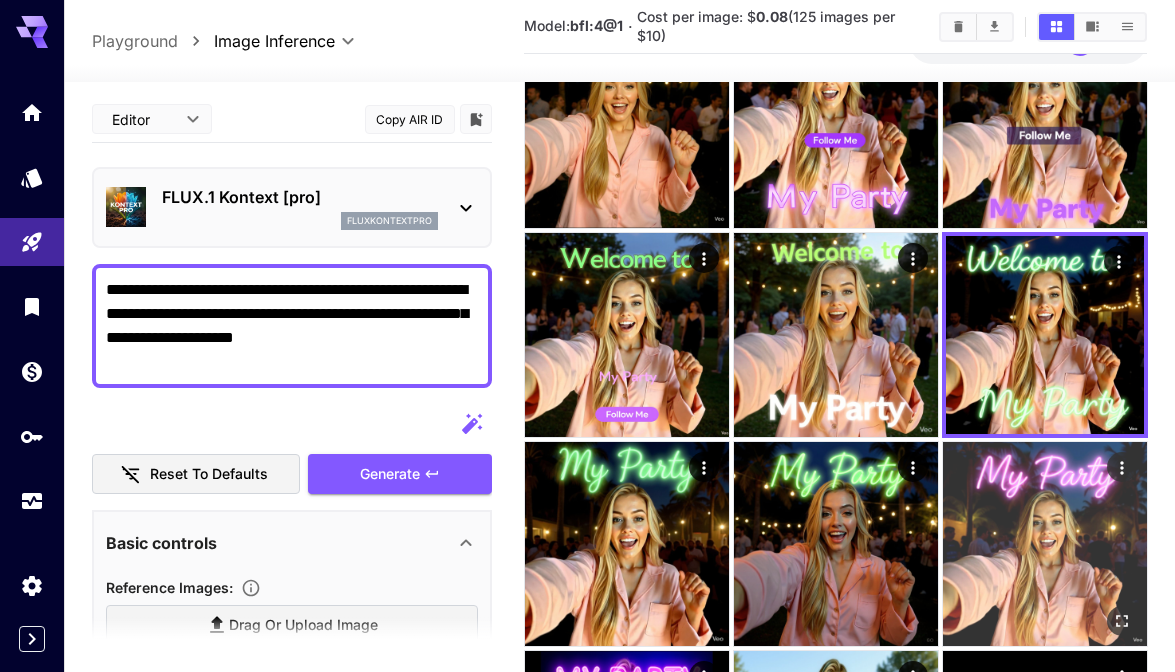 click at bounding box center (1045, 544) 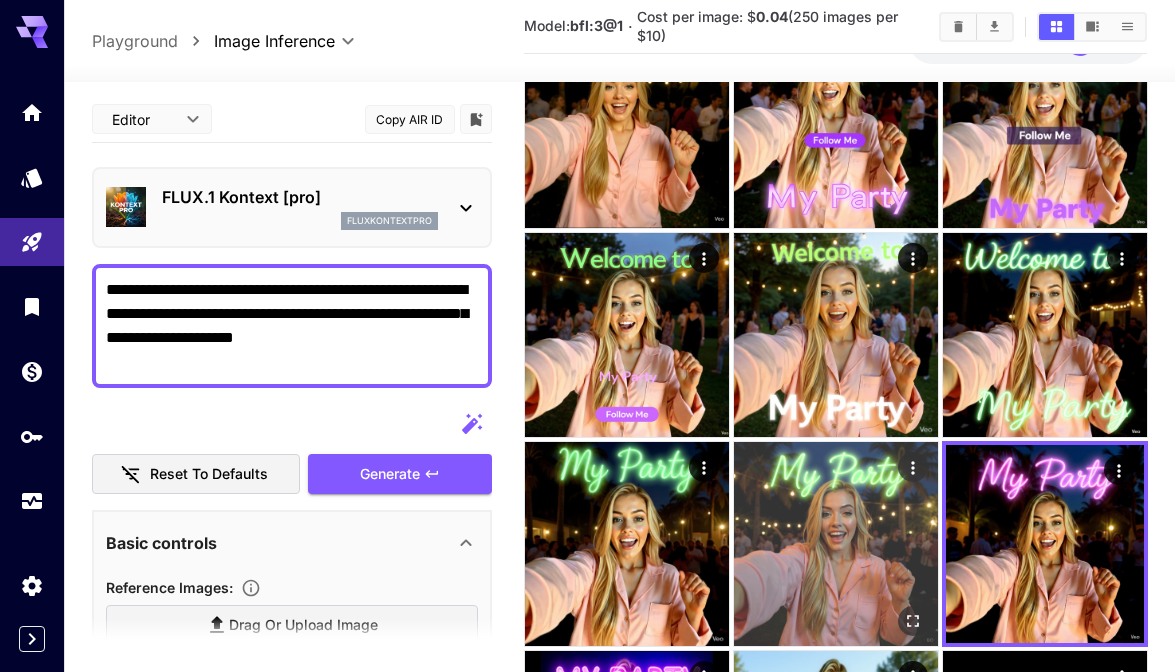 click at bounding box center (836, 544) 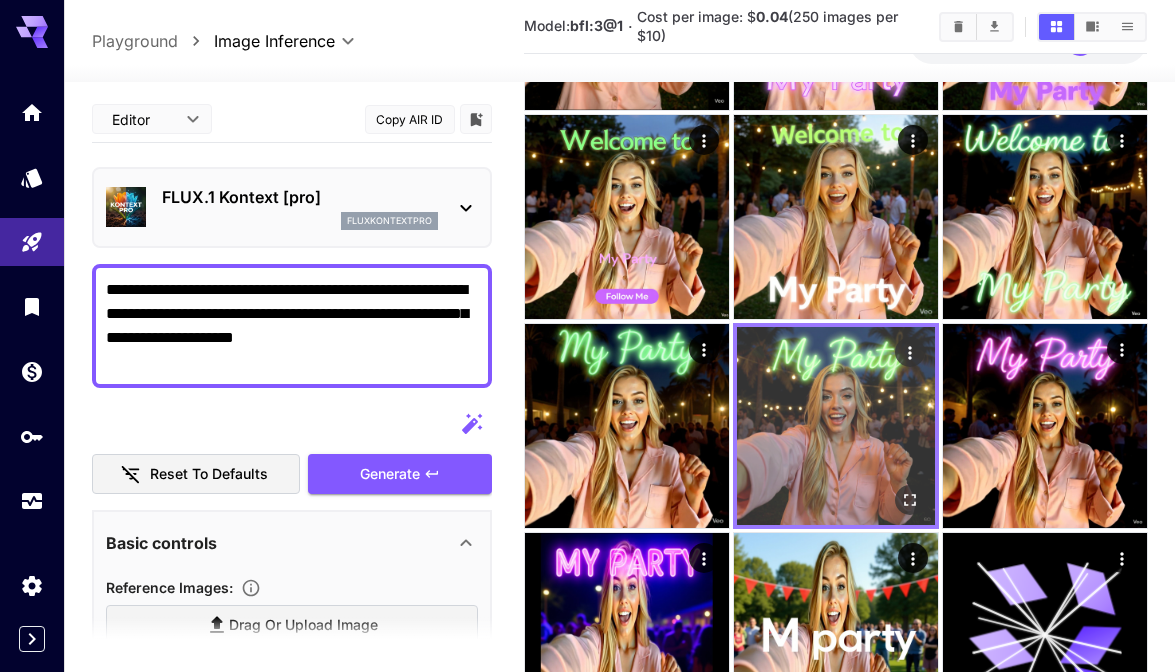 scroll, scrollTop: 506, scrollLeft: 0, axis: vertical 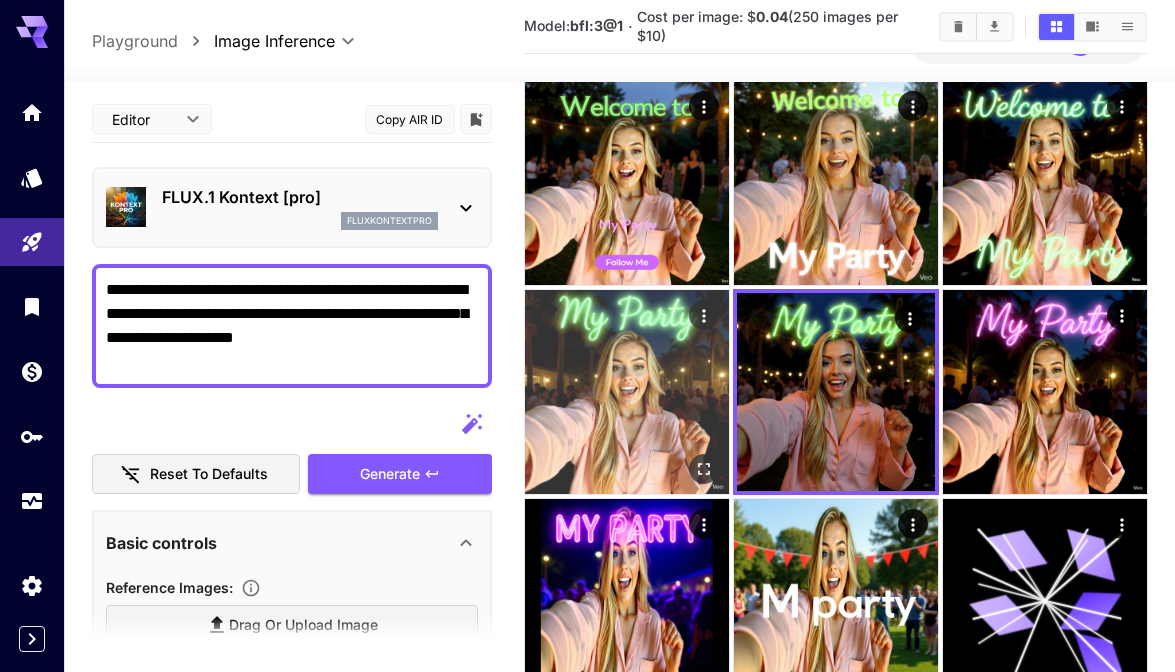 click at bounding box center (627, 392) 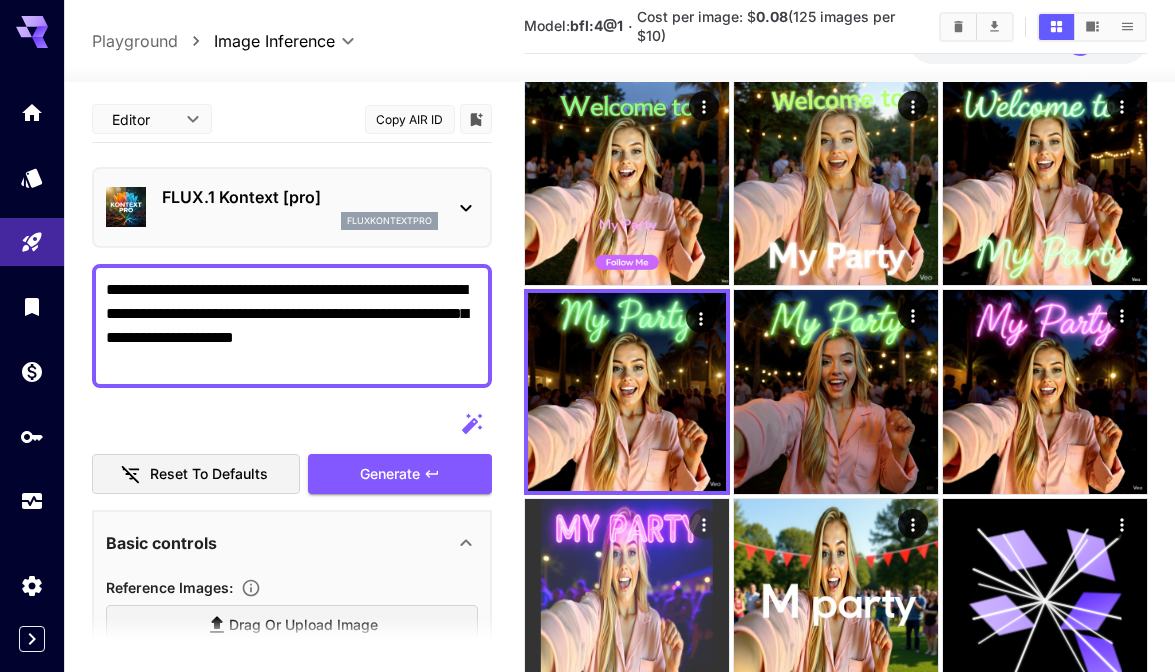 click at bounding box center (627, 601) 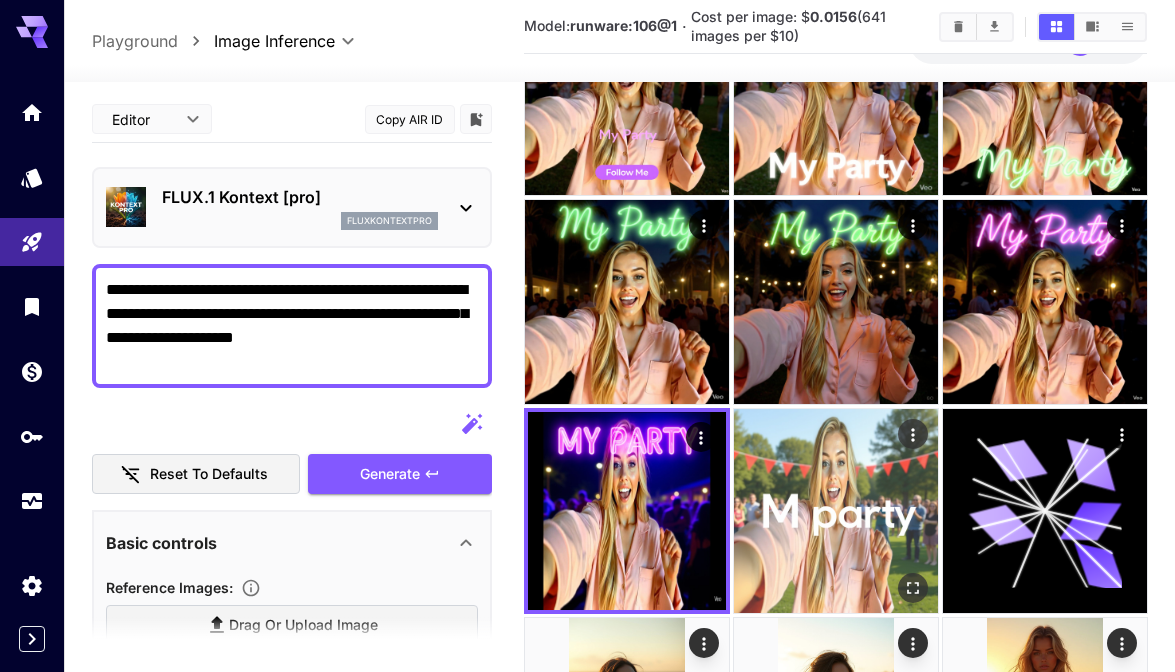 scroll, scrollTop: 648, scrollLeft: 0, axis: vertical 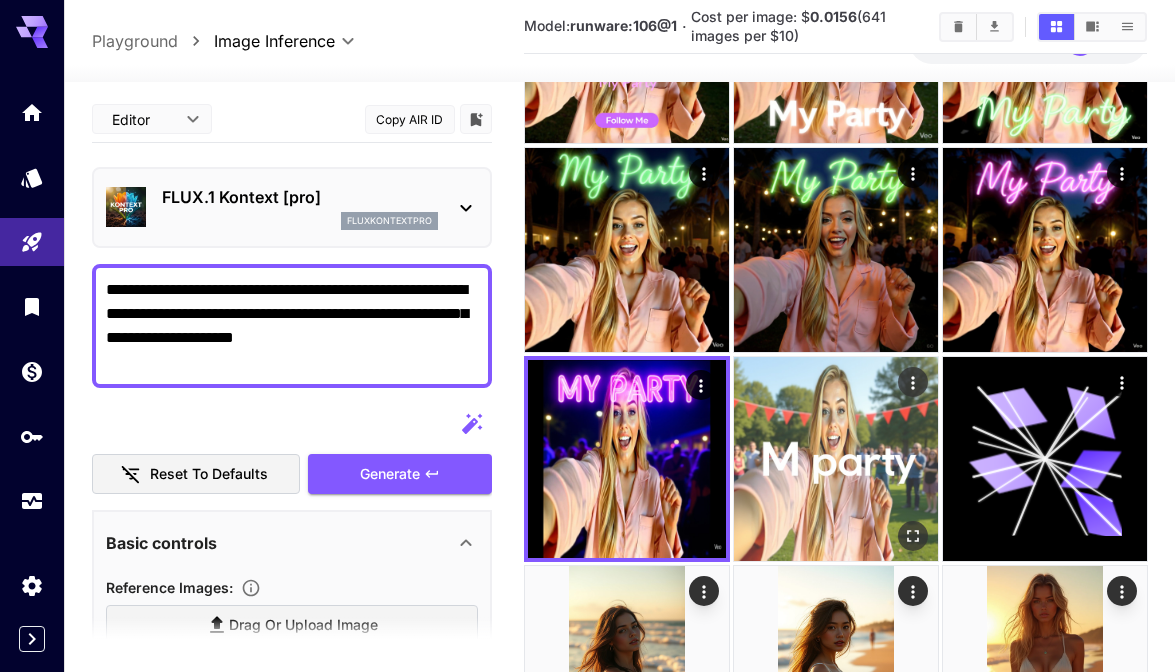 click at bounding box center (836, 459) 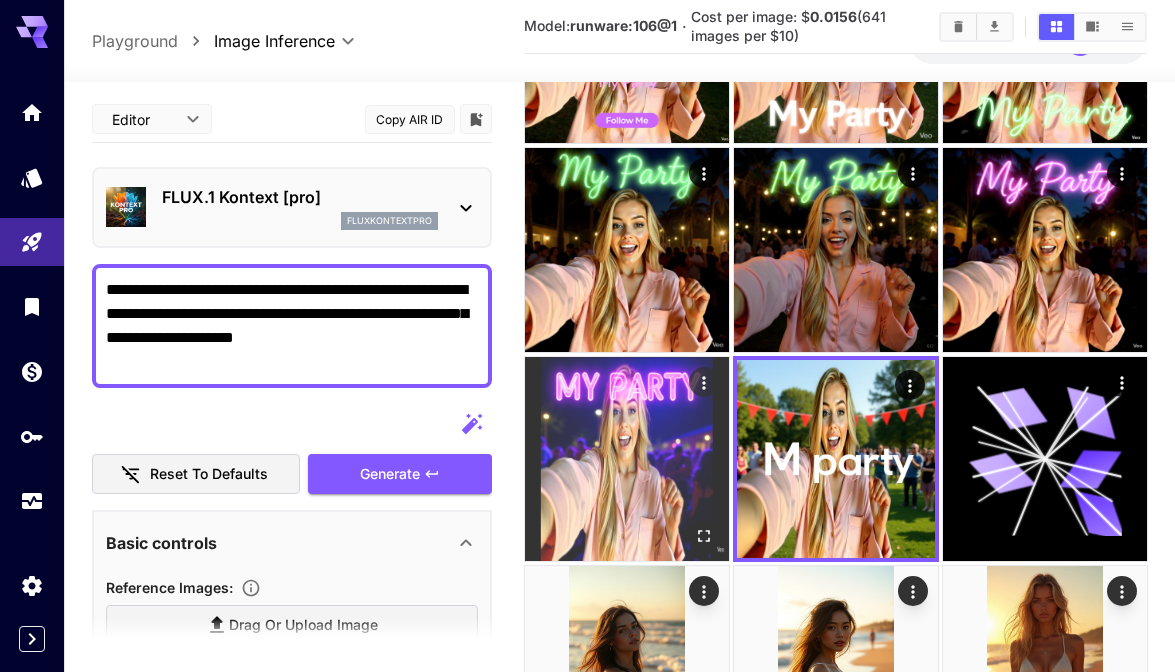 click at bounding box center [627, 459] 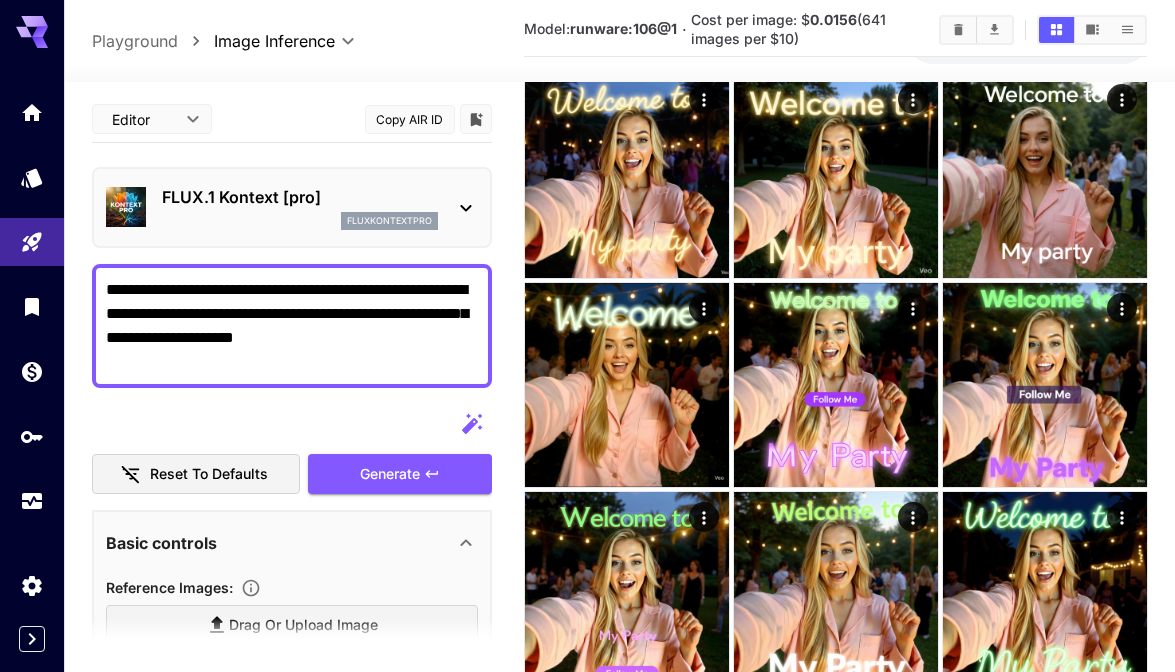 scroll, scrollTop: 0, scrollLeft: 0, axis: both 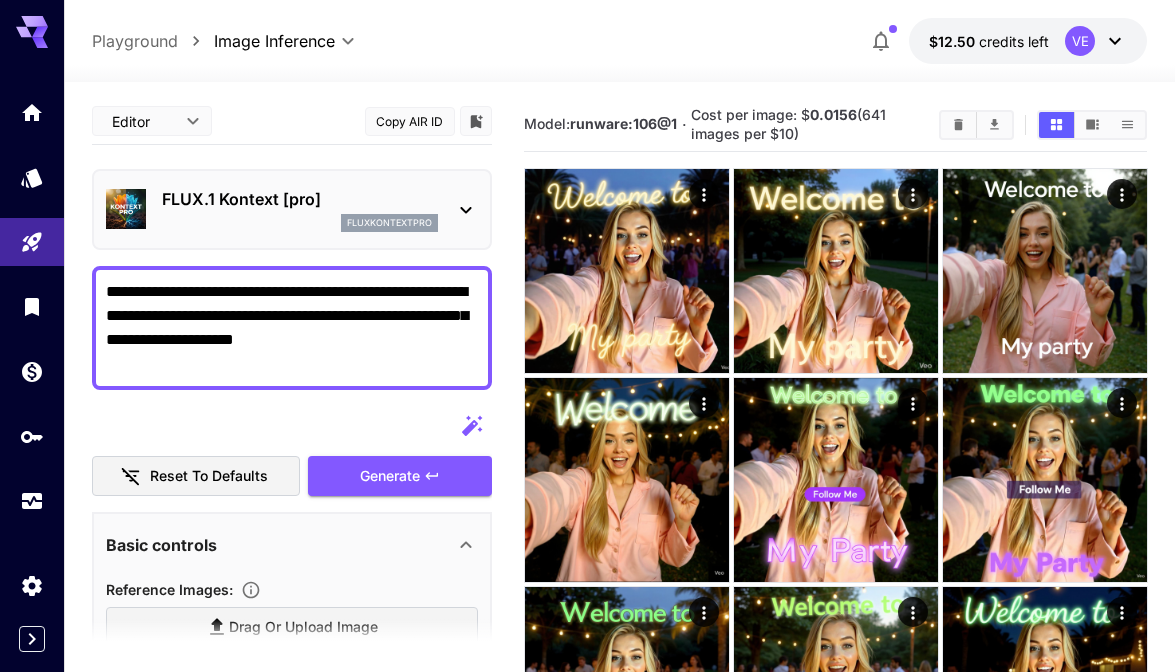 click on "FLUX.1 Kontext [pro]" at bounding box center (300, 199) 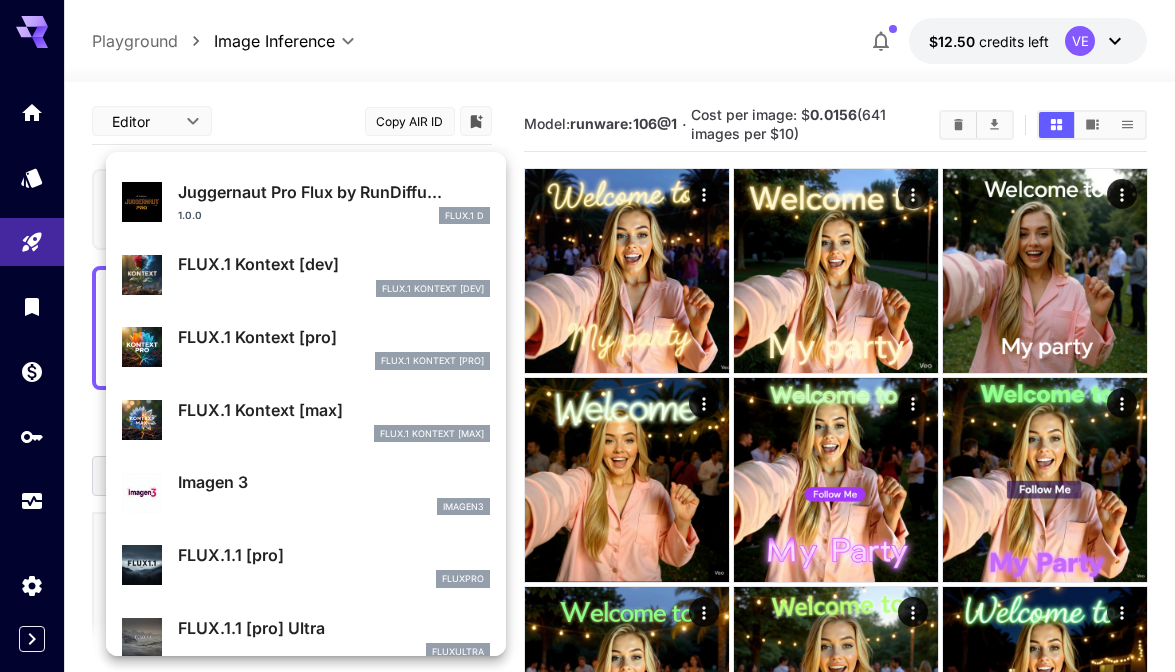scroll, scrollTop: 699, scrollLeft: 0, axis: vertical 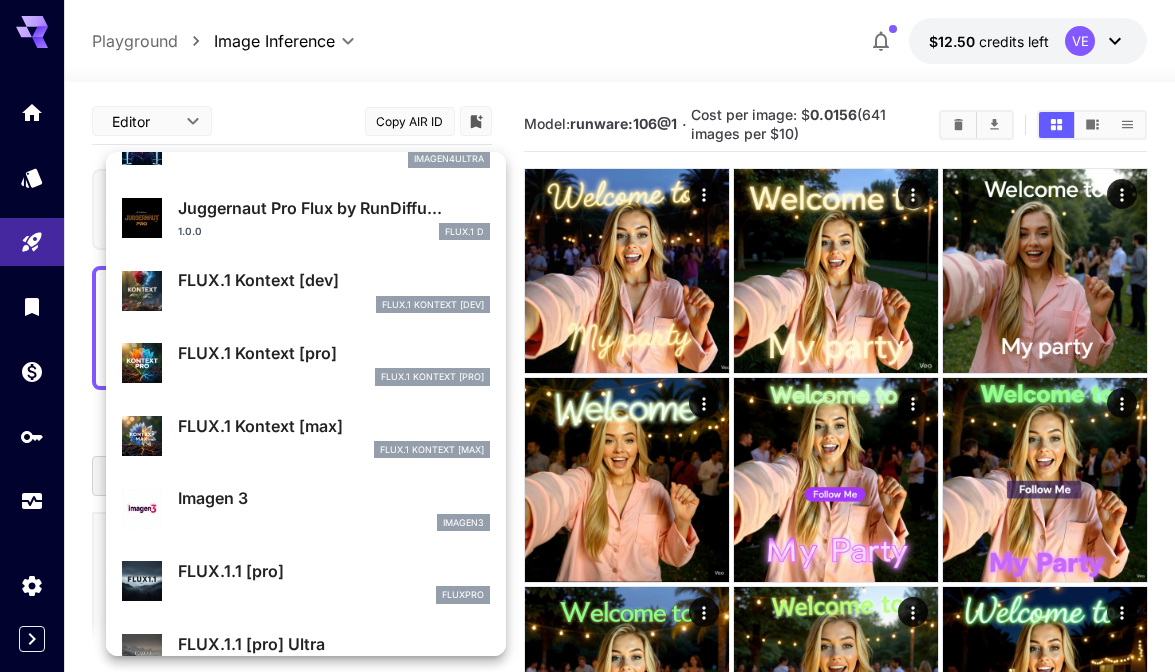 click on "FlUX.1 Kontext [dev]" at bounding box center (334, 305) 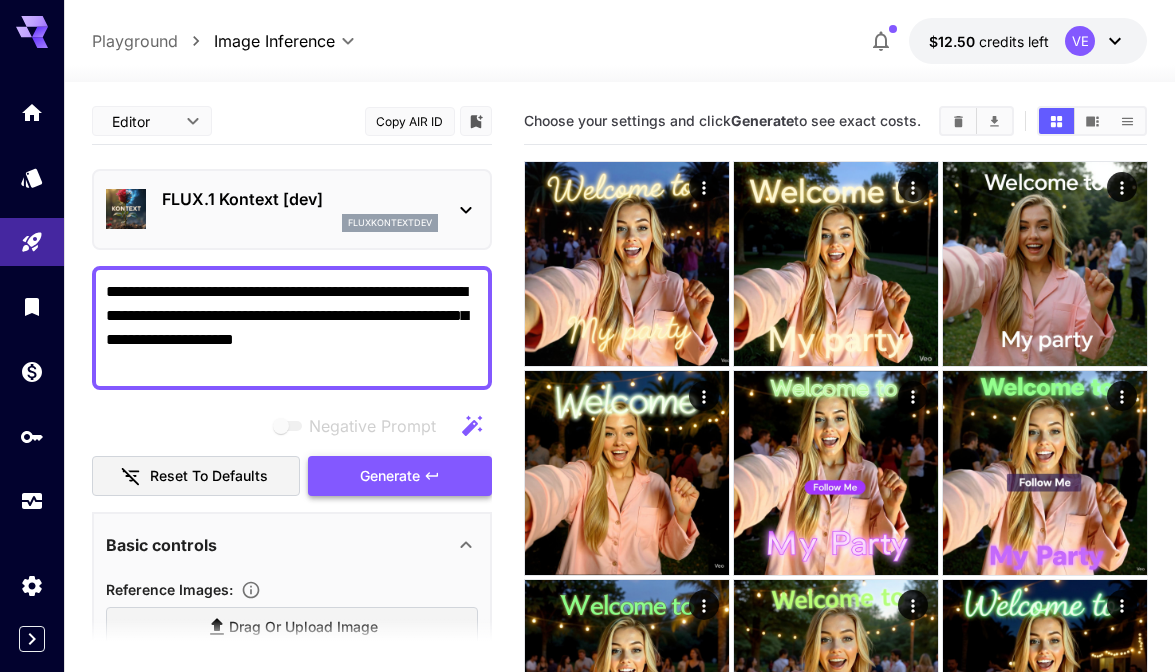 click on "Generate" at bounding box center [390, 476] 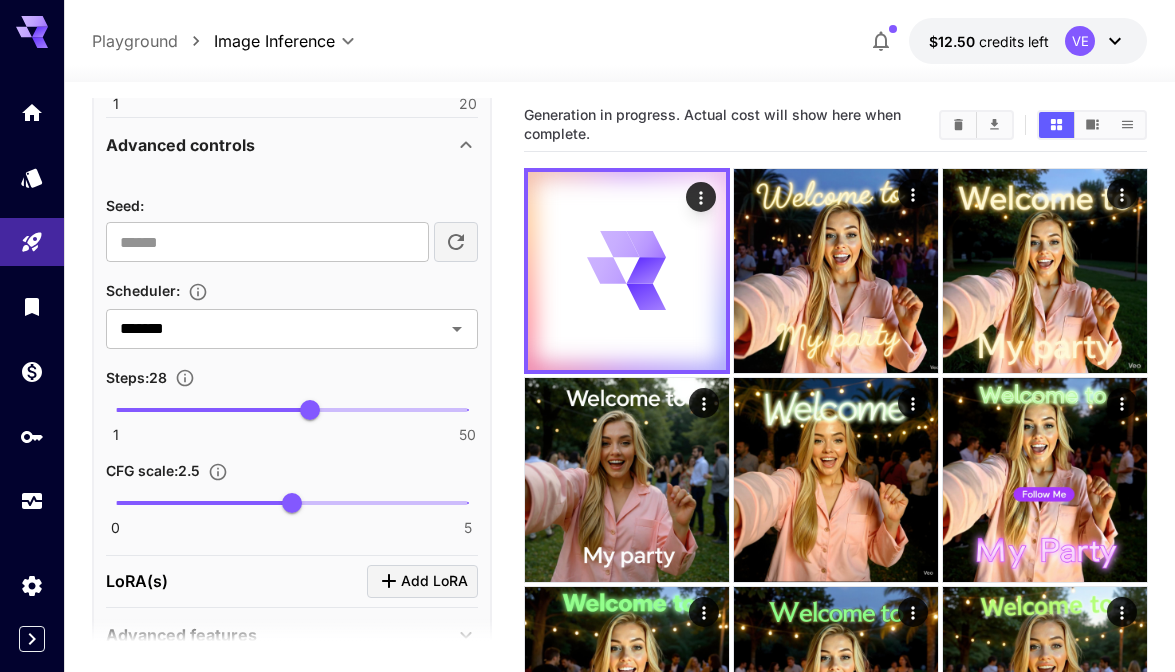 scroll, scrollTop: 980, scrollLeft: 0, axis: vertical 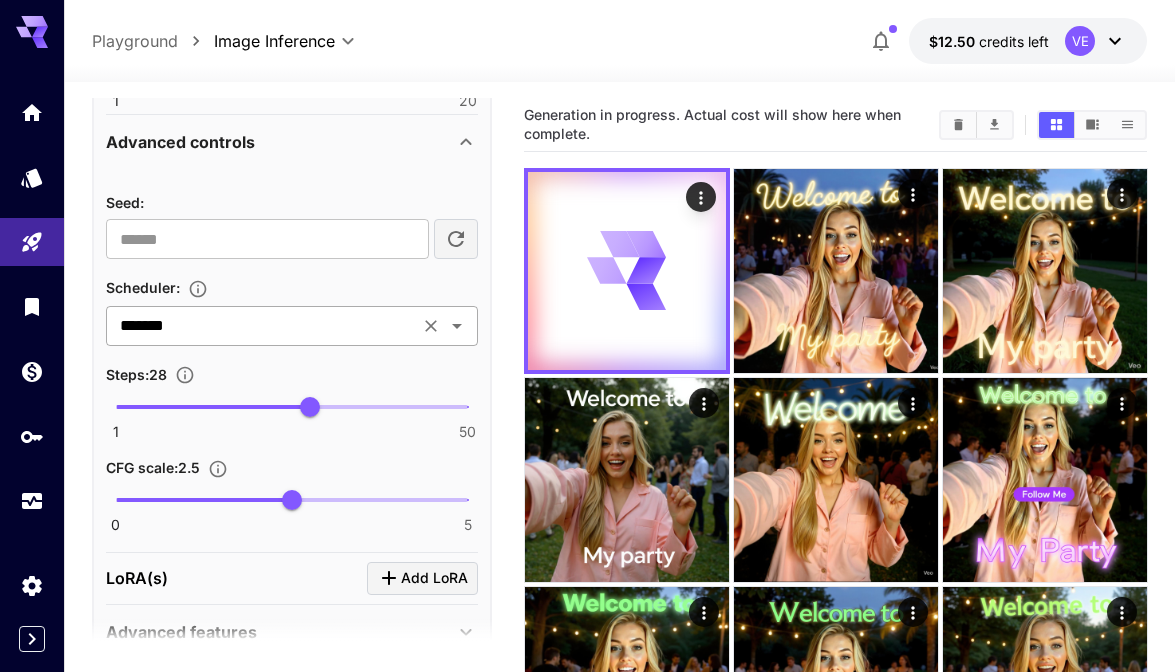 click on "******* ​" at bounding box center (292, 326) 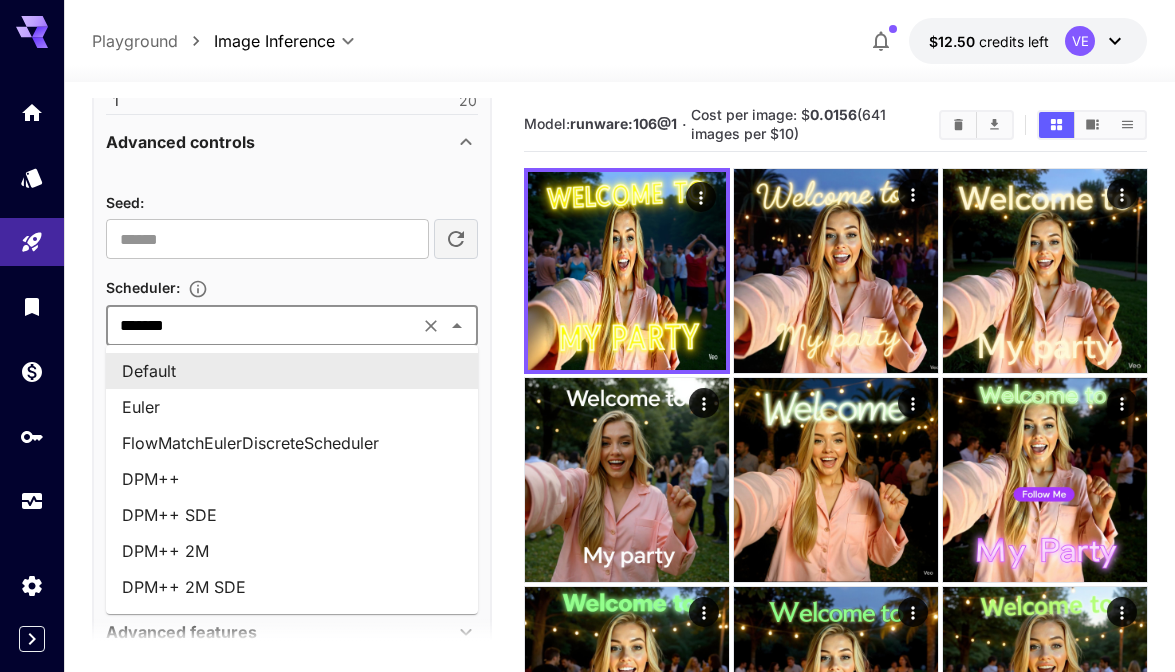 click on "******* ​" at bounding box center [292, 326] 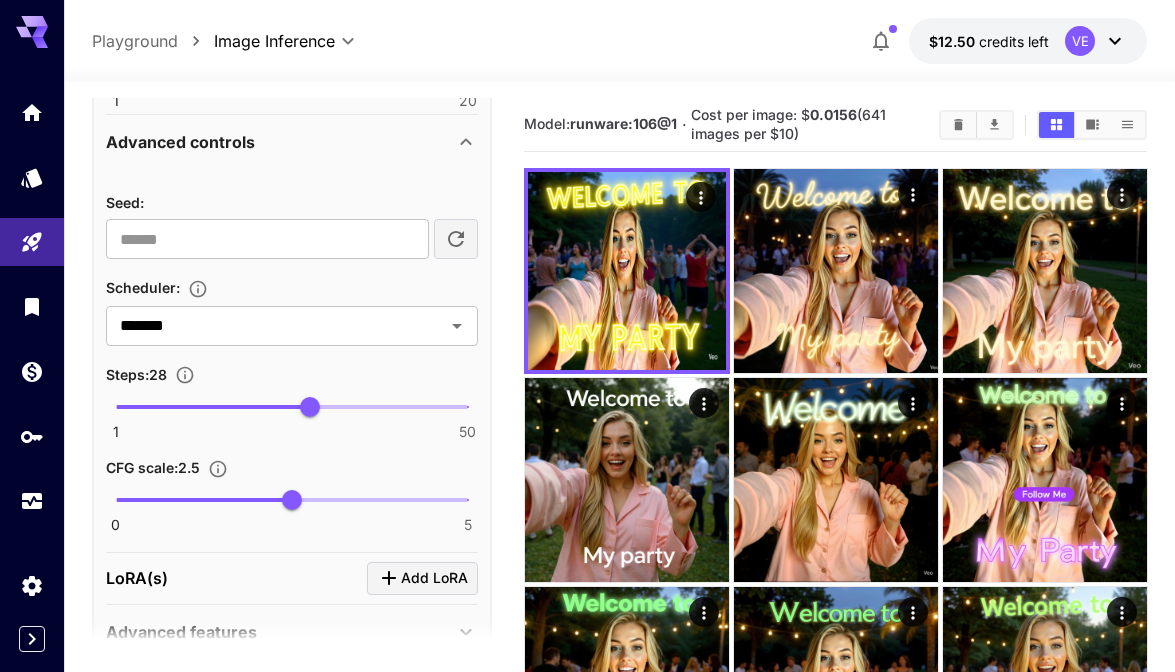 click on "Scheduler :" at bounding box center [292, 287] 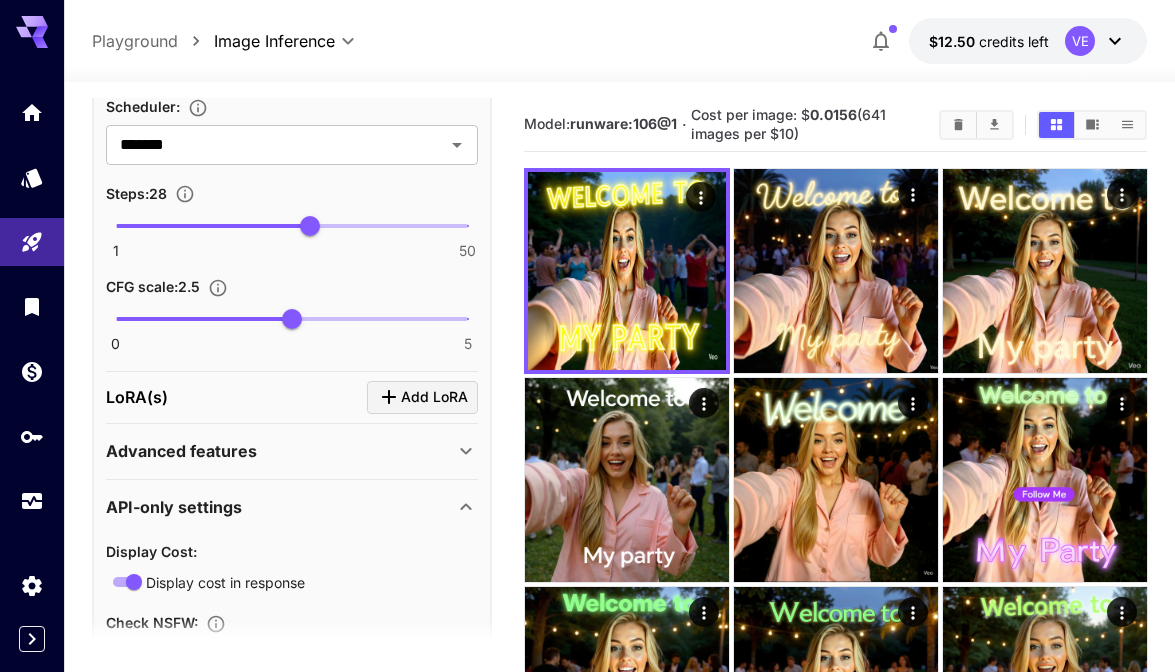 click on "Advanced features" at bounding box center [280, 451] 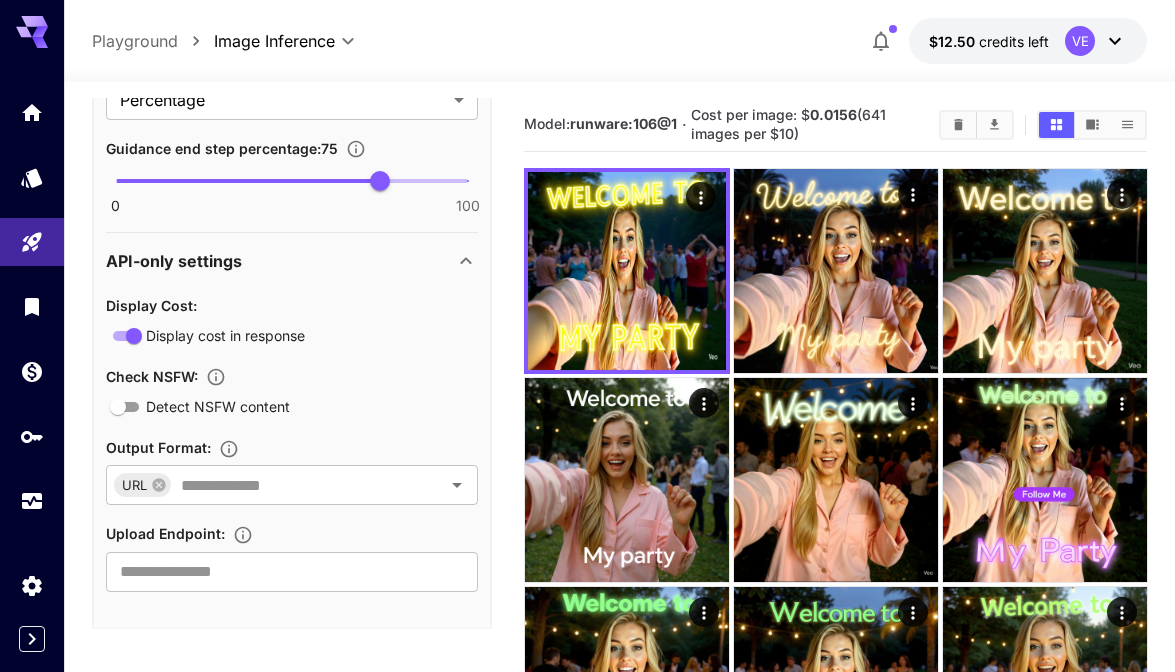 scroll, scrollTop: 1604, scrollLeft: 0, axis: vertical 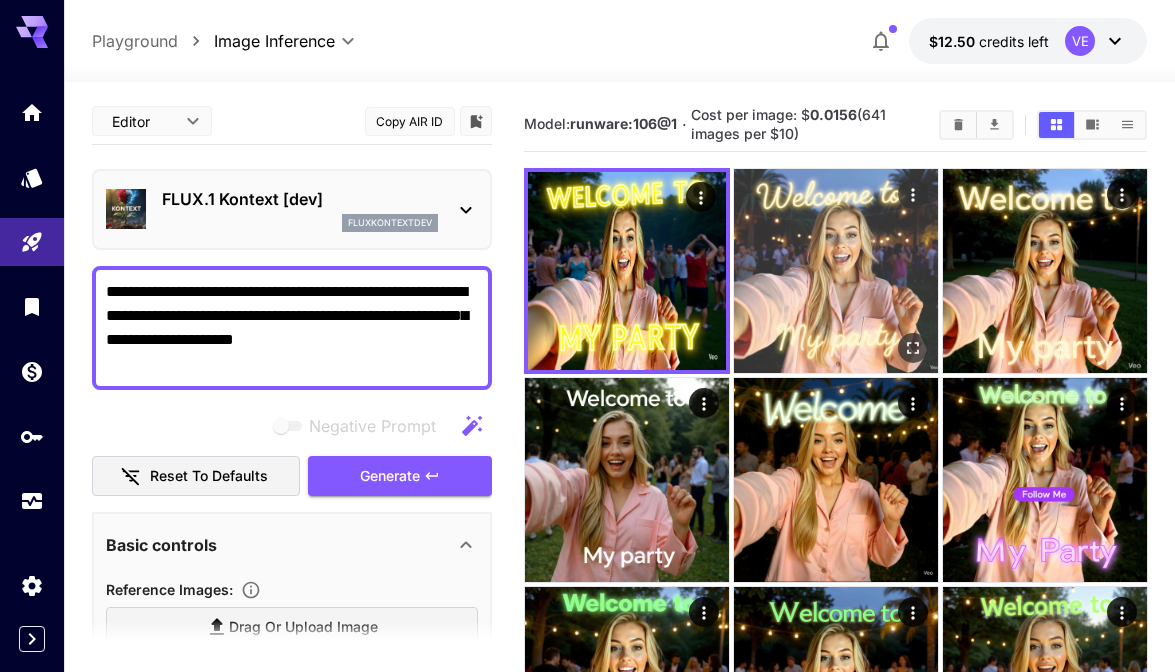 click at bounding box center (836, 271) 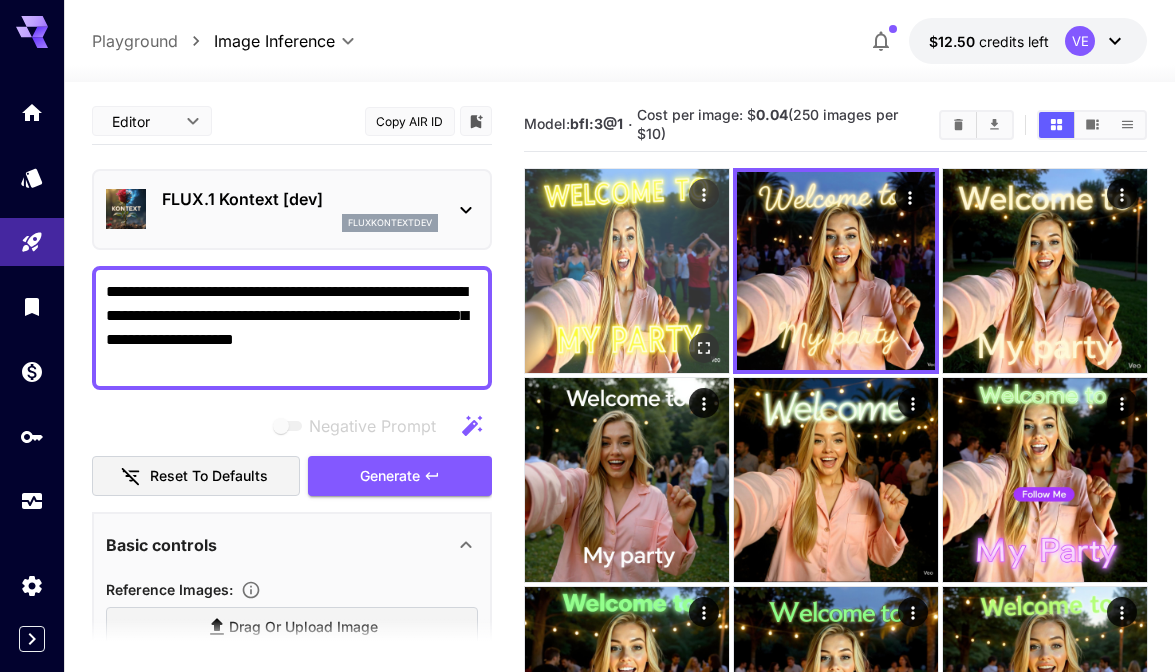 click at bounding box center (627, 271) 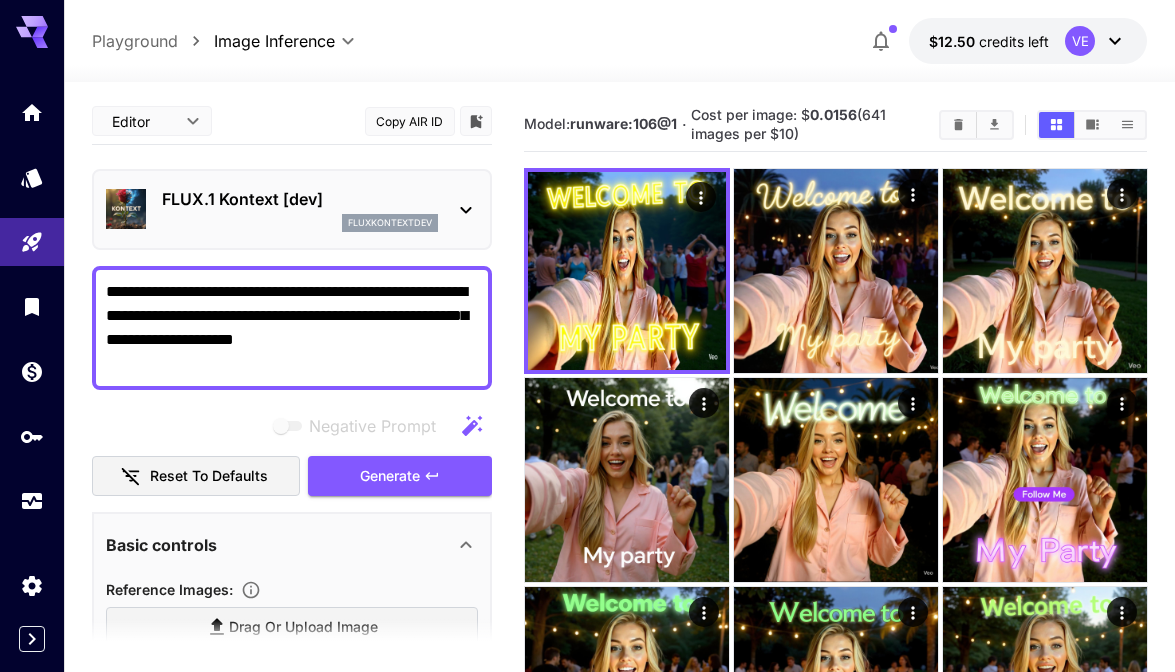 click on "**********" at bounding box center (292, 328) 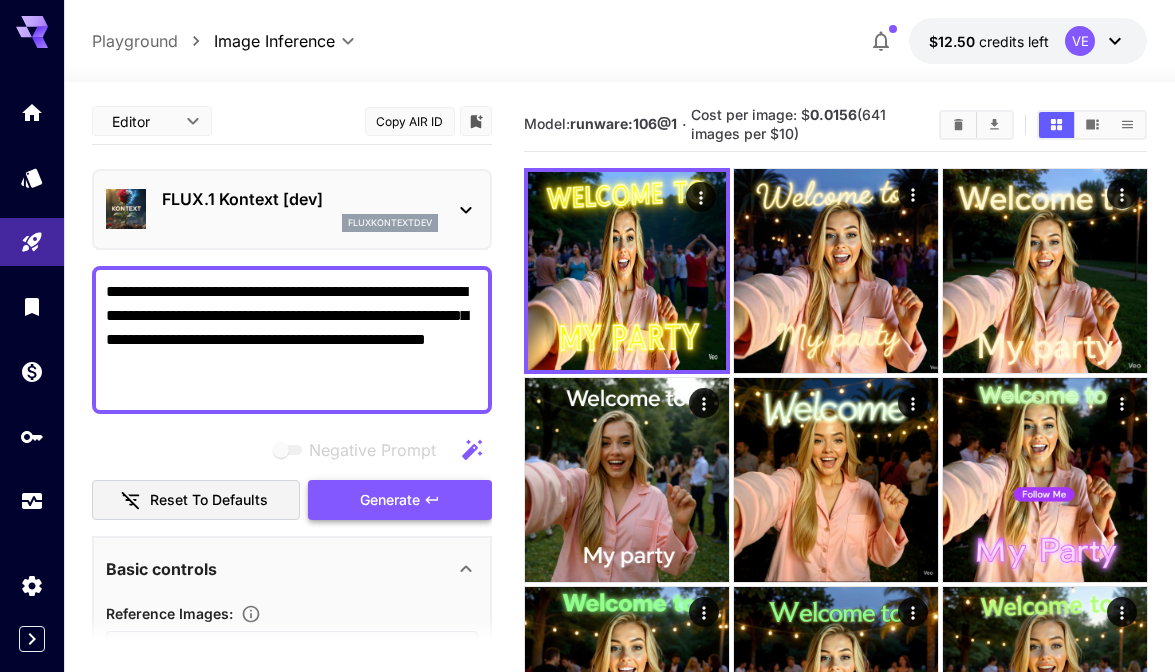 type on "**********" 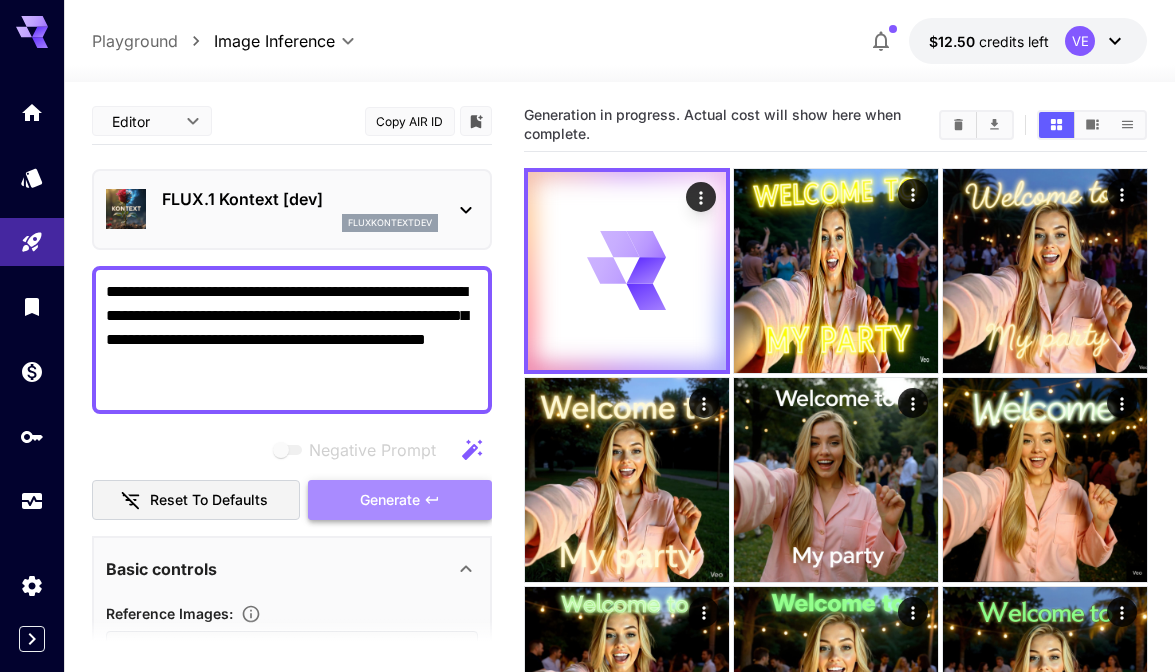 click on "Generate" at bounding box center [390, 500] 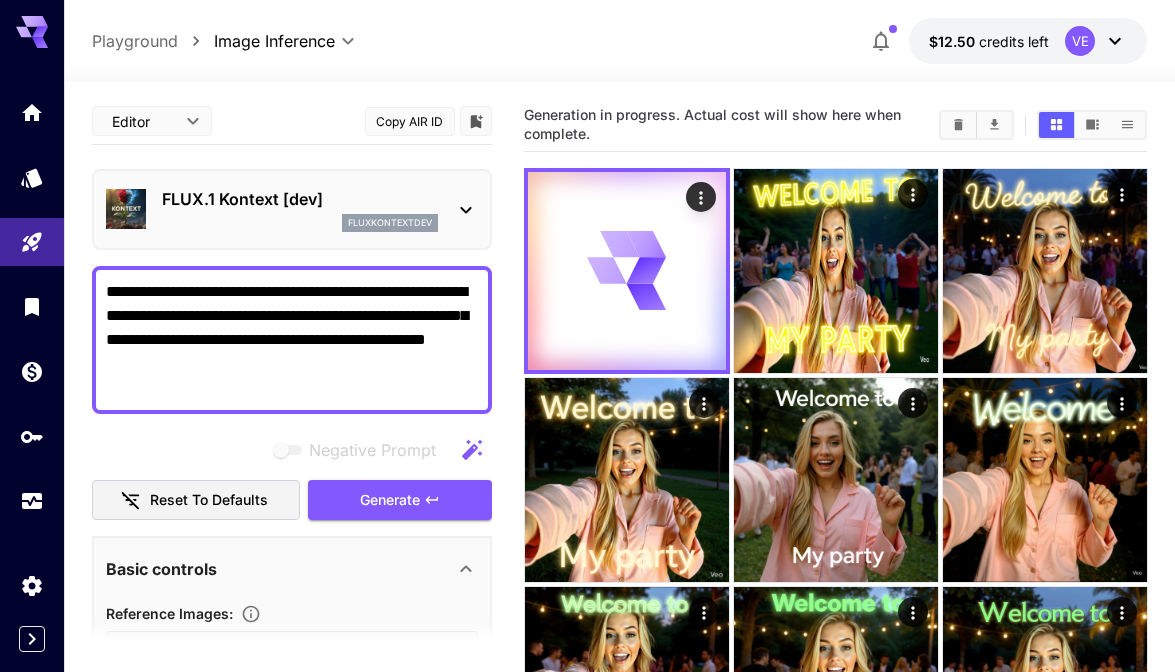 click on "**********" at bounding box center [292, 340] 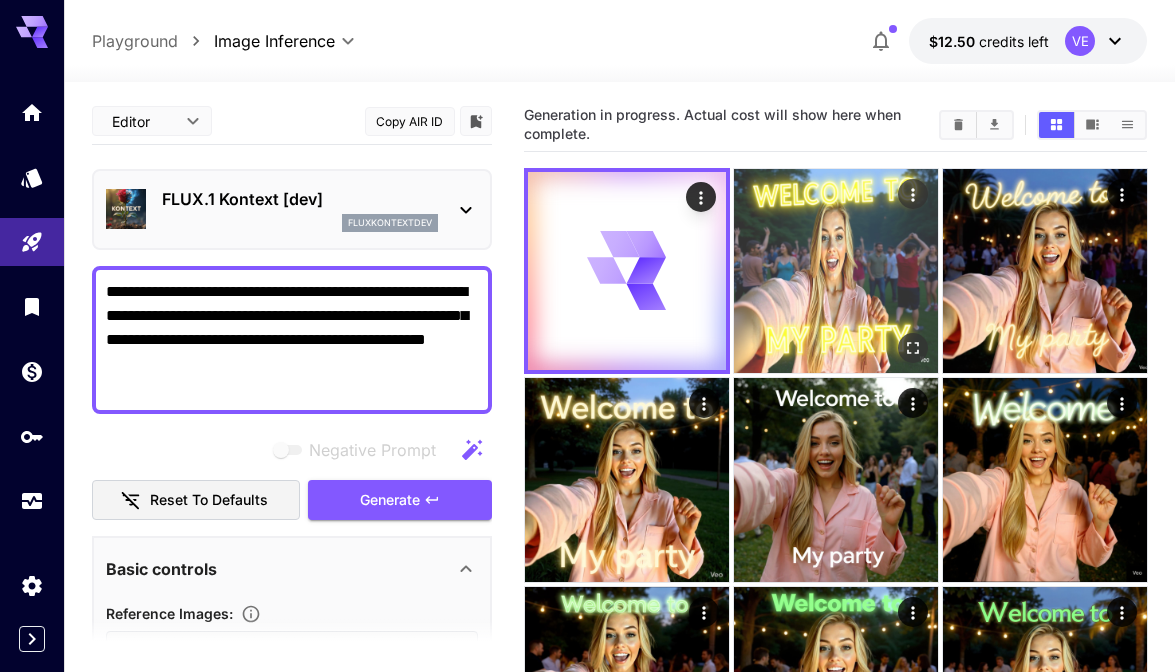 click at bounding box center [836, 271] 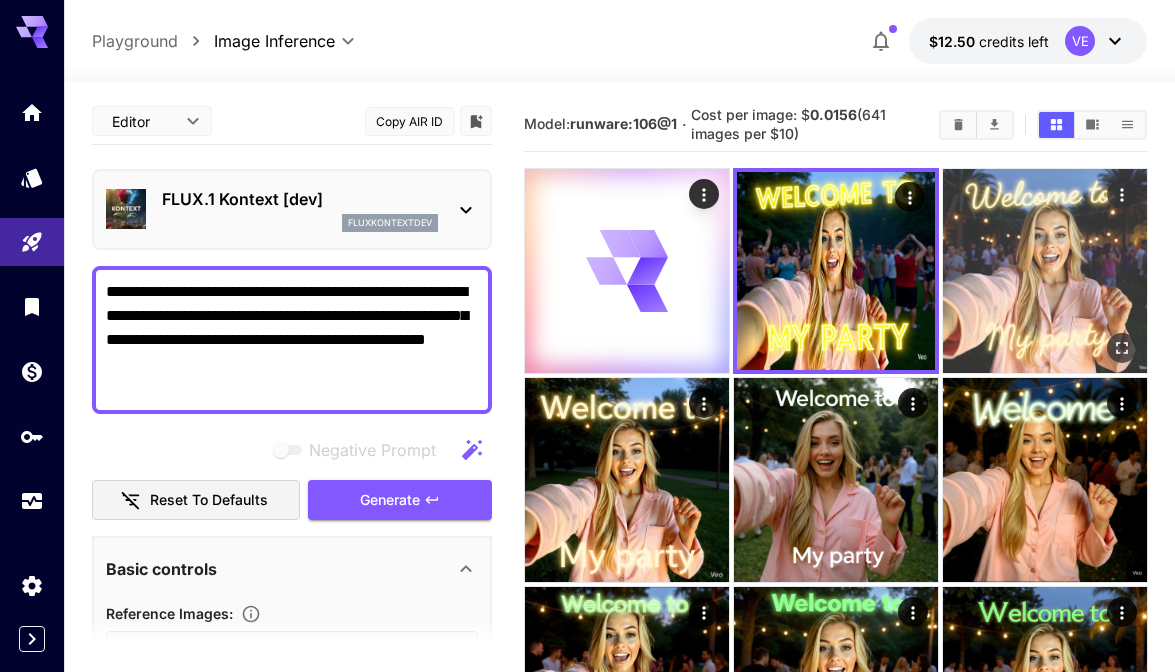 click at bounding box center (1045, 271) 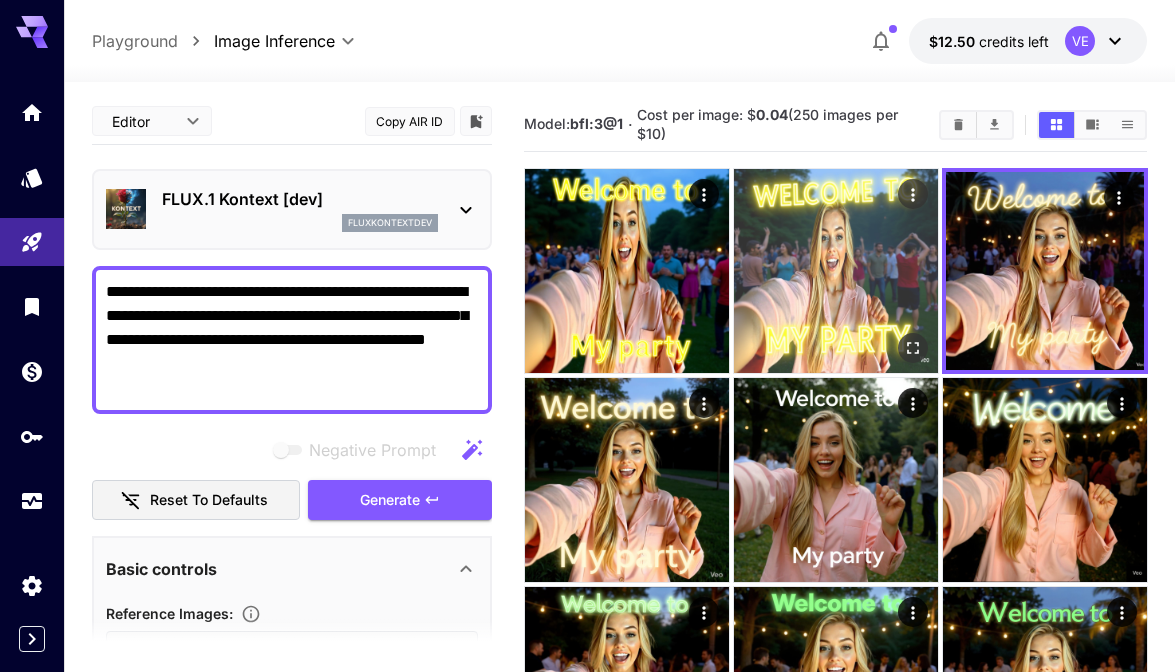 click at bounding box center (836, 271) 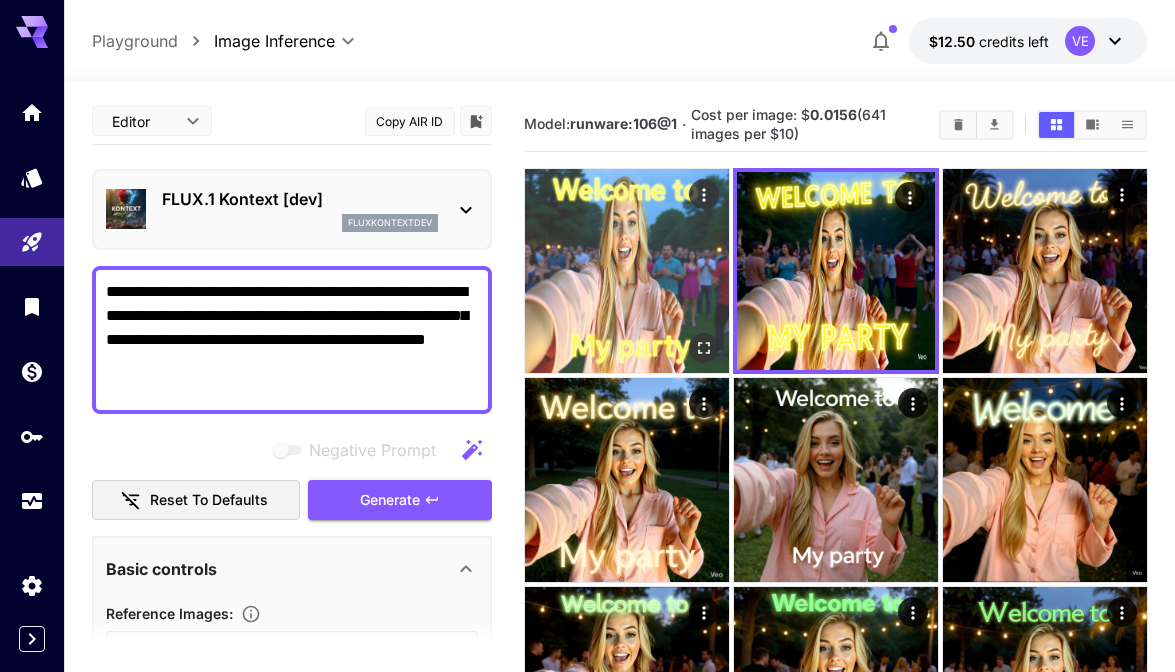 click at bounding box center [627, 271] 